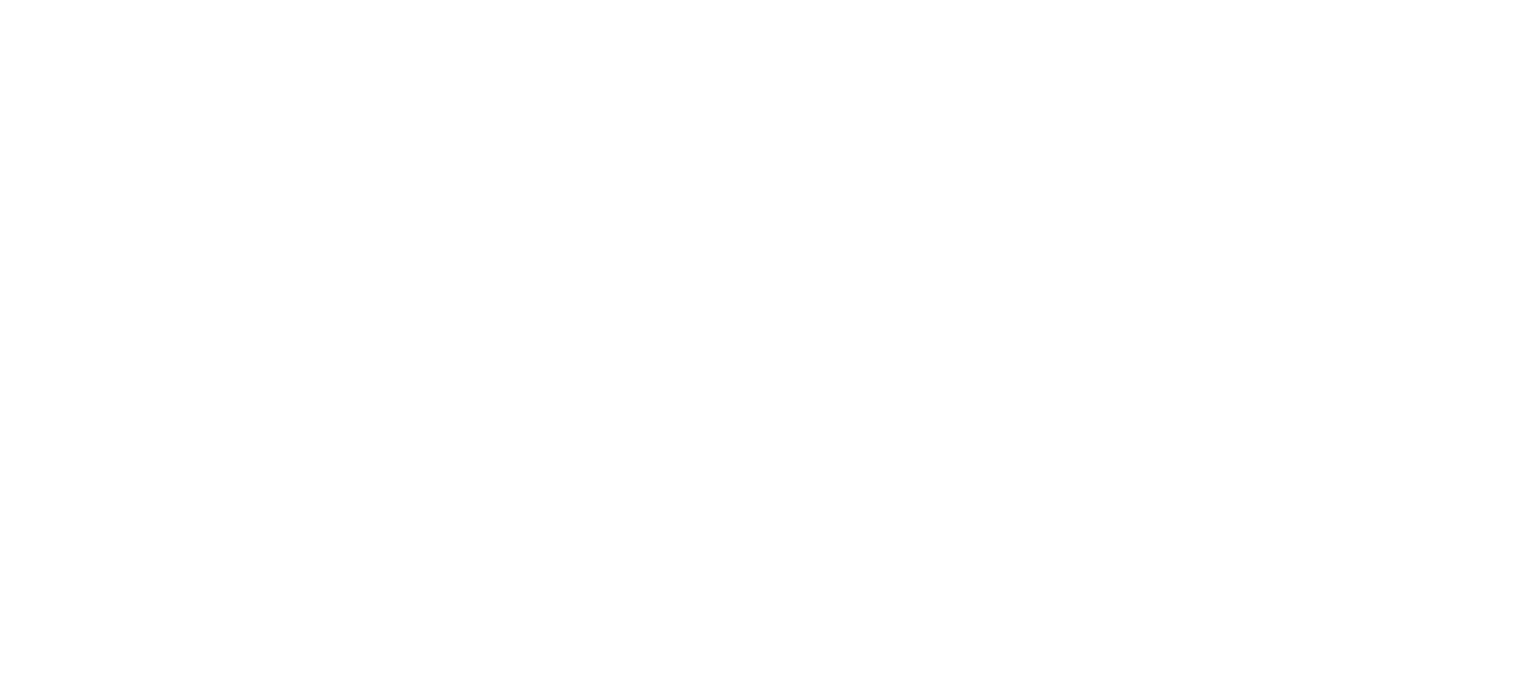 scroll, scrollTop: 0, scrollLeft: 0, axis: both 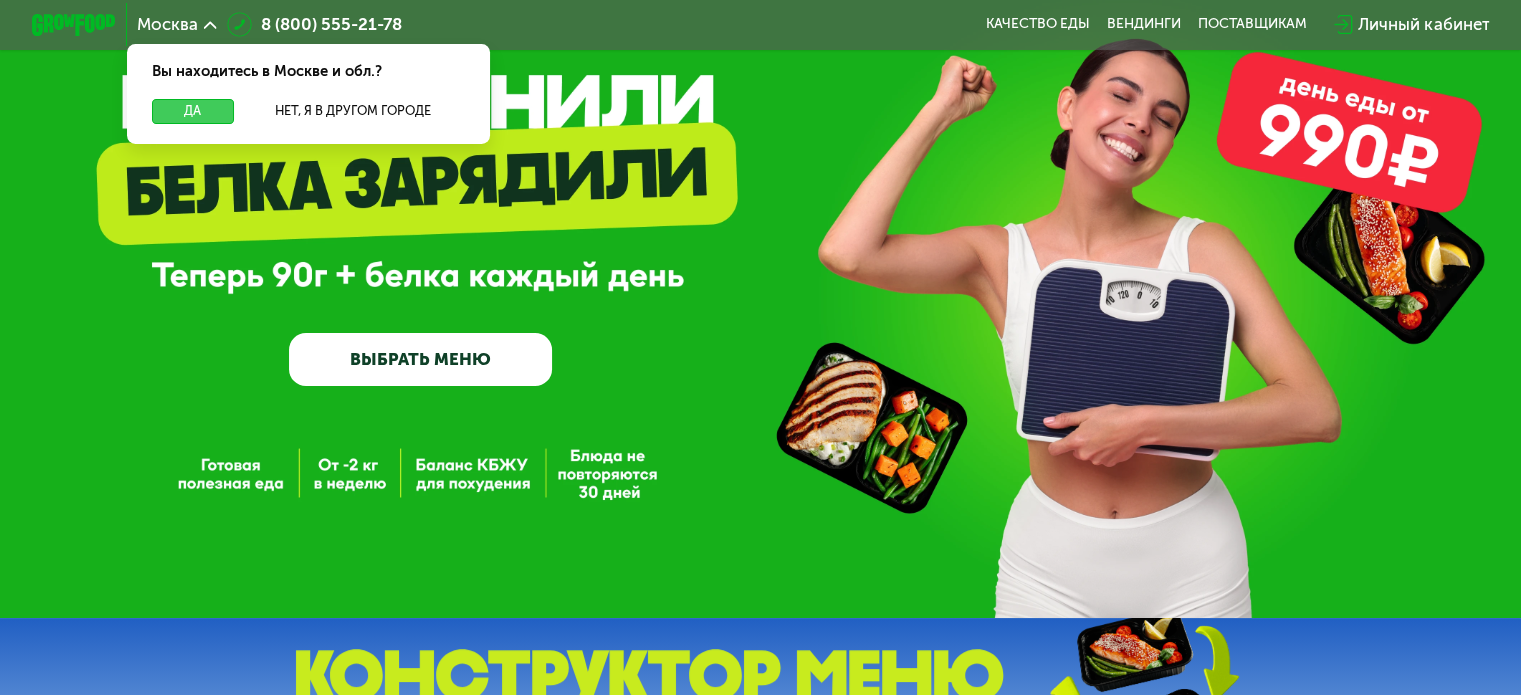 click on "Да" at bounding box center (192, 111) 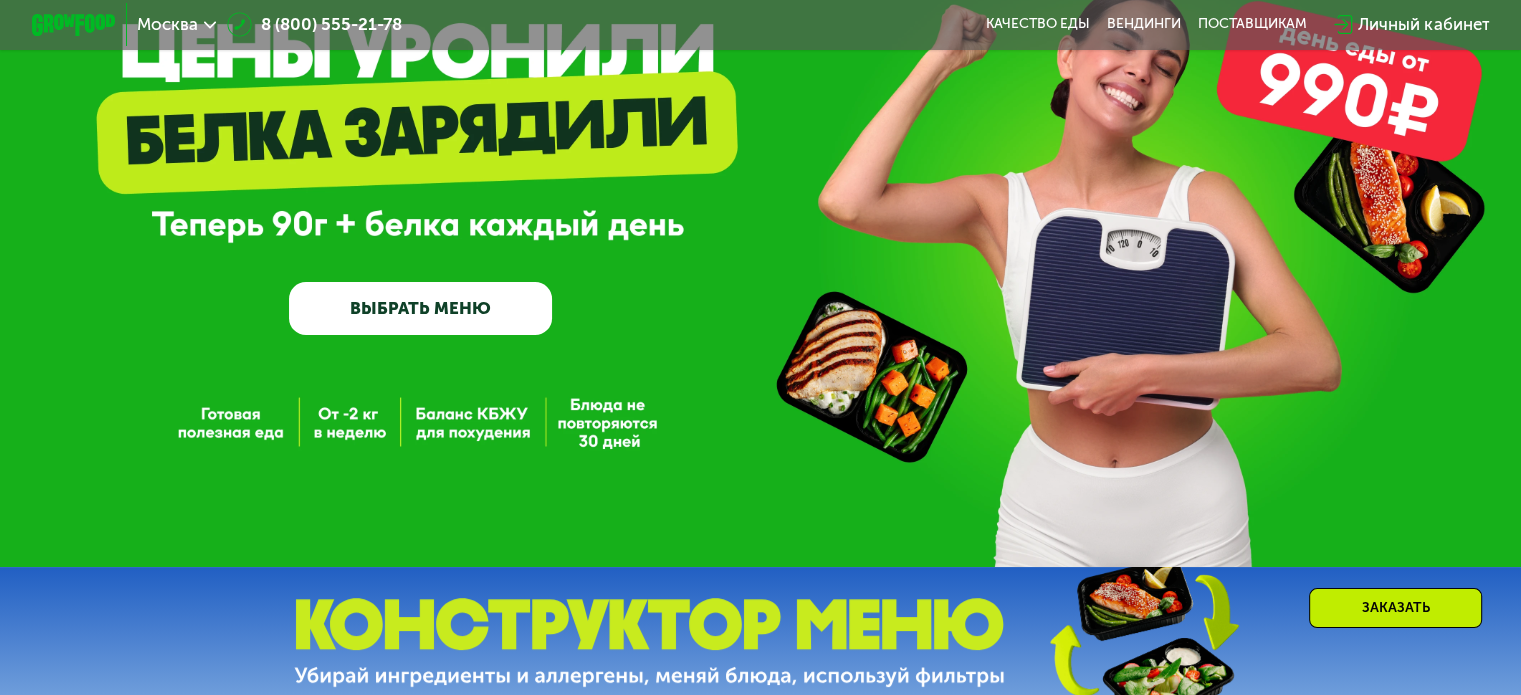 scroll, scrollTop: 200, scrollLeft: 0, axis: vertical 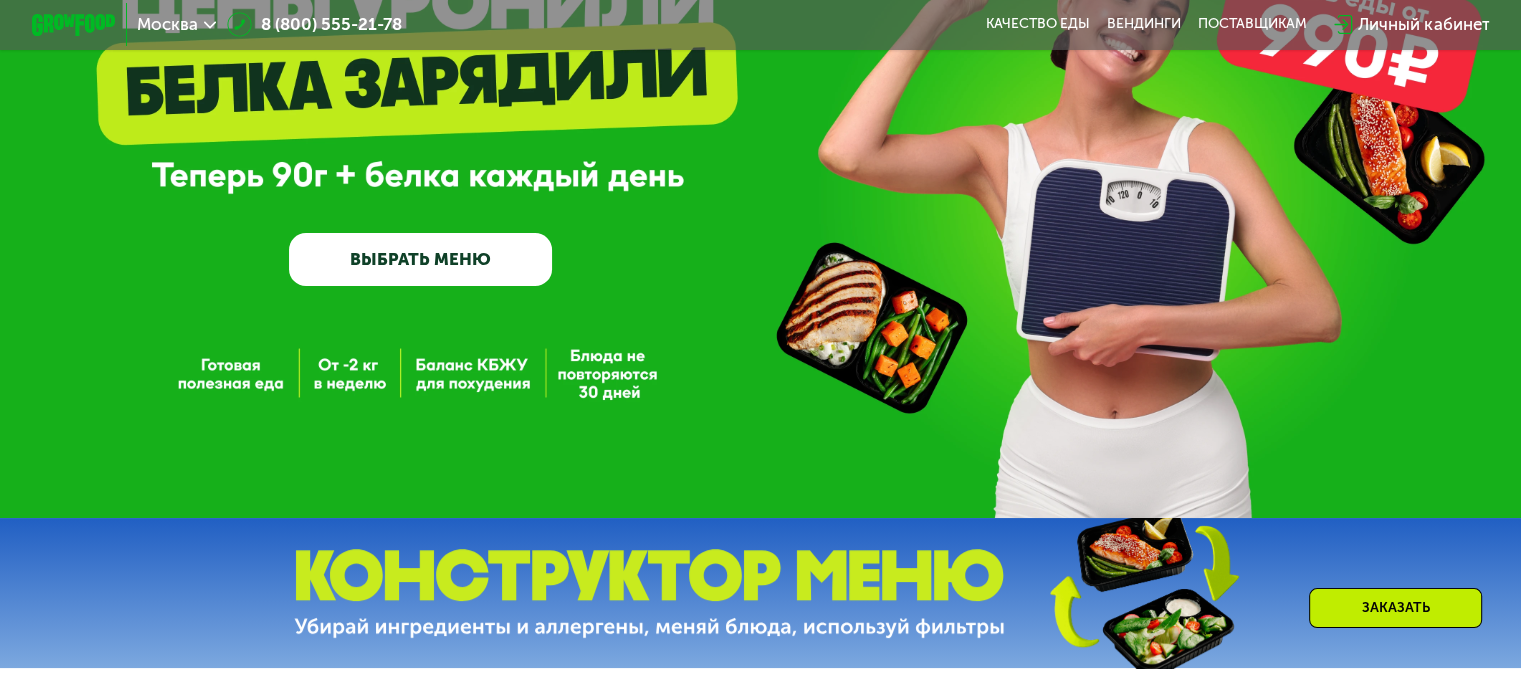 click on "ВЫБРАТЬ МЕНЮ" at bounding box center (420, 259) 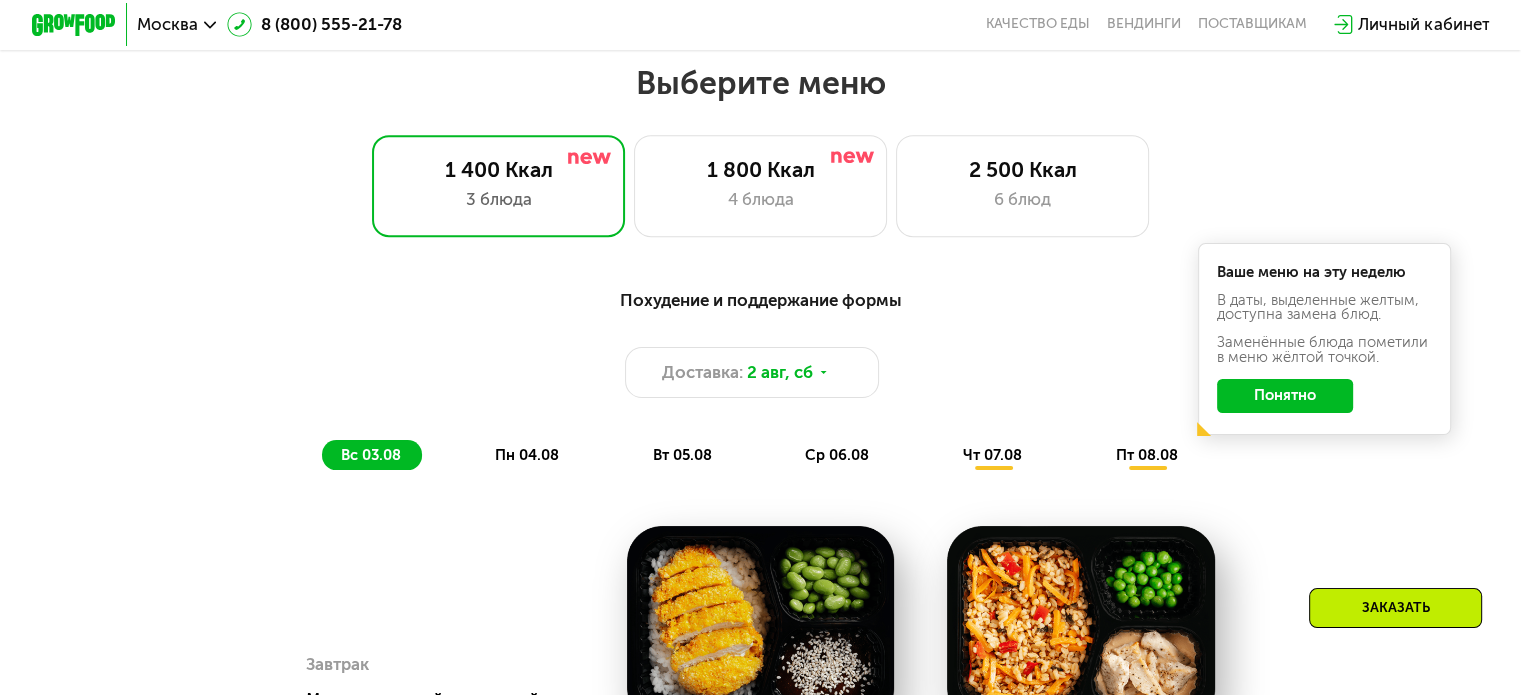 scroll, scrollTop: 900, scrollLeft: 0, axis: vertical 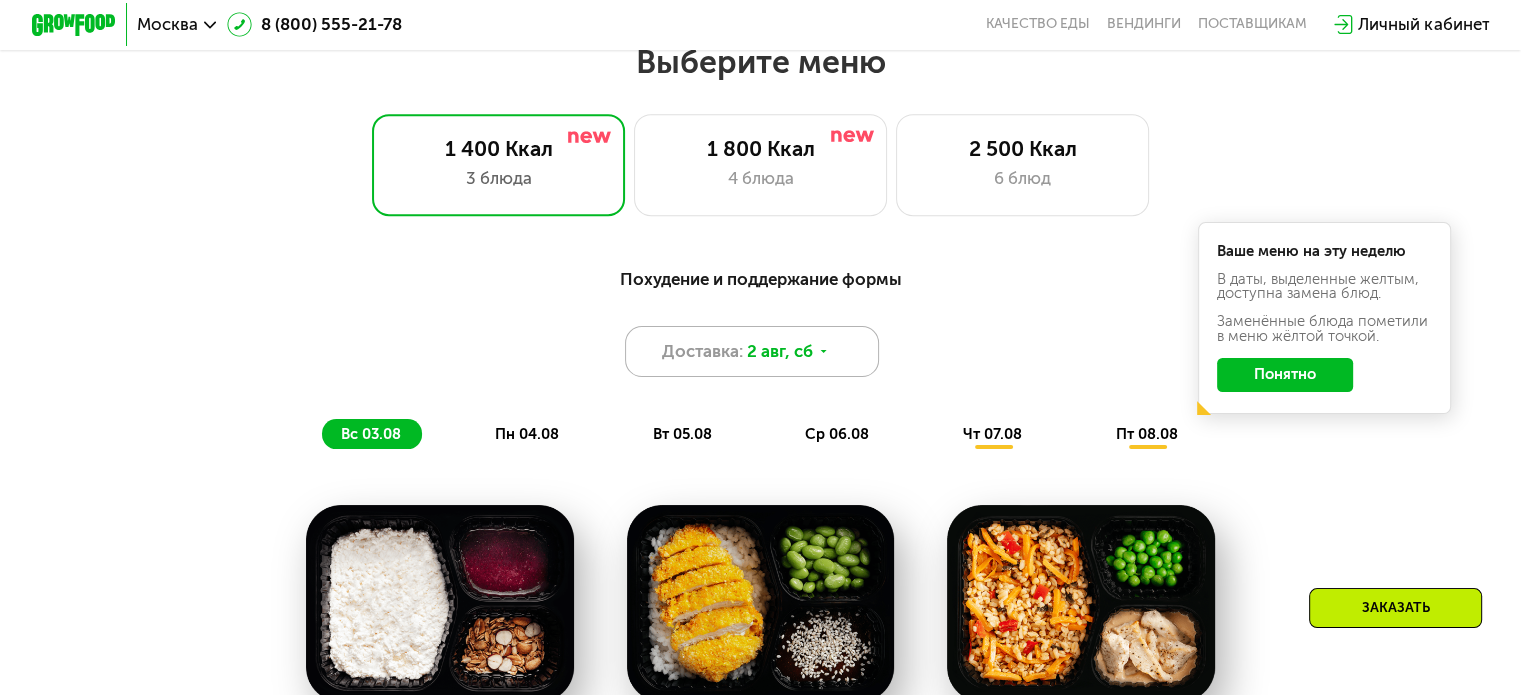 click on "Доставка: 2 авг, сб" at bounding box center (752, 351) 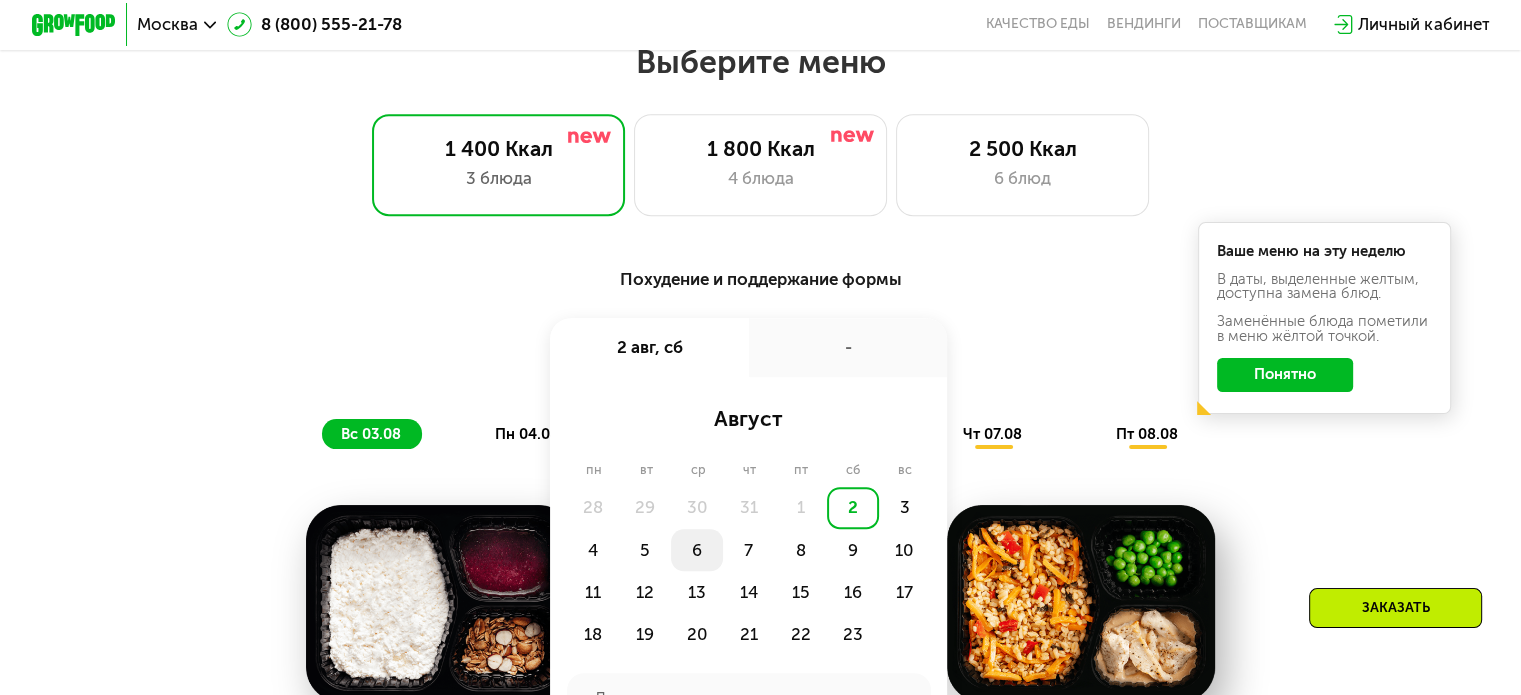 click on "6" 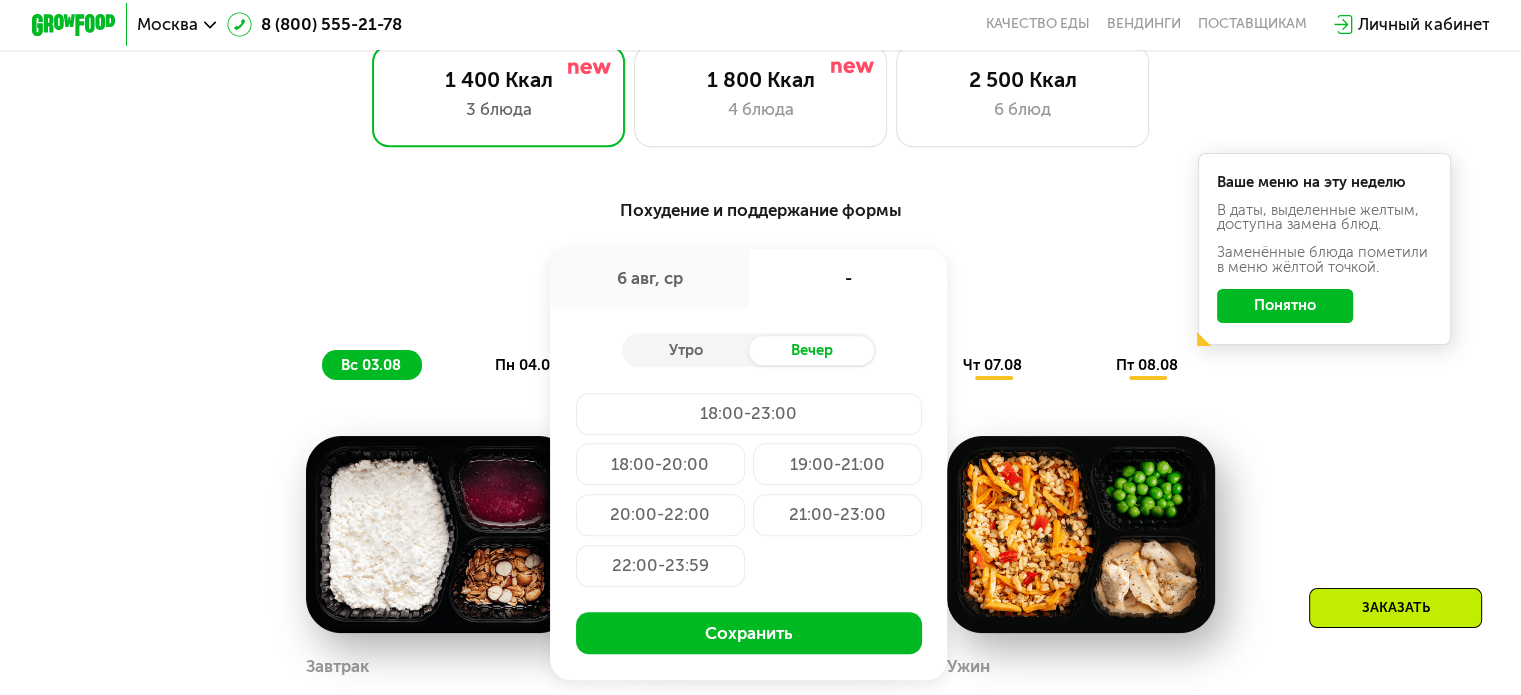 scroll, scrollTop: 1000, scrollLeft: 0, axis: vertical 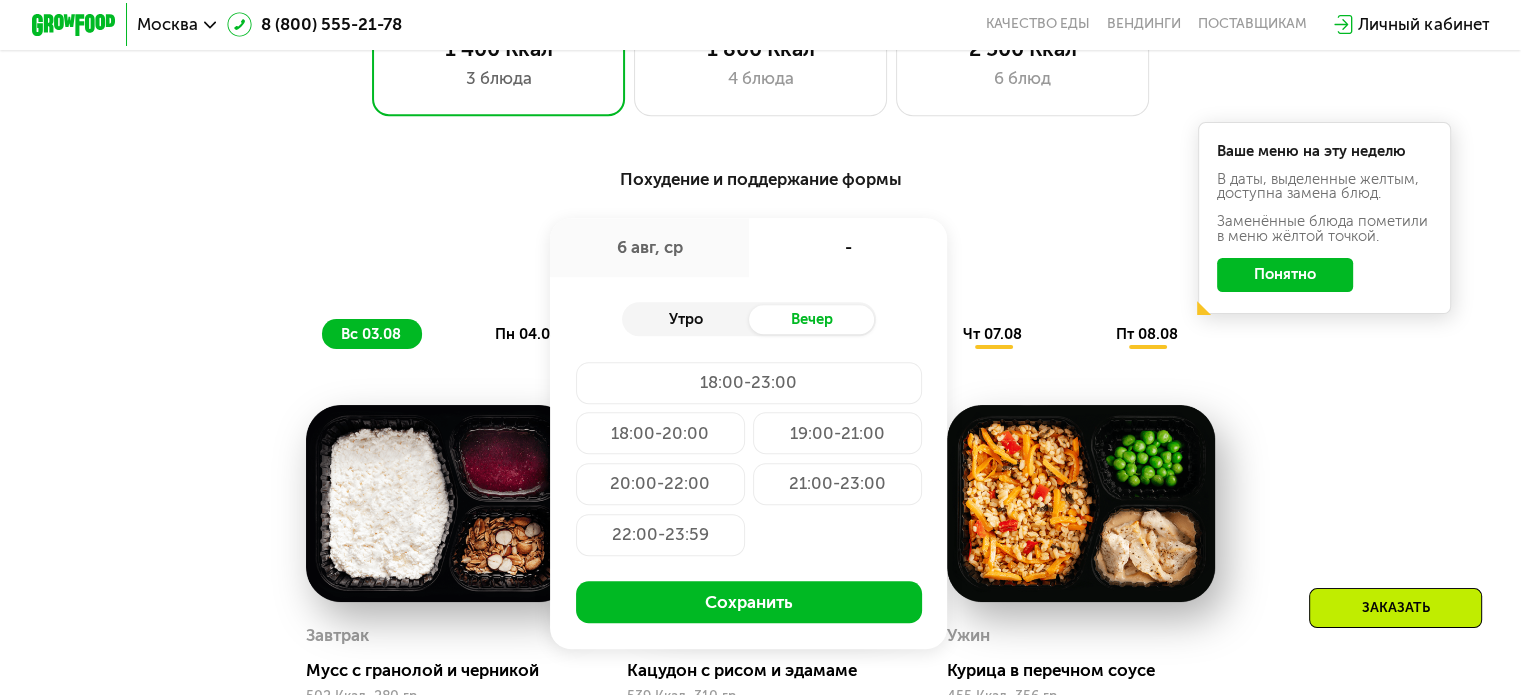click on "Утро" at bounding box center [685, 320] 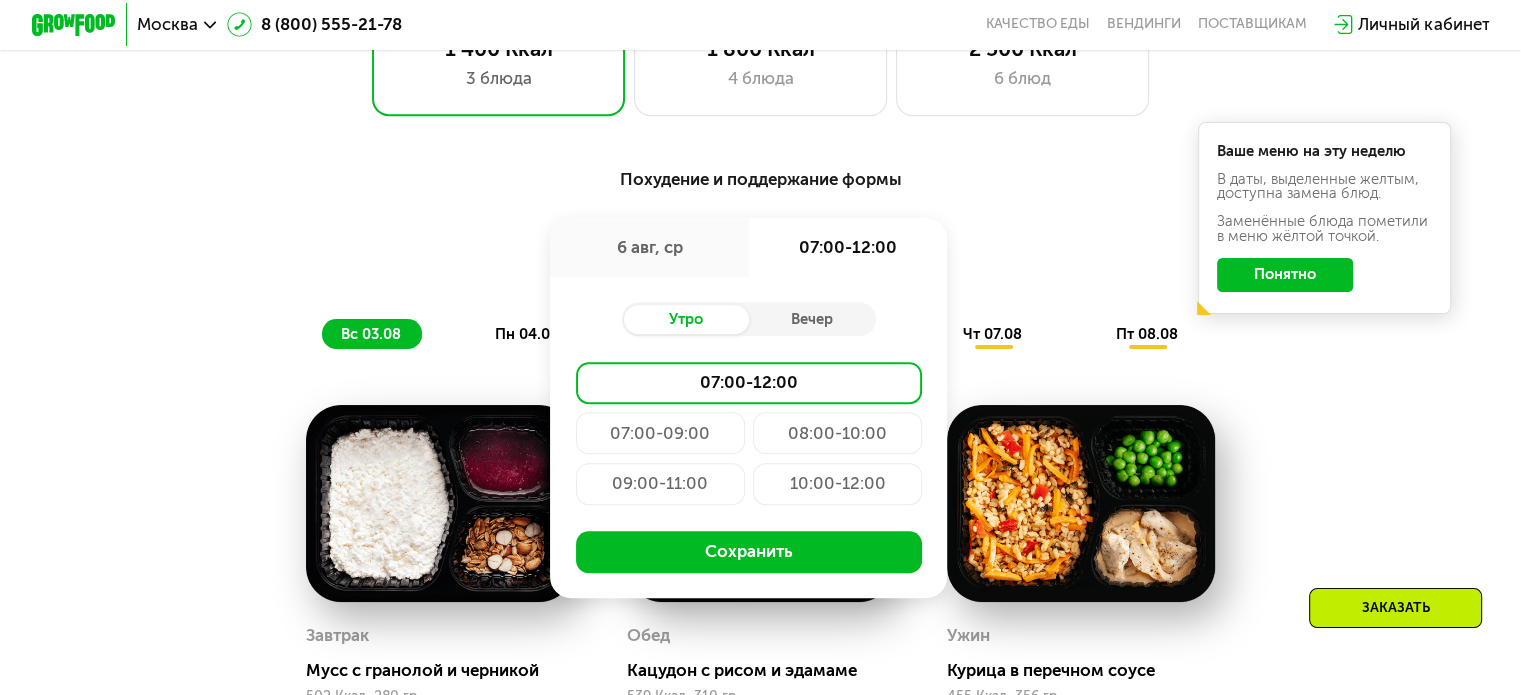 click on "10:00-12:00" 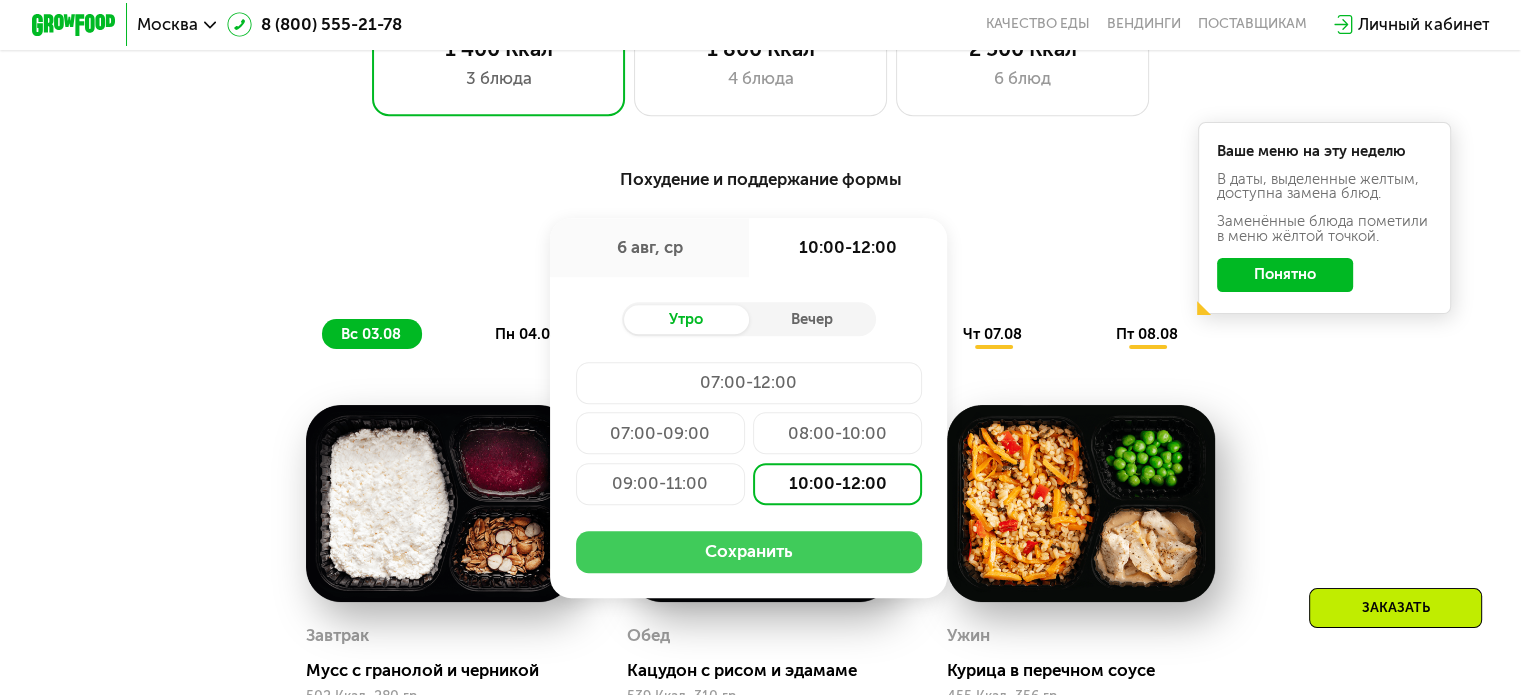 click on "Сохранить" at bounding box center (749, 552) 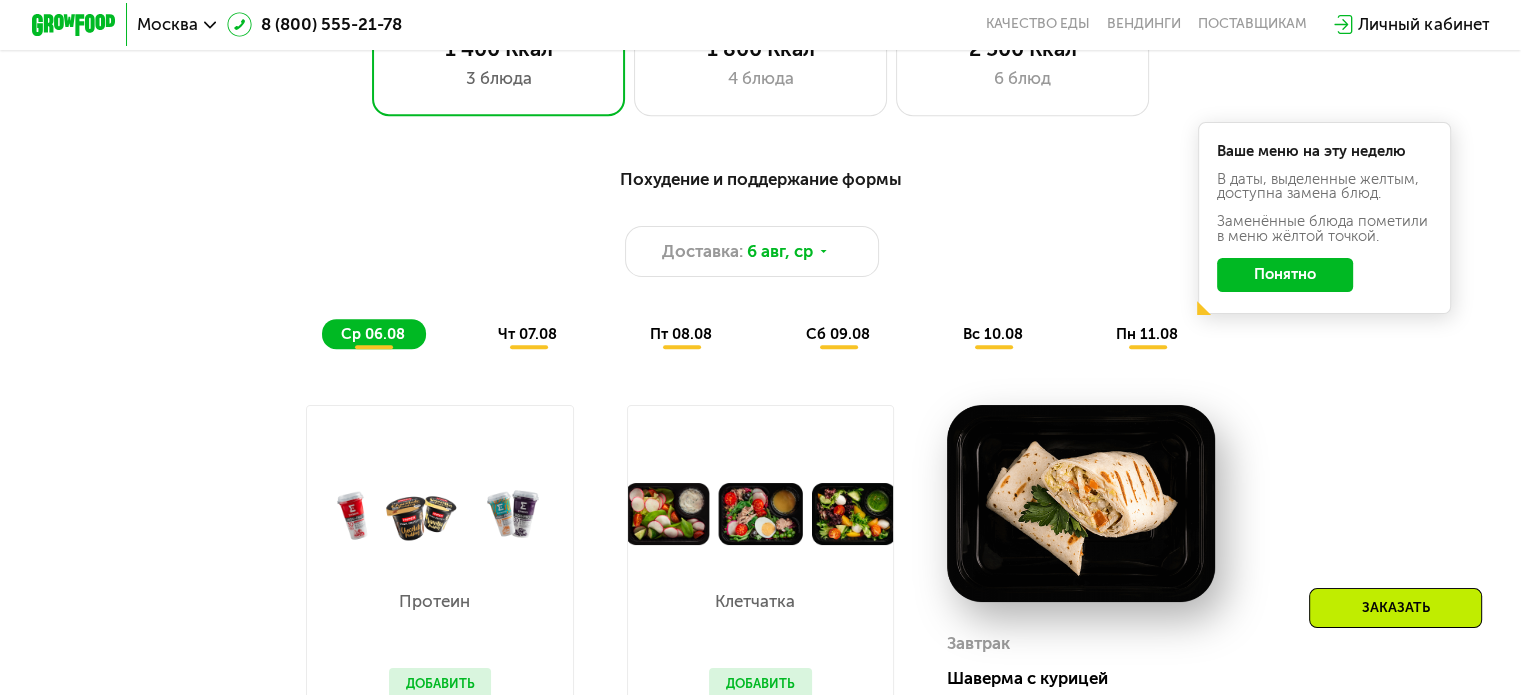 click on "Понятно" 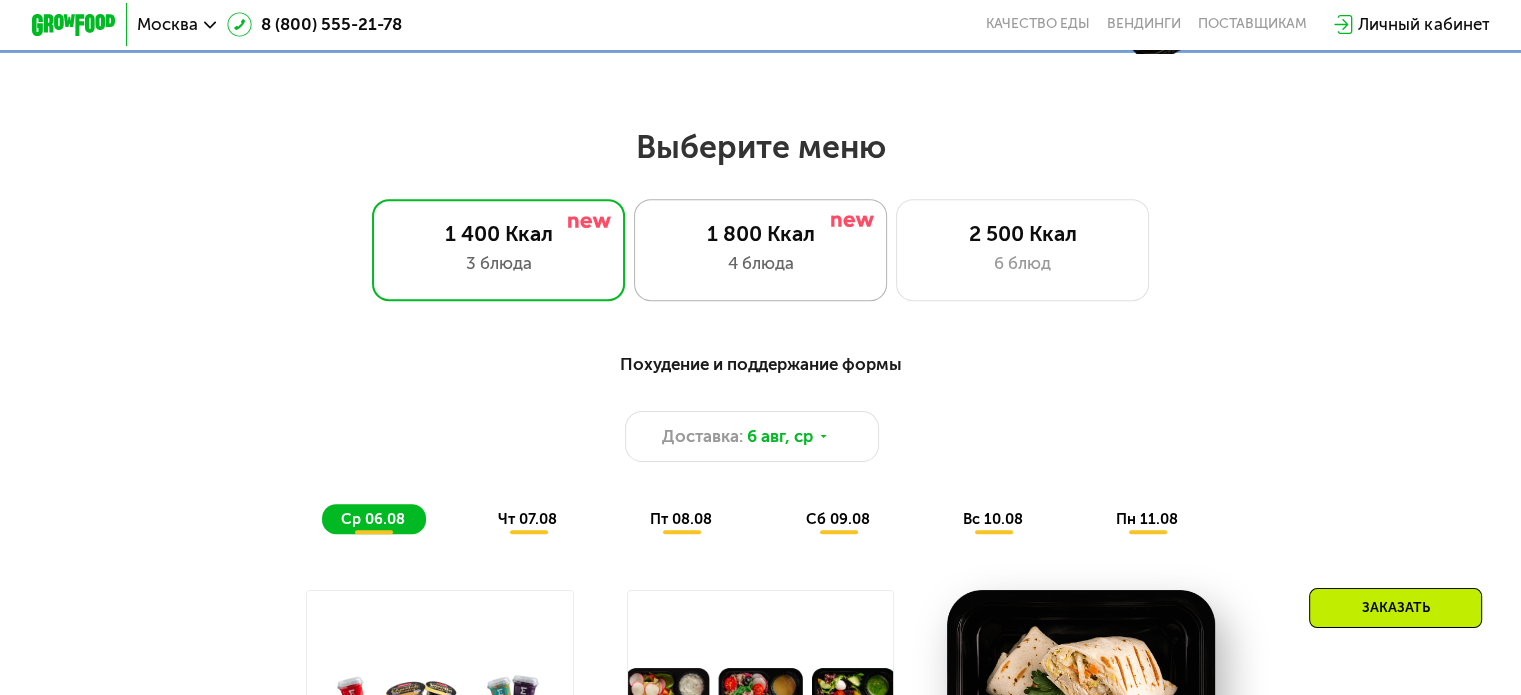 scroll, scrollTop: 800, scrollLeft: 0, axis: vertical 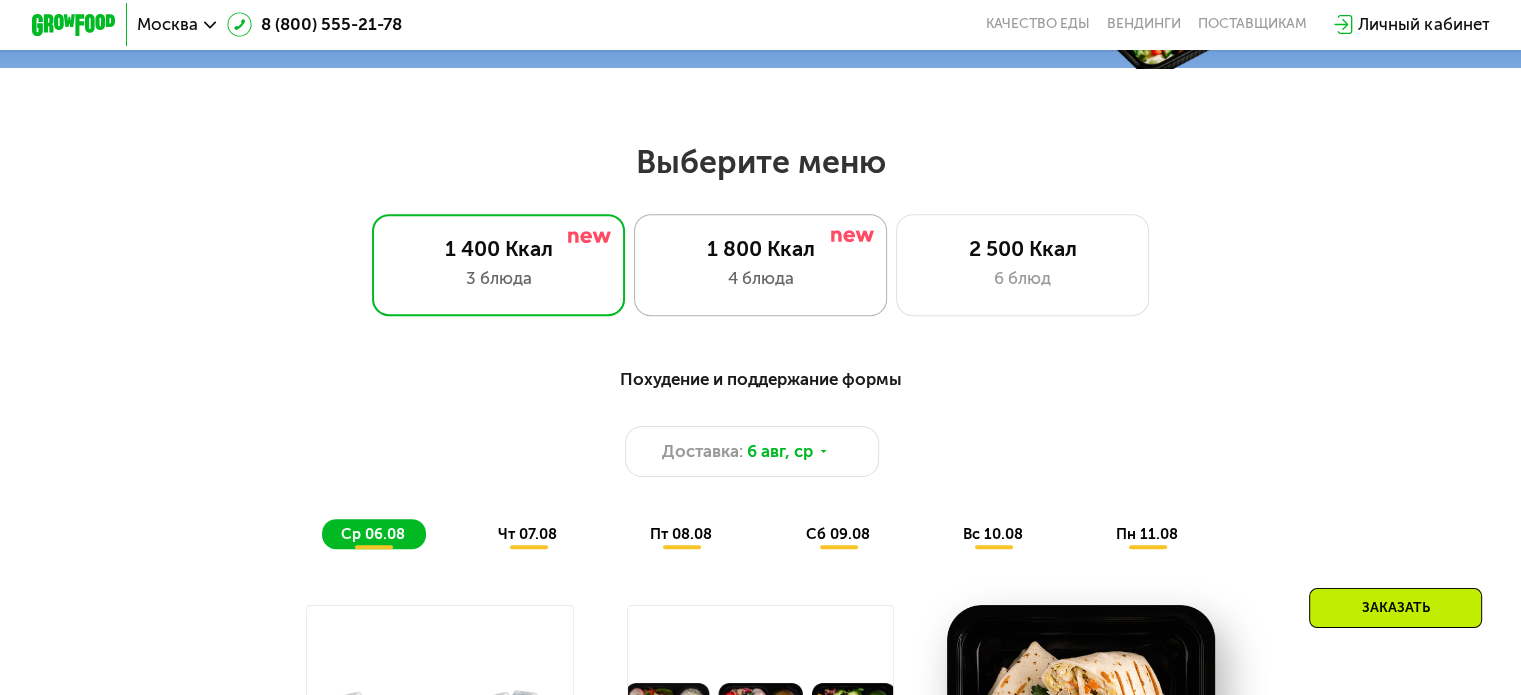 click on "4 блюда" at bounding box center [760, 278] 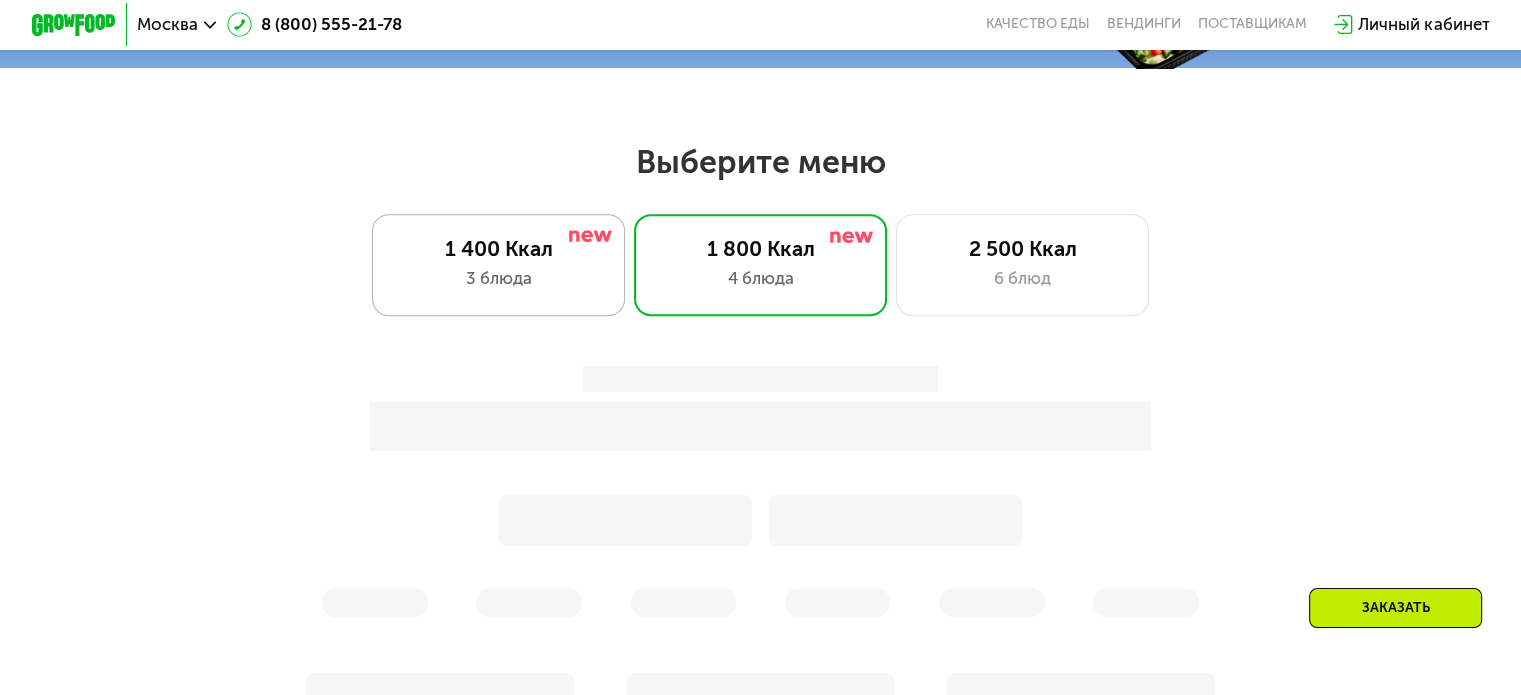click on "3 блюда" at bounding box center [498, 278] 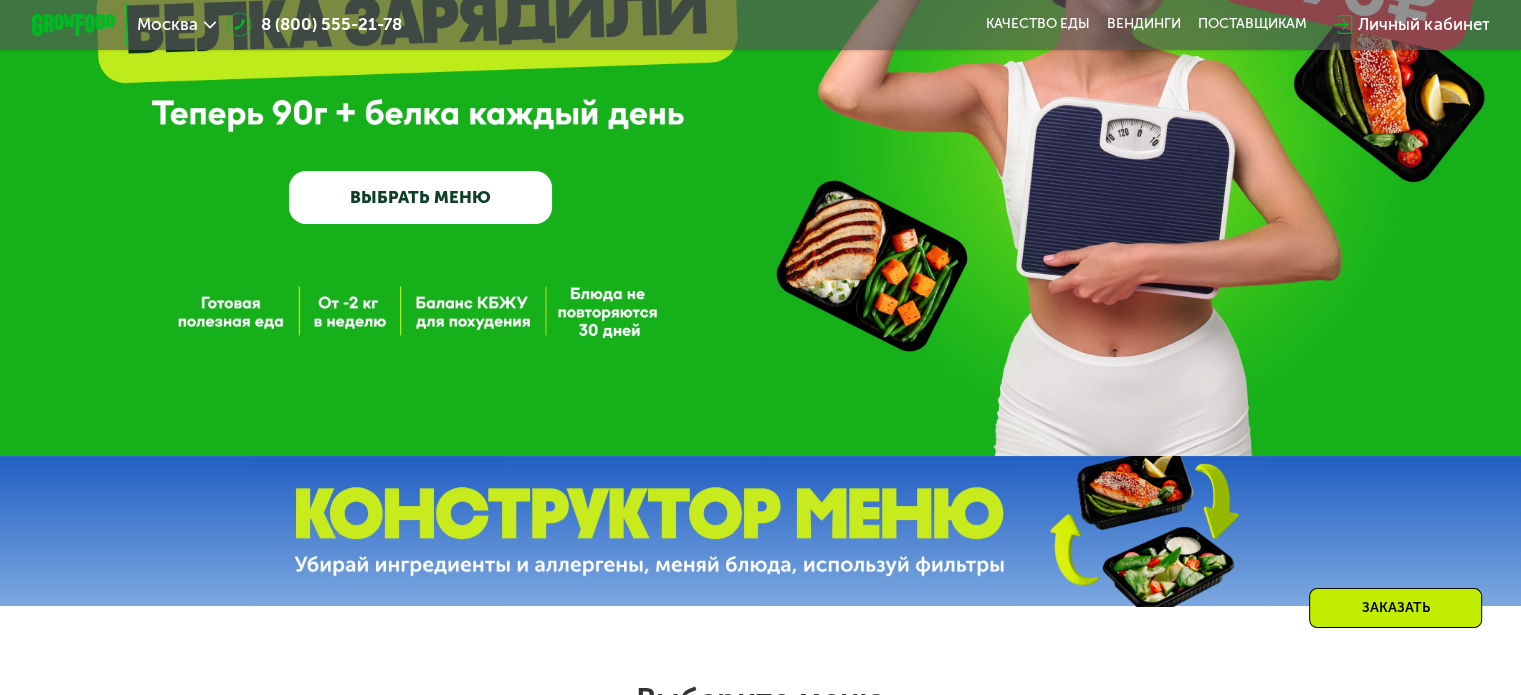 scroll, scrollTop: 0, scrollLeft: 0, axis: both 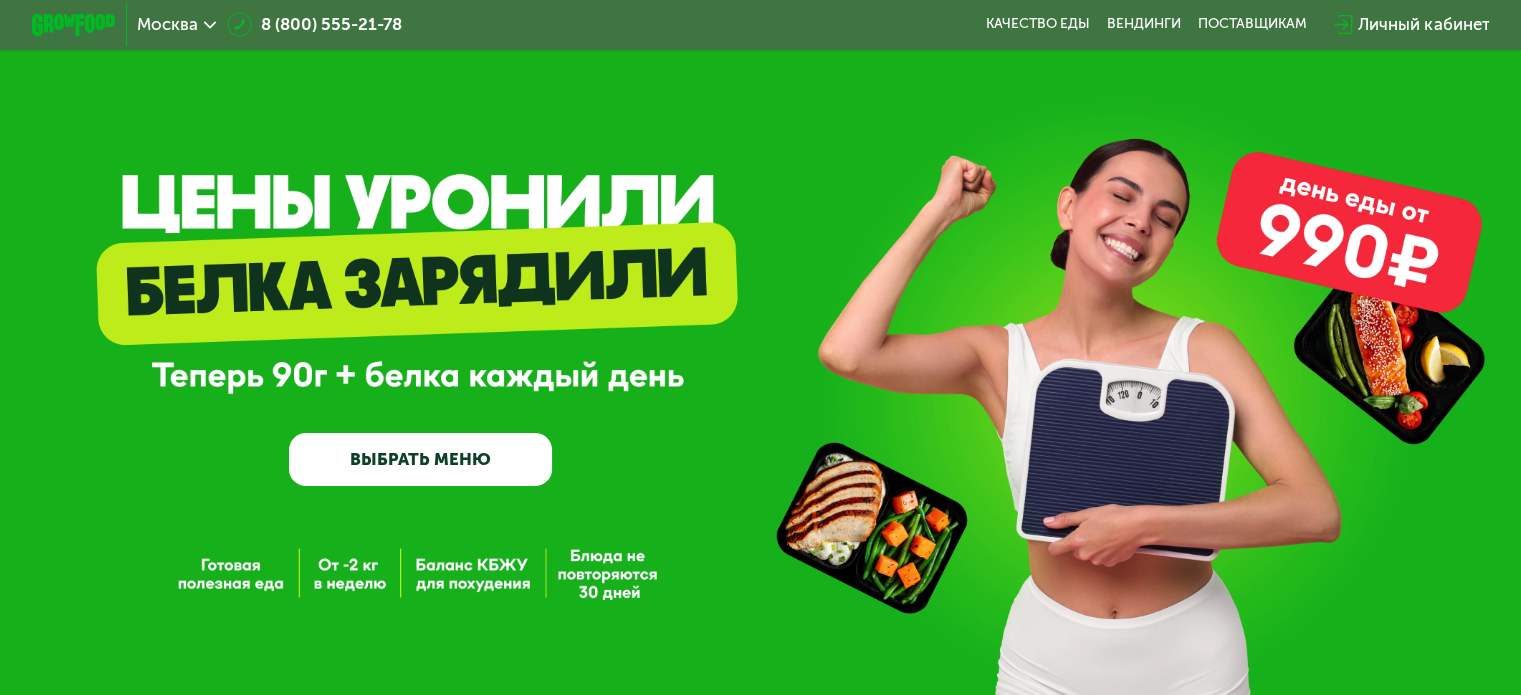 click on "ВЫБРАТЬ МЕНЮ" at bounding box center (420, 459) 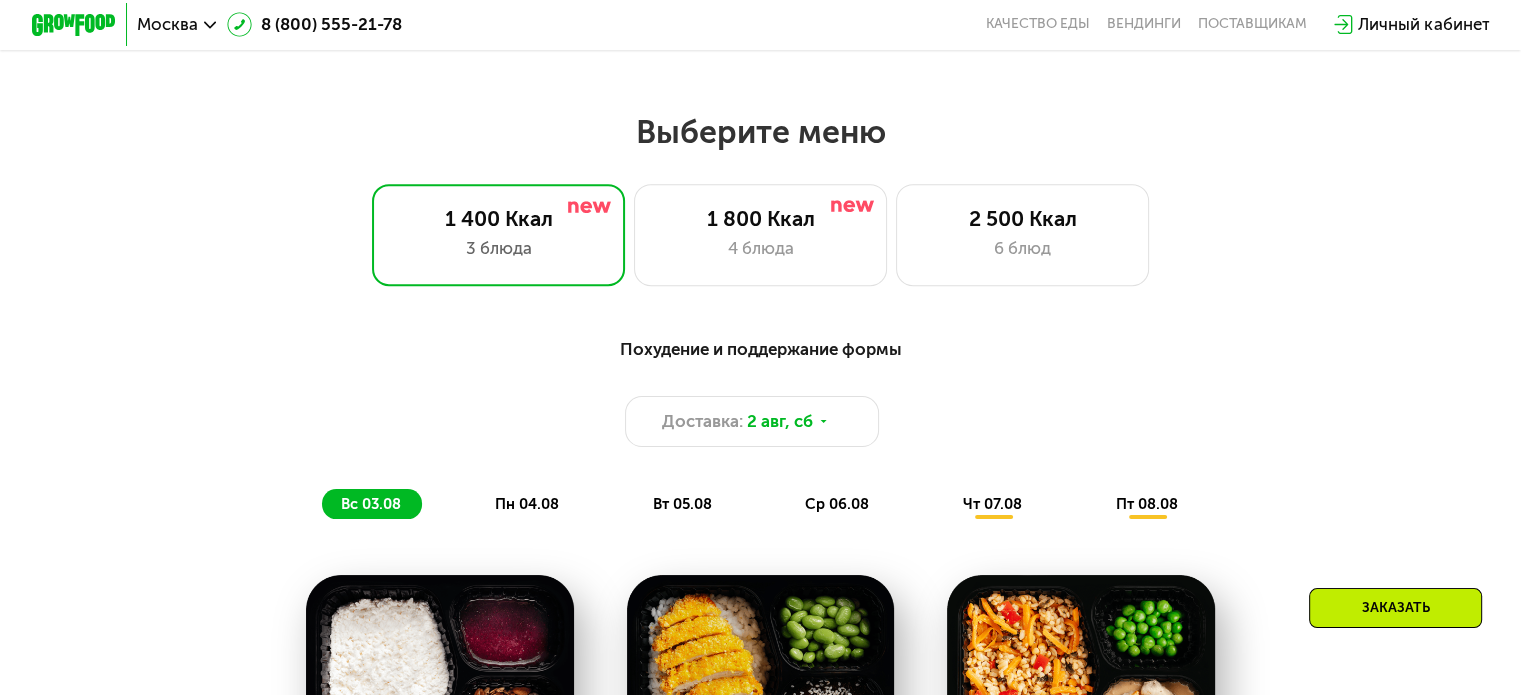 scroll, scrollTop: 900, scrollLeft: 0, axis: vertical 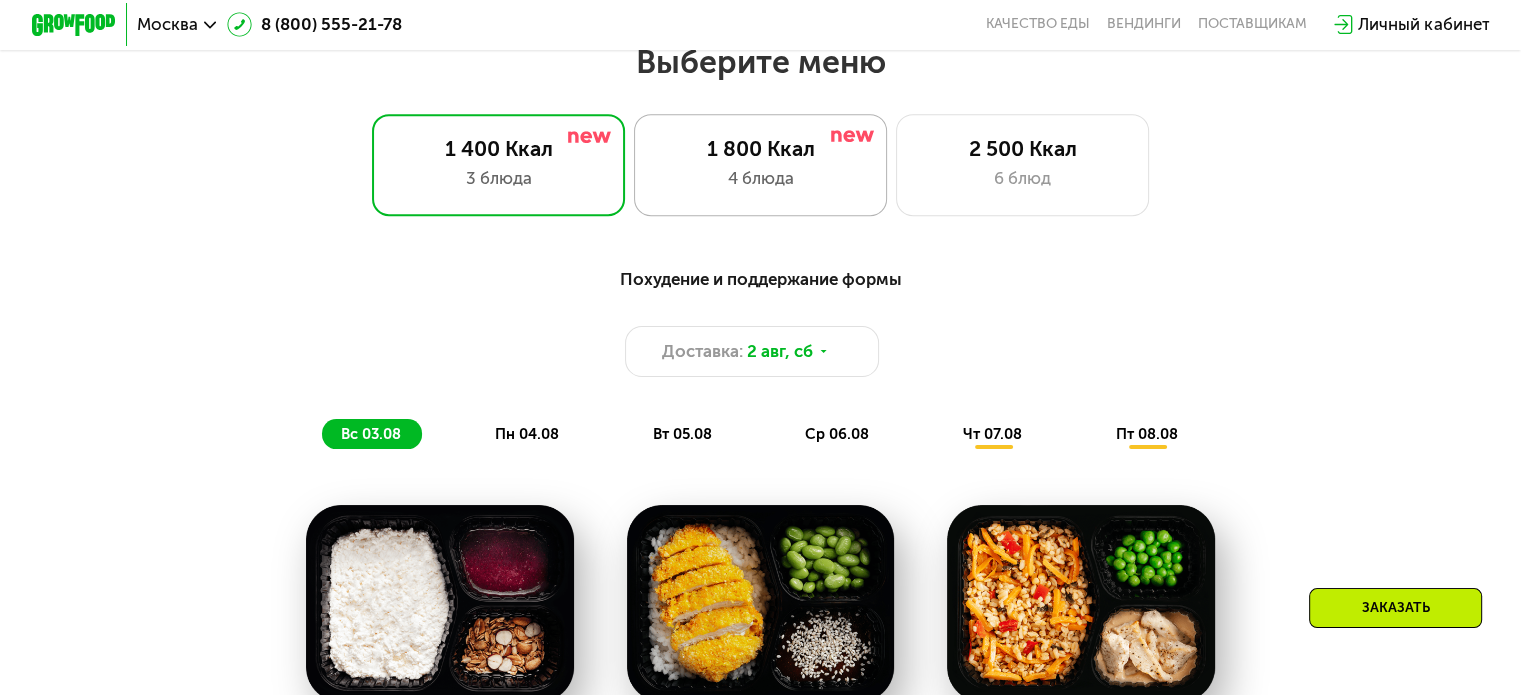 click on "4 блюда" at bounding box center (760, 178) 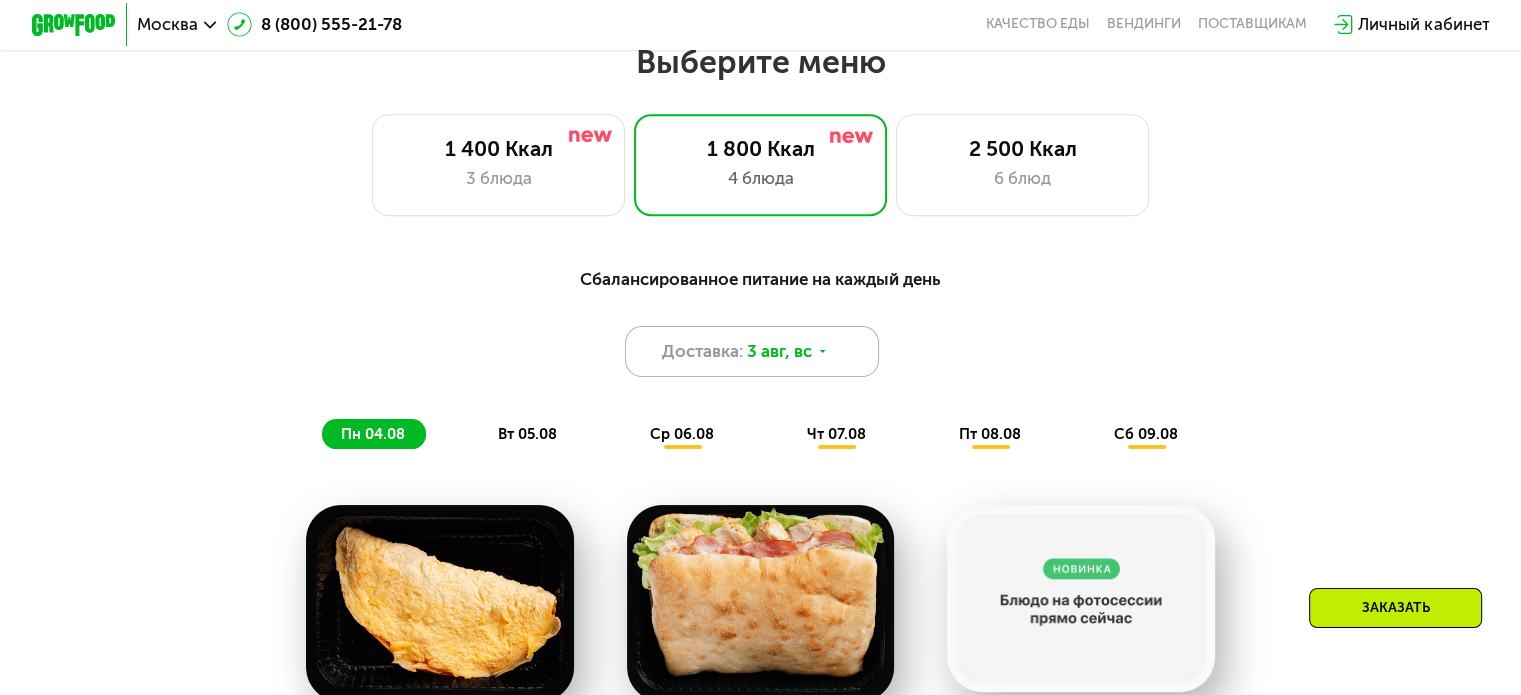 click on "3 авг, вс" at bounding box center [779, 351] 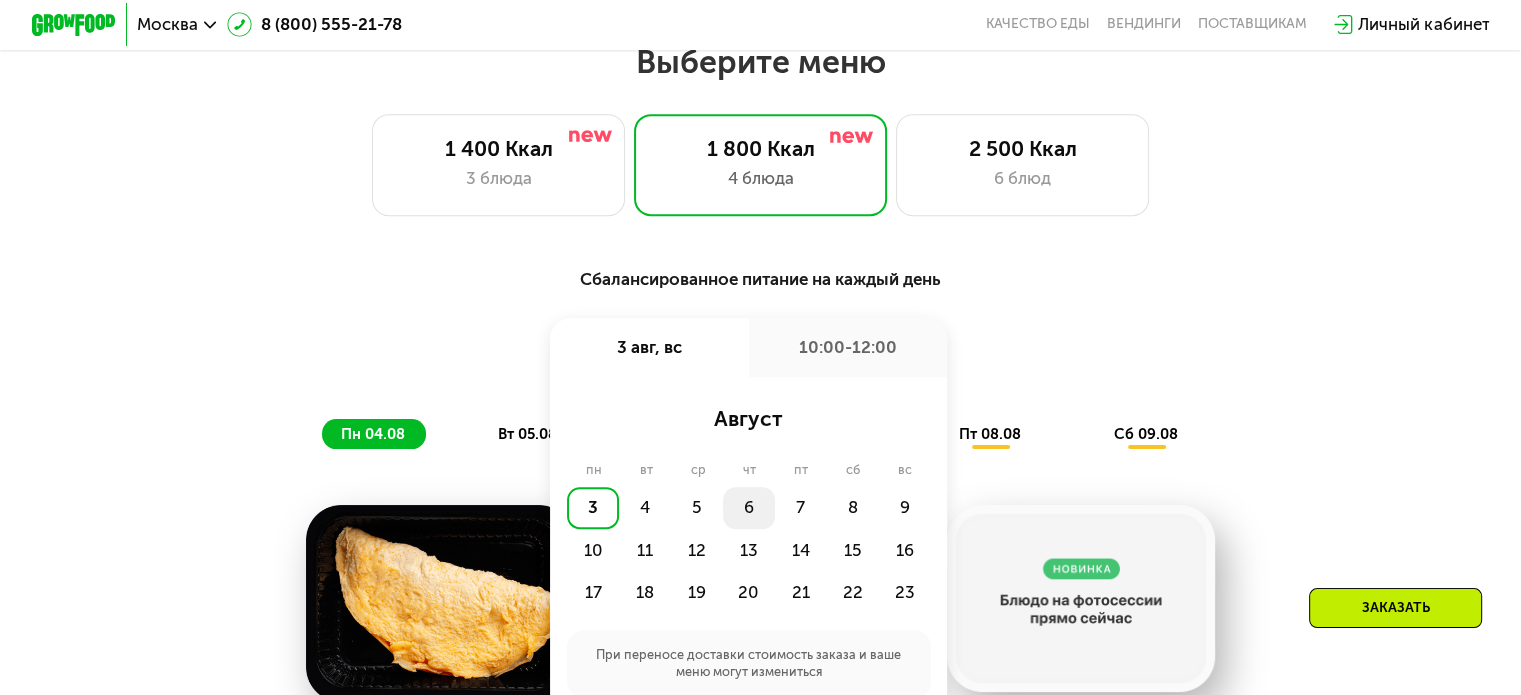 click on "6" 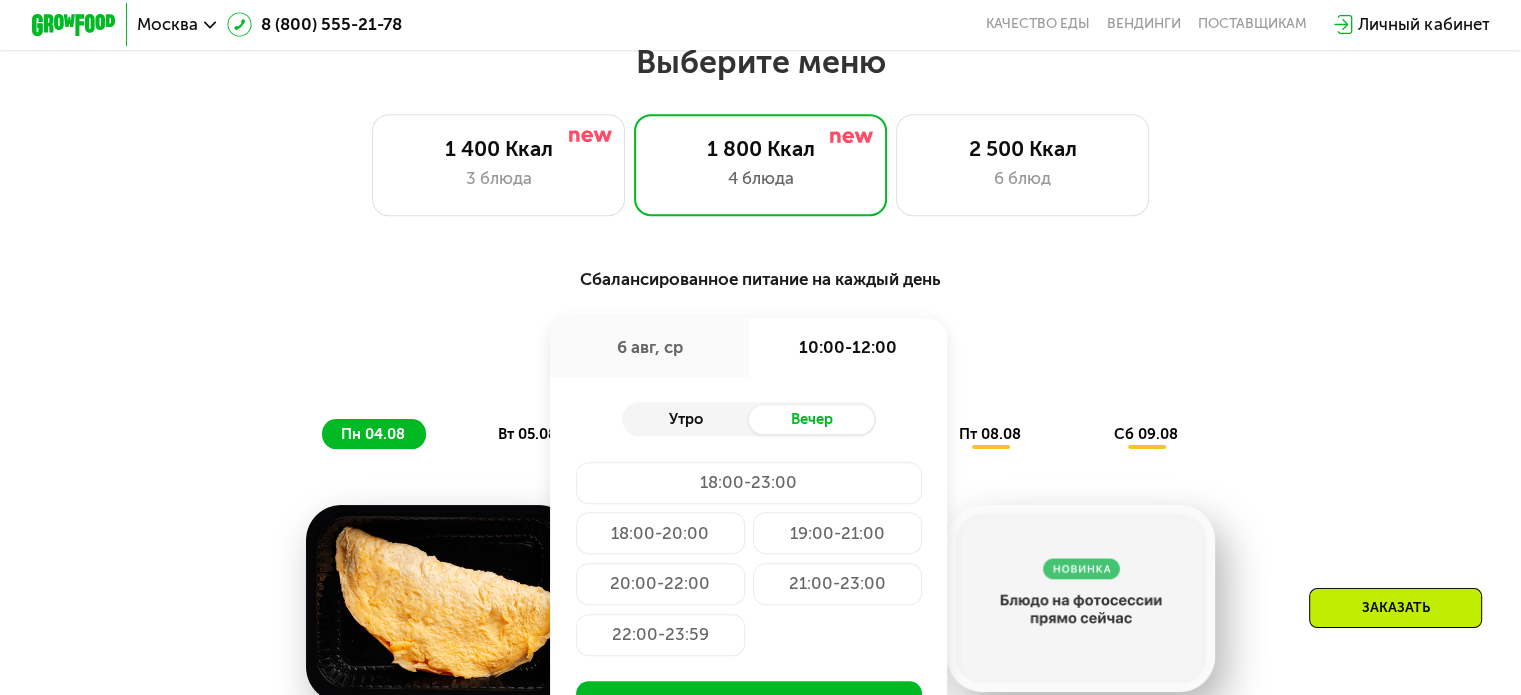 click on "Утро" at bounding box center [685, 420] 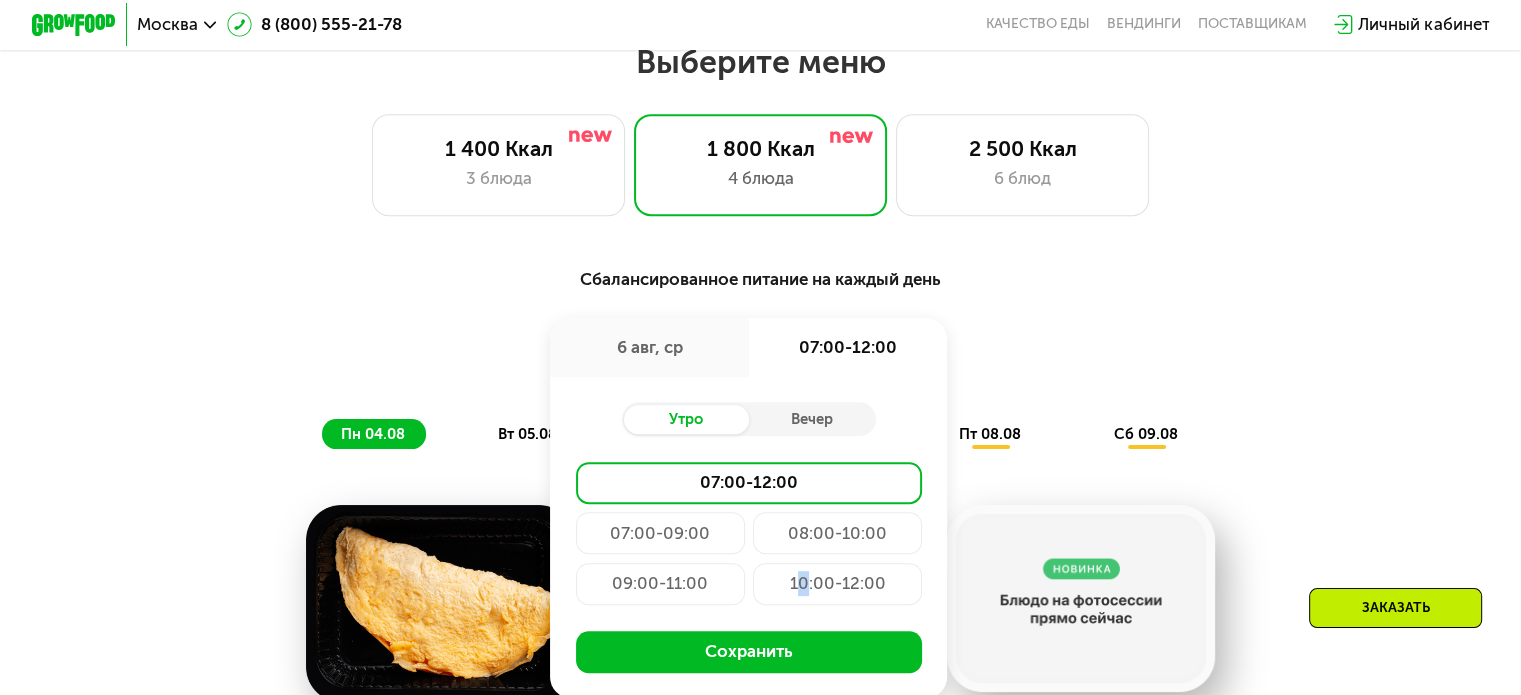 click on "10:00-12:00" 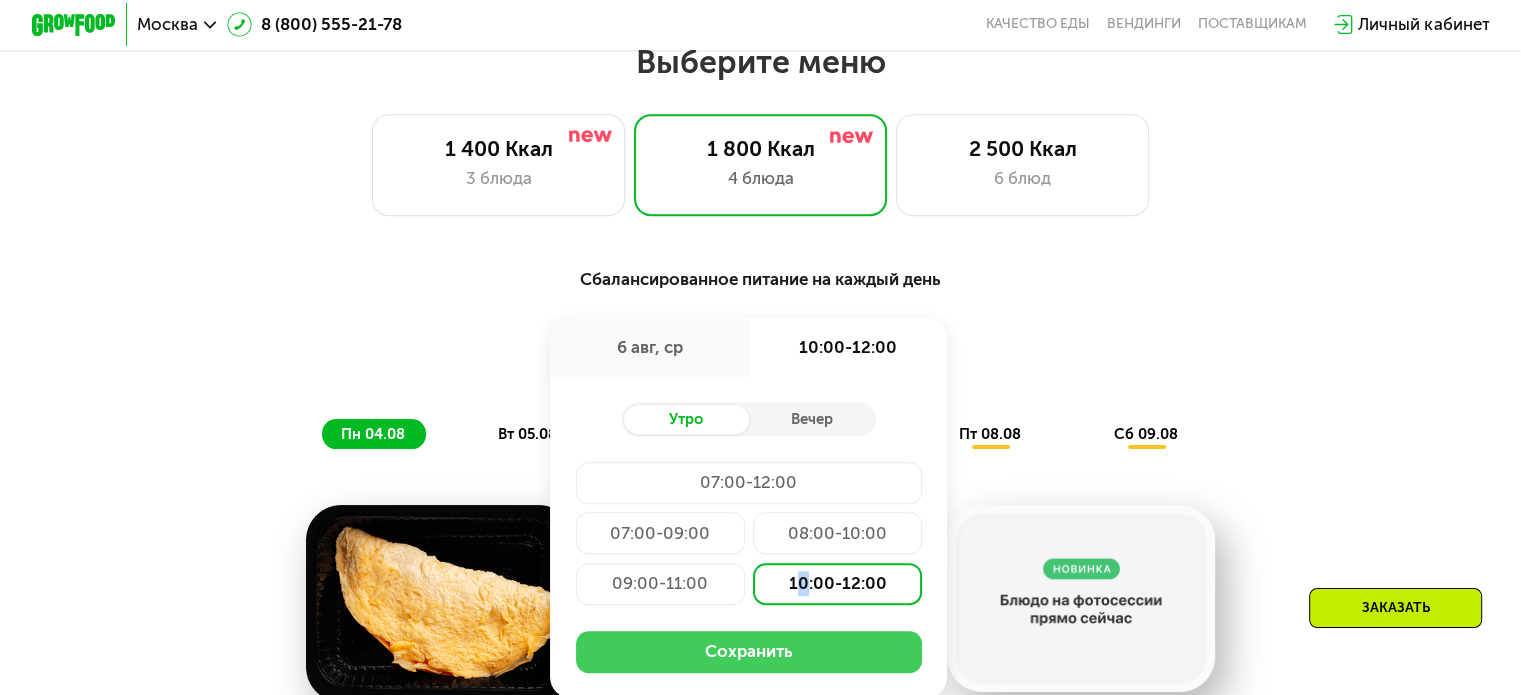 click on "Сохранить" at bounding box center (749, 652) 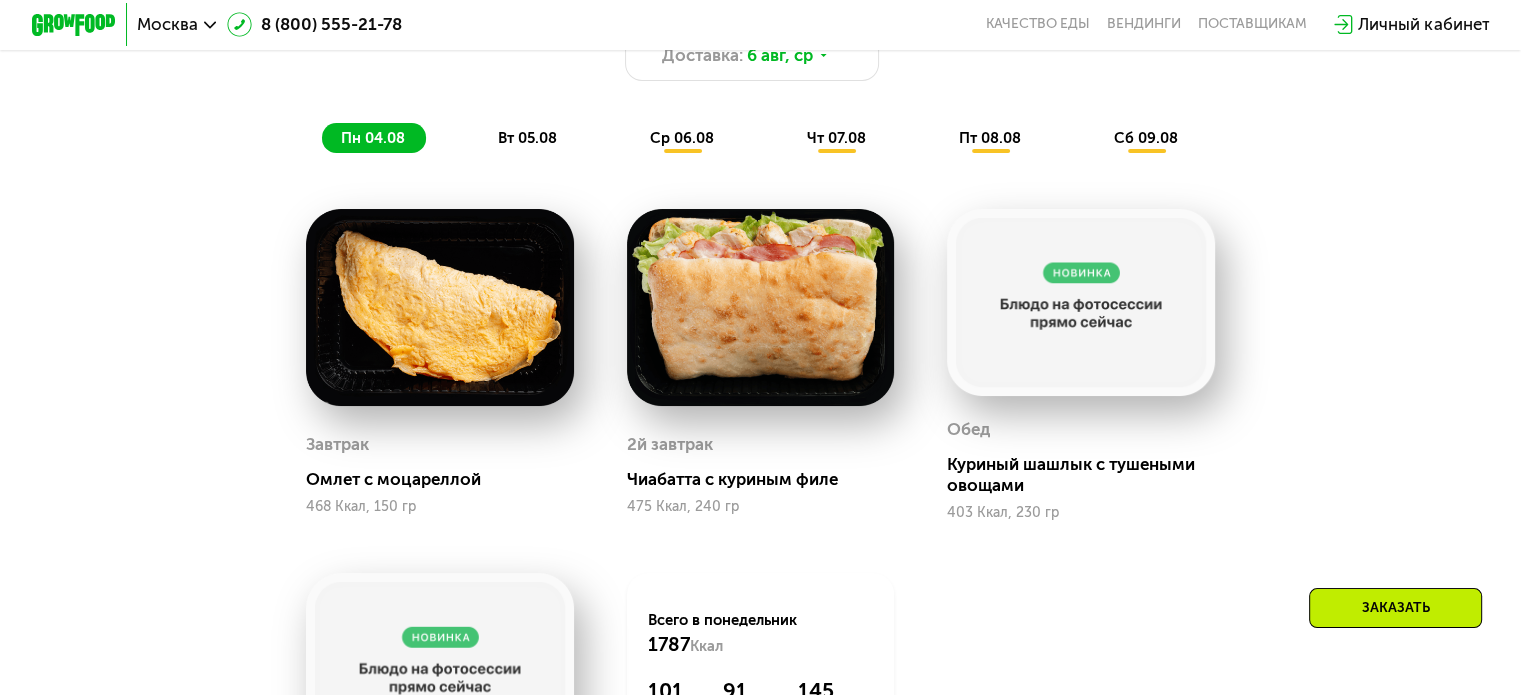 scroll, scrollTop: 1200, scrollLeft: 0, axis: vertical 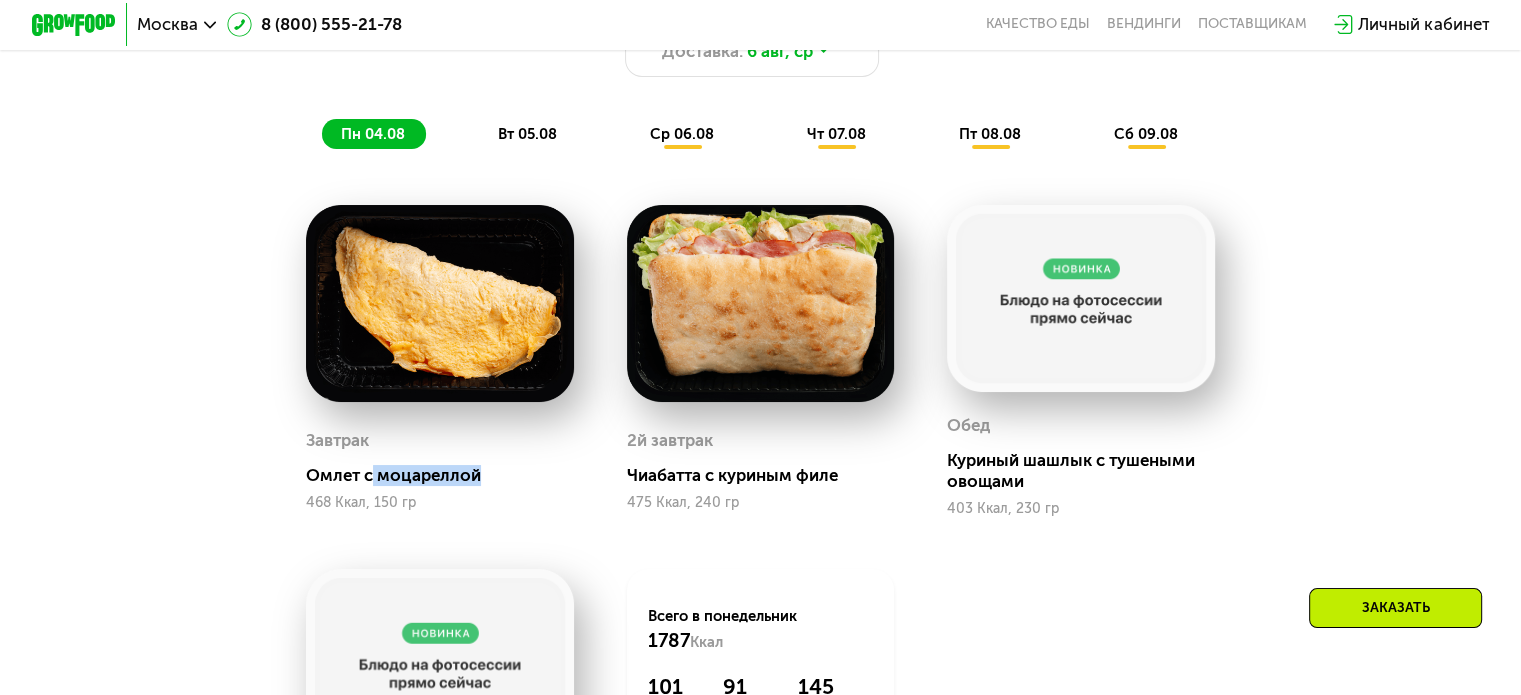drag, startPoint x: 519, startPoint y: 495, endPoint x: 584, endPoint y: 491, distance: 65.12296 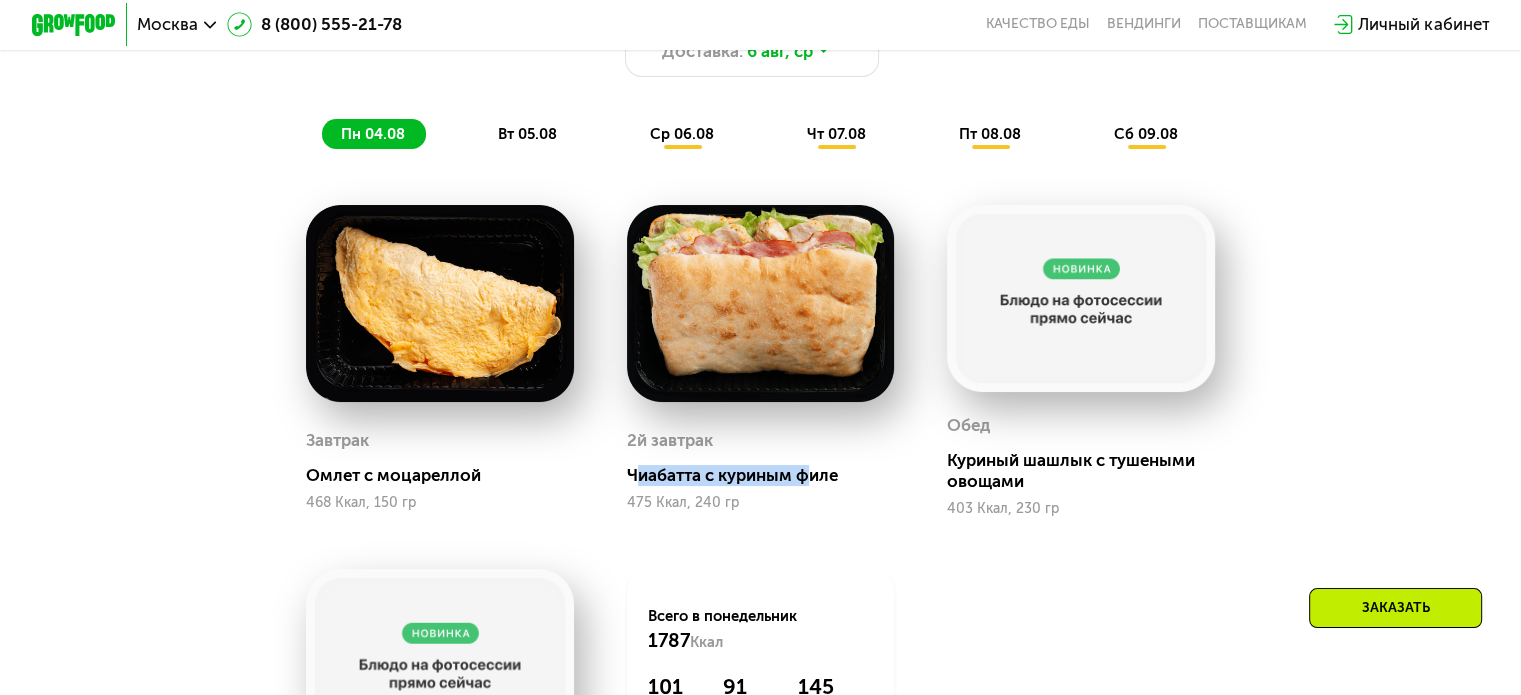 drag, startPoint x: 640, startPoint y: 487, endPoint x: 832, endPoint y: 487, distance: 192 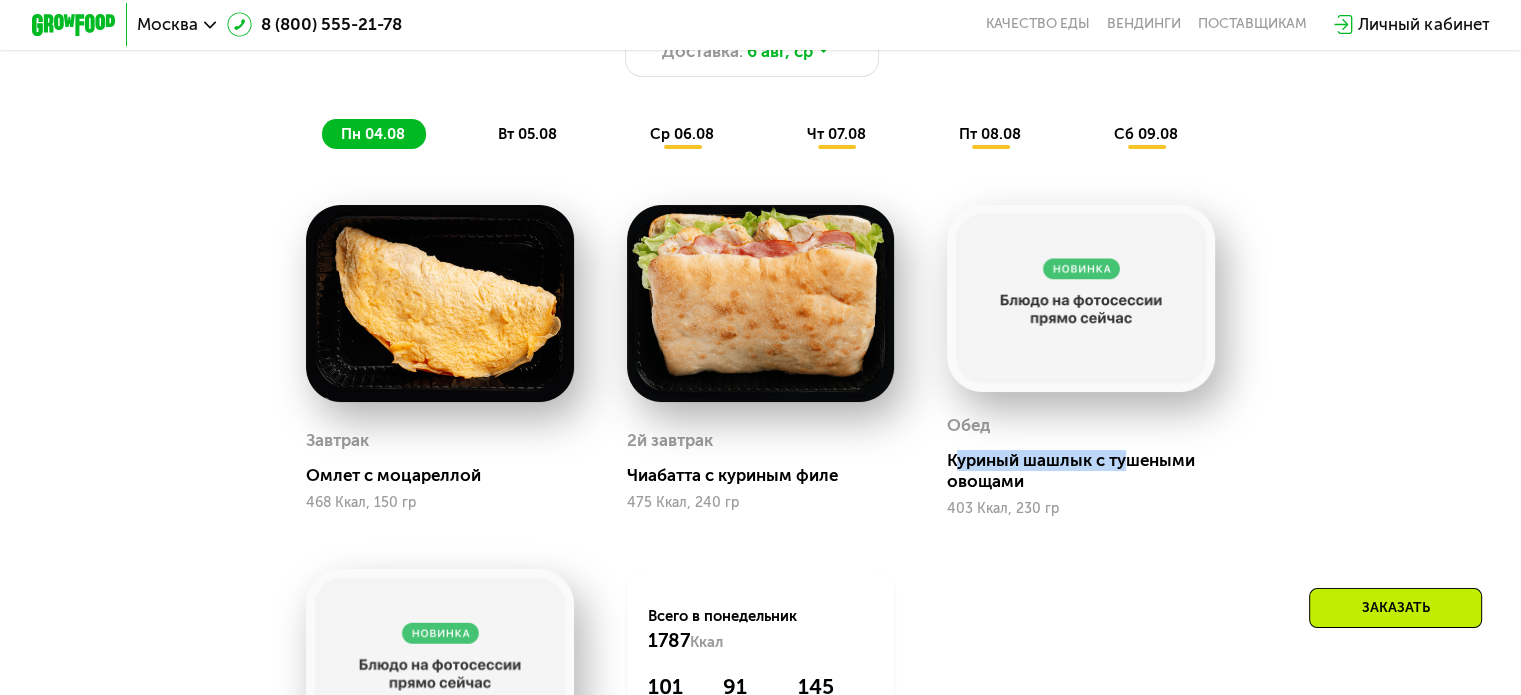 drag, startPoint x: 961, startPoint y: 472, endPoint x: 1131, endPoint y: 474, distance: 170.01176 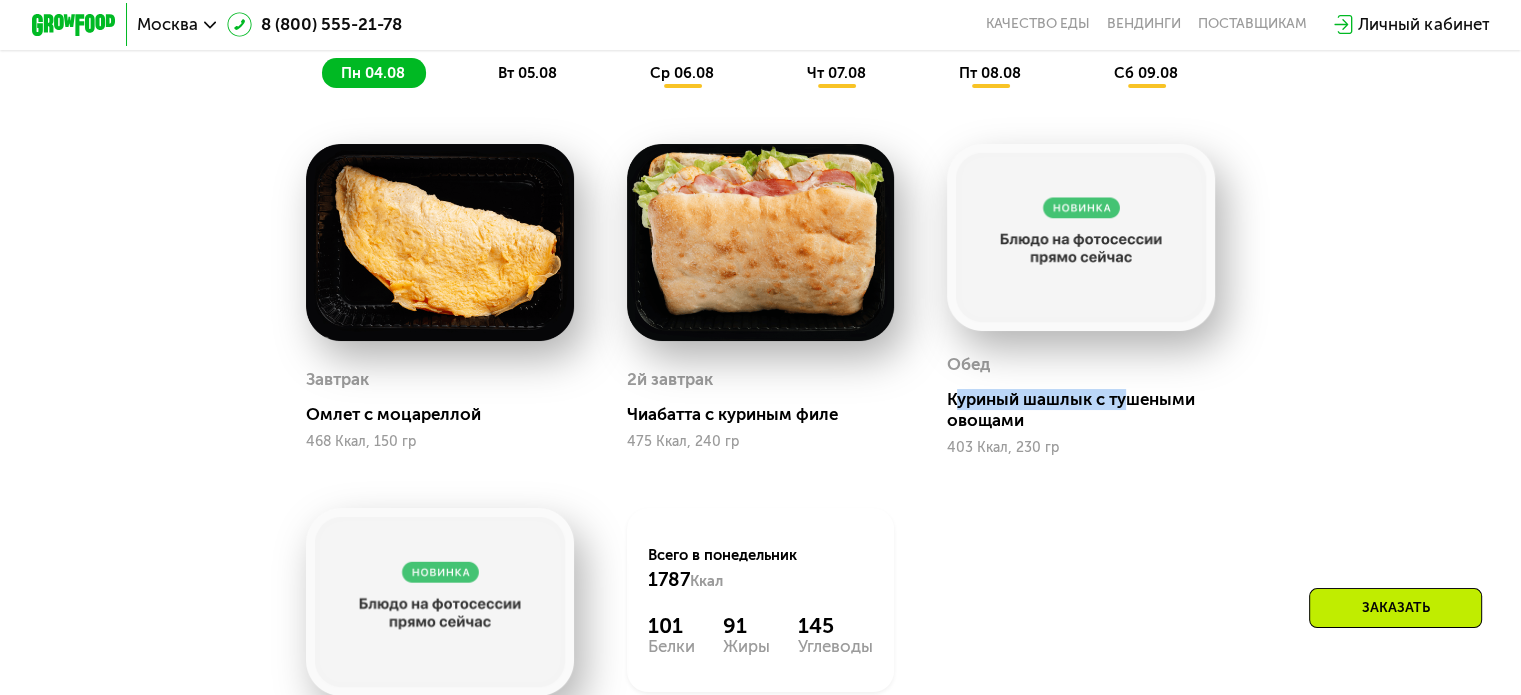 scroll, scrollTop: 1300, scrollLeft: 0, axis: vertical 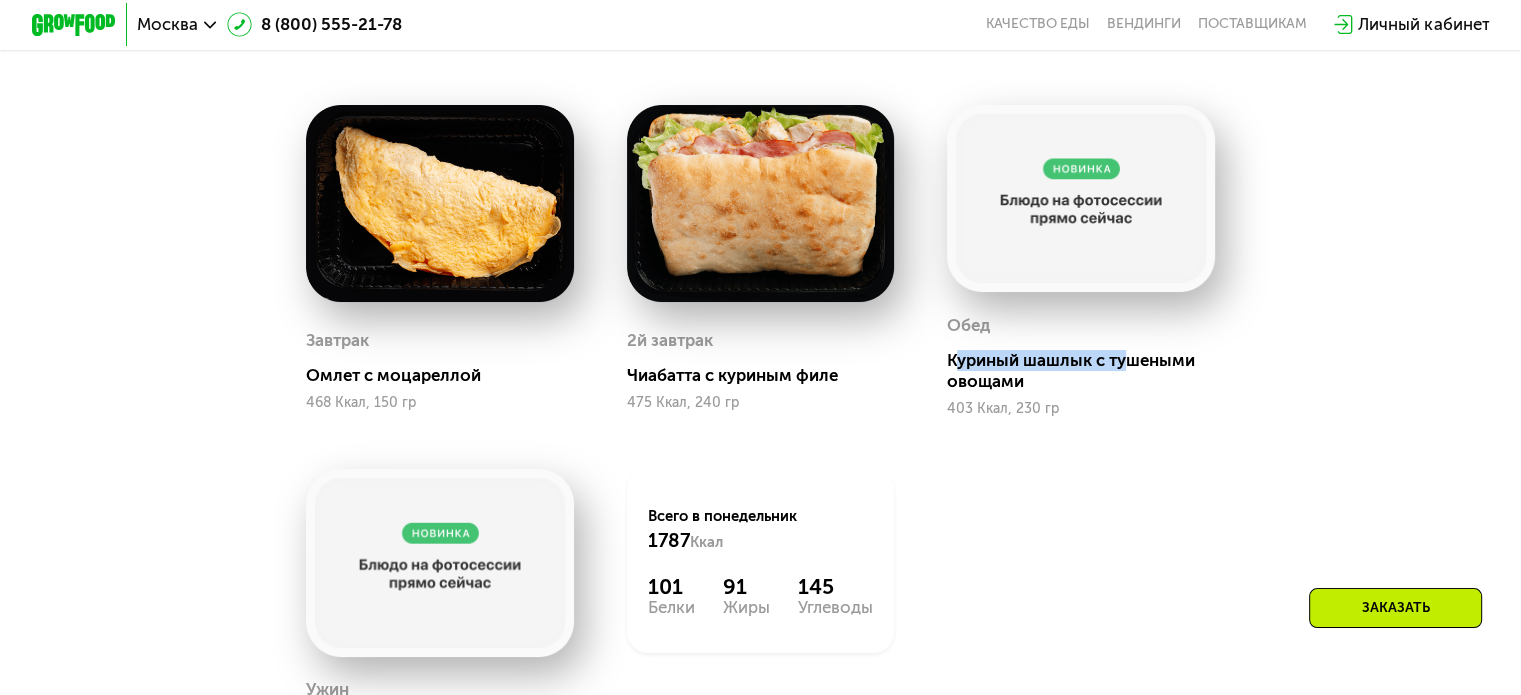 click on "Куриный шашлык с тушеными овощами" at bounding box center [1089, 371] 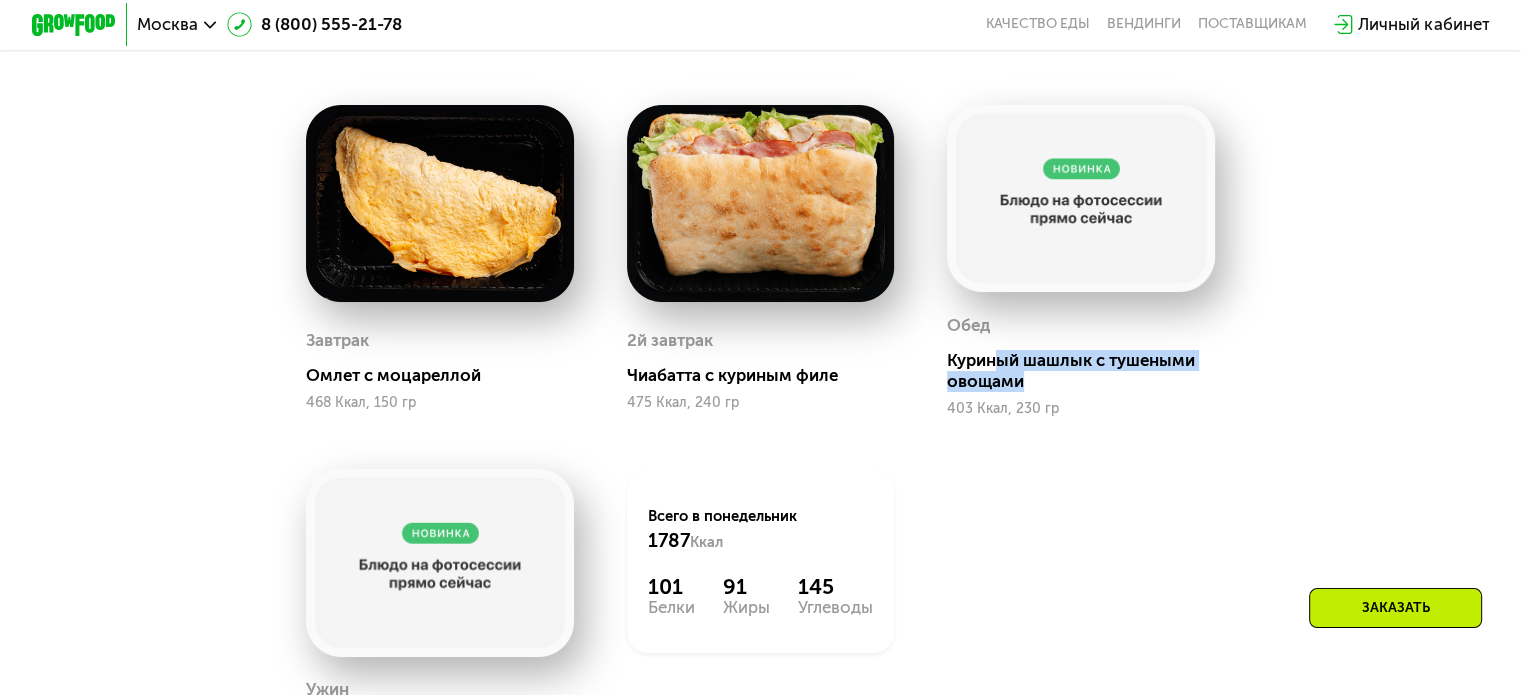 drag, startPoint x: 1000, startPoint y: 379, endPoint x: 1206, endPoint y: 388, distance: 206.1965 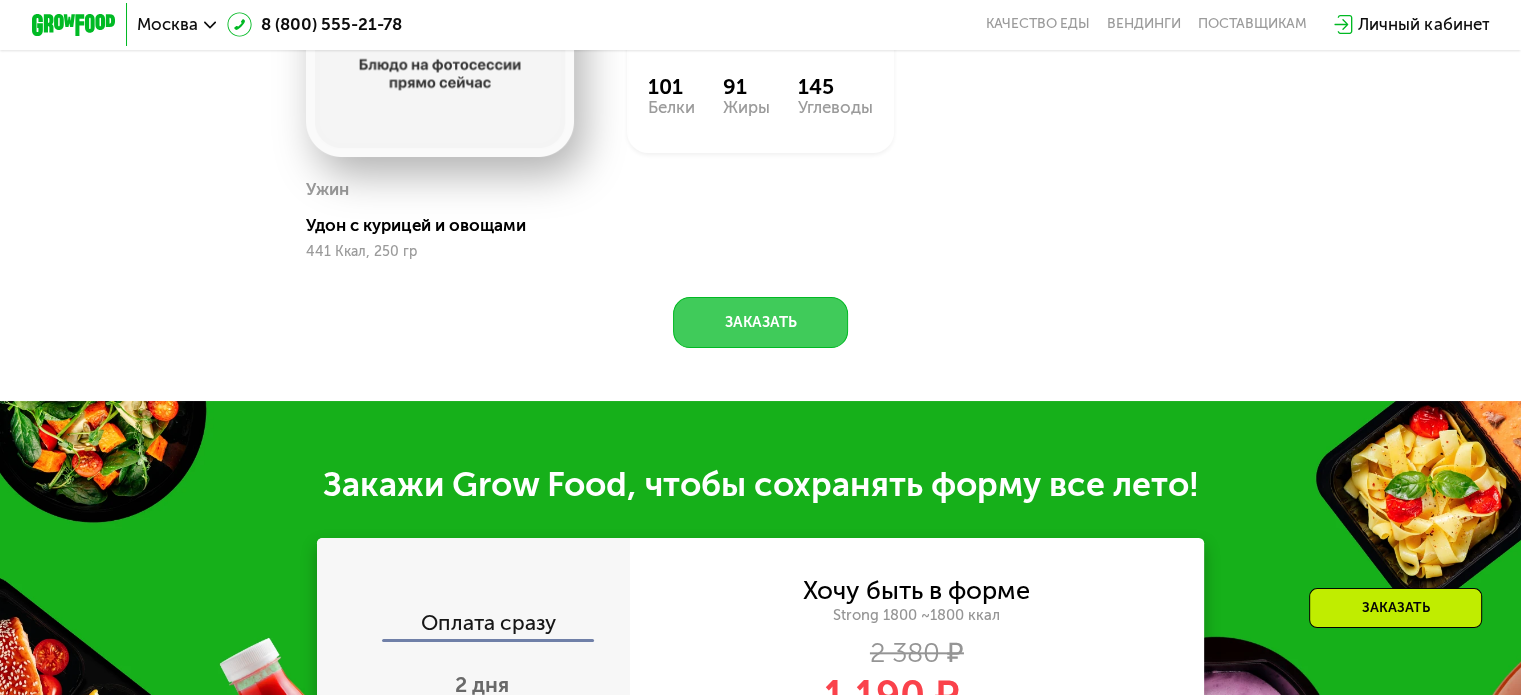 click on "Заказать" 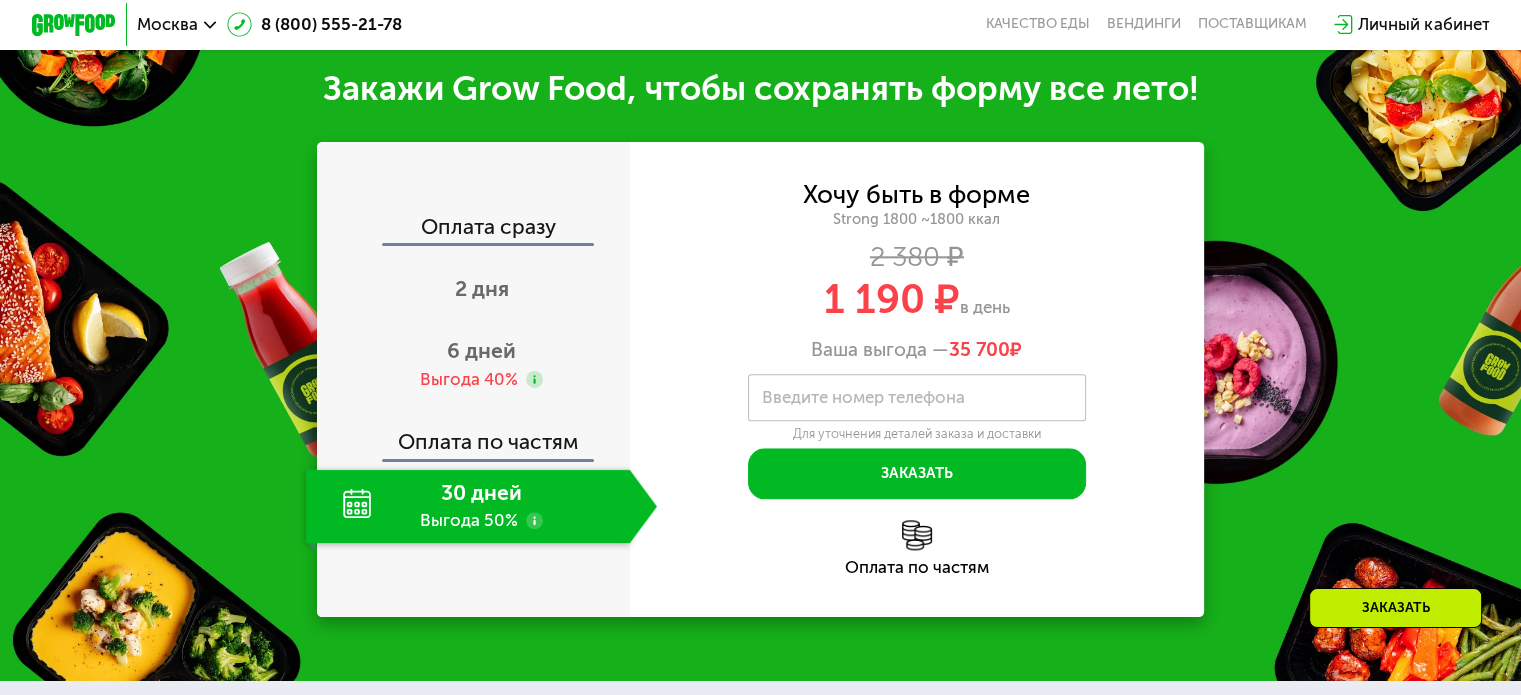 scroll, scrollTop: 2220, scrollLeft: 0, axis: vertical 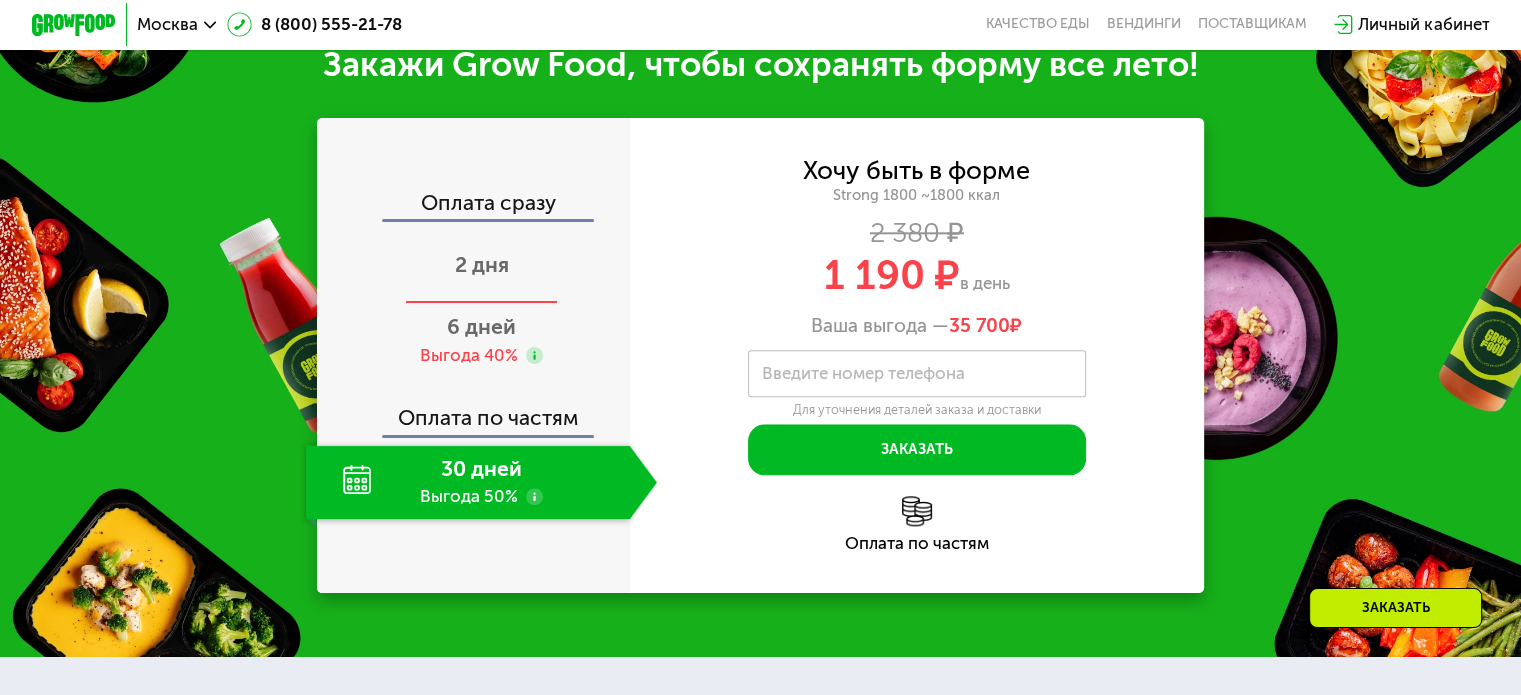 click on "2 дня" at bounding box center (481, 267) 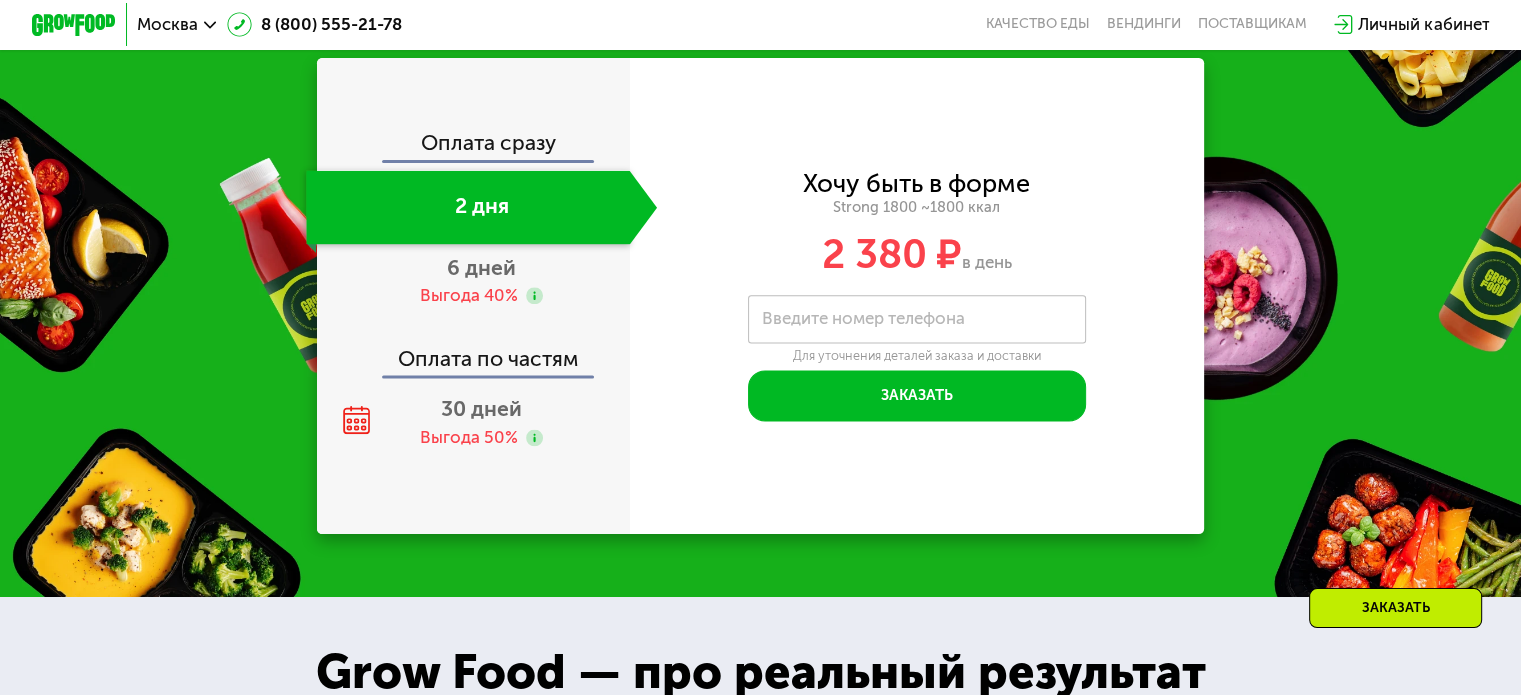scroll, scrollTop: 2533, scrollLeft: 0, axis: vertical 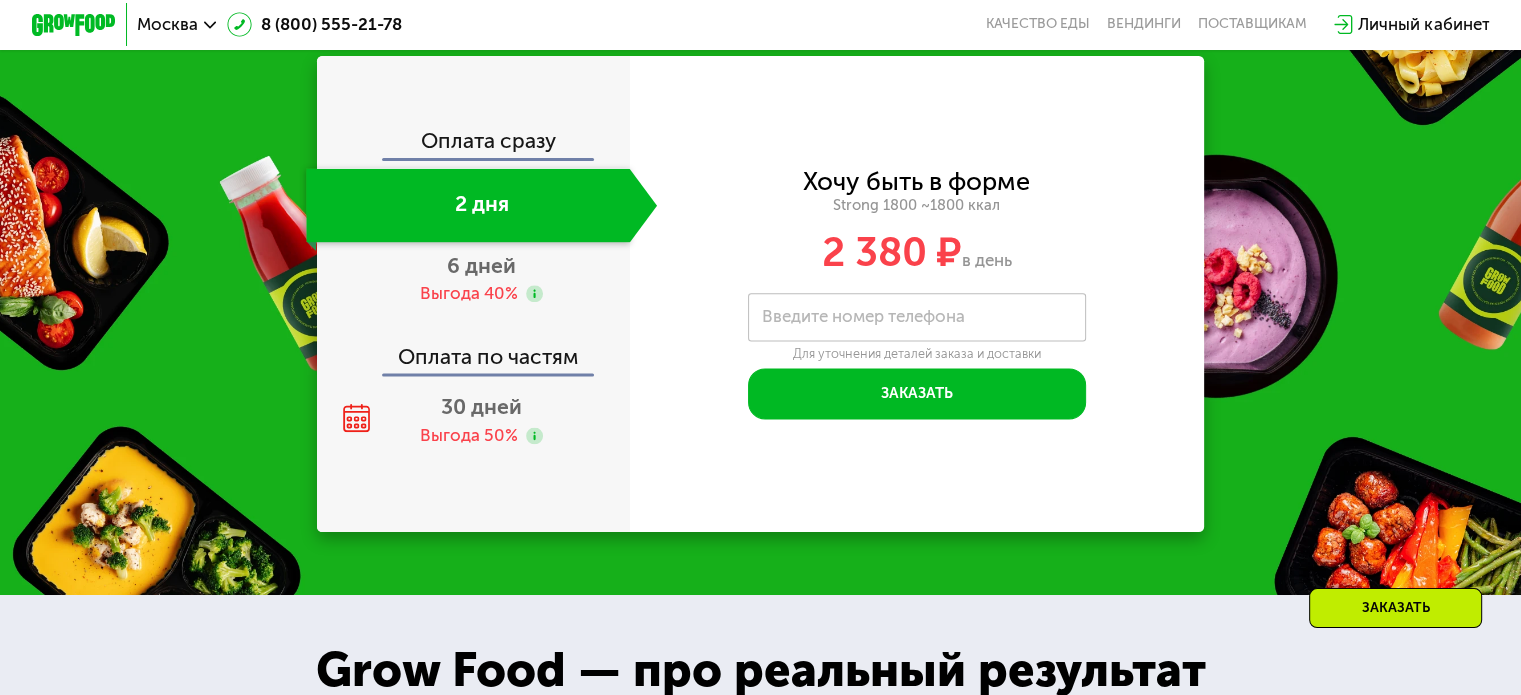 drag, startPoint x: 820, startPoint y: 275, endPoint x: 1174, endPoint y: 277, distance: 354.00565 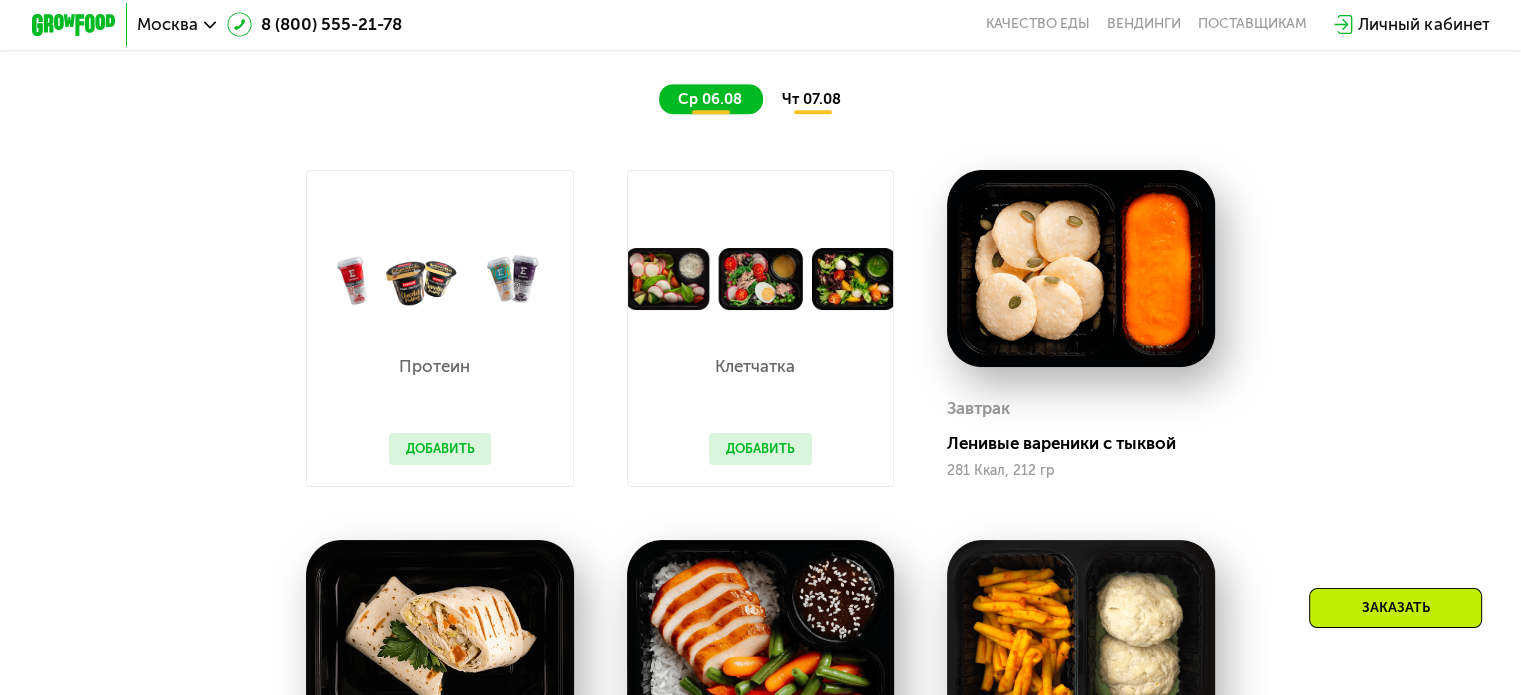 scroll, scrollTop: 1233, scrollLeft: 0, axis: vertical 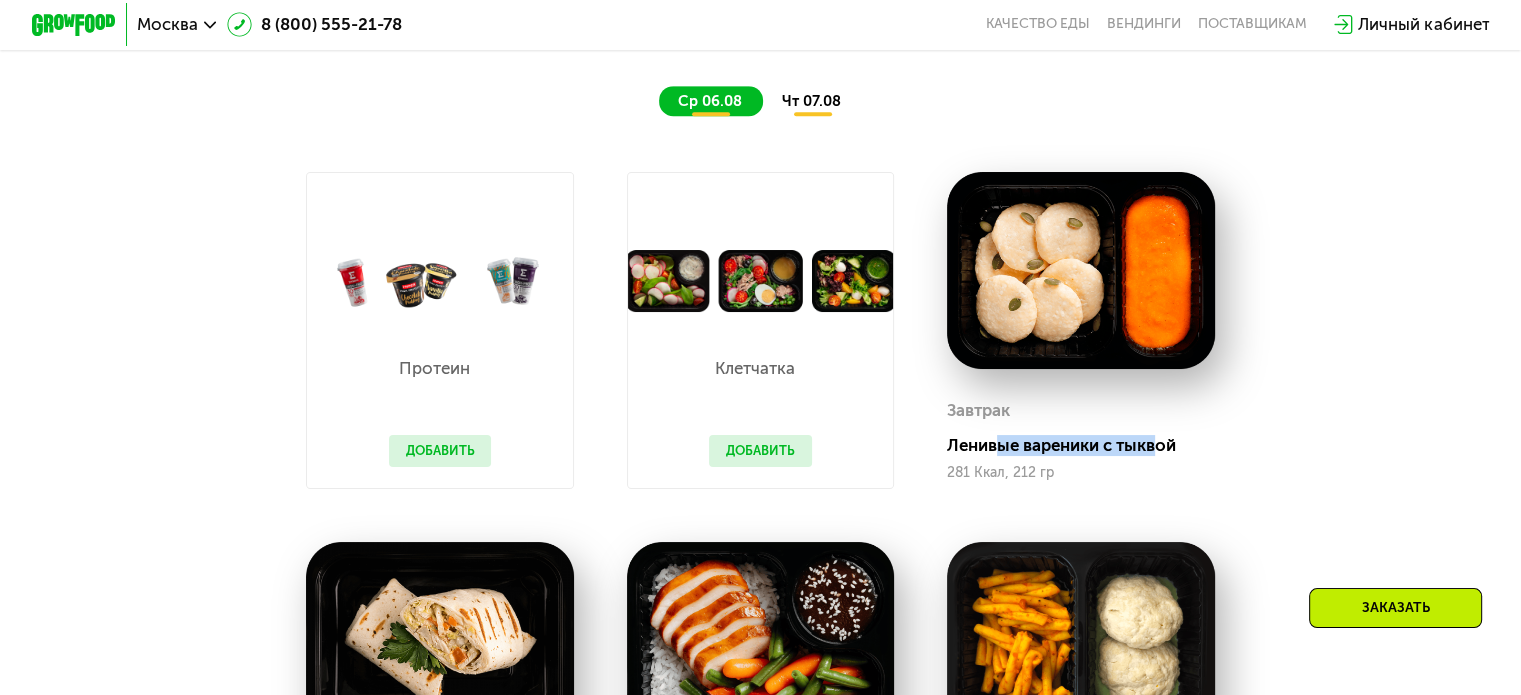 drag, startPoint x: 996, startPoint y: 461, endPoint x: 1168, endPoint y: 459, distance: 172.01163 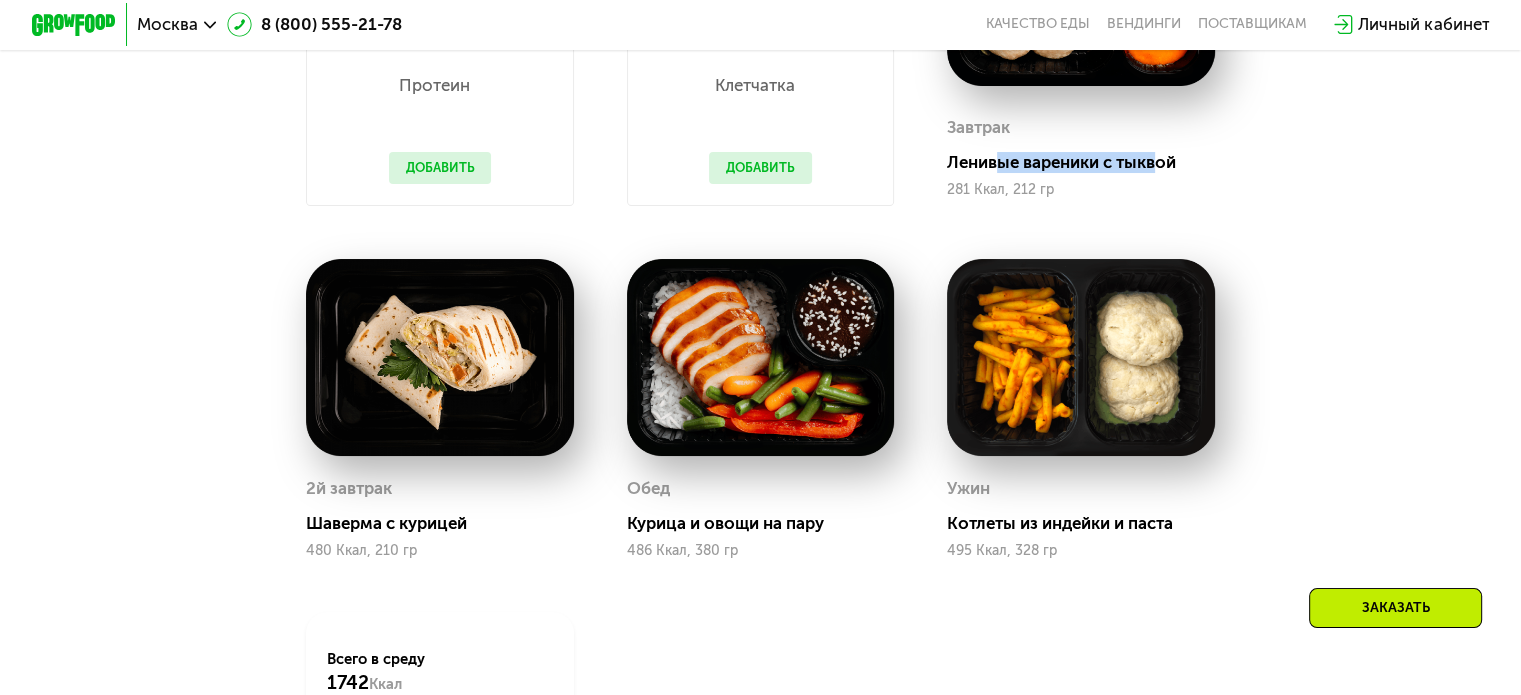 scroll, scrollTop: 1533, scrollLeft: 0, axis: vertical 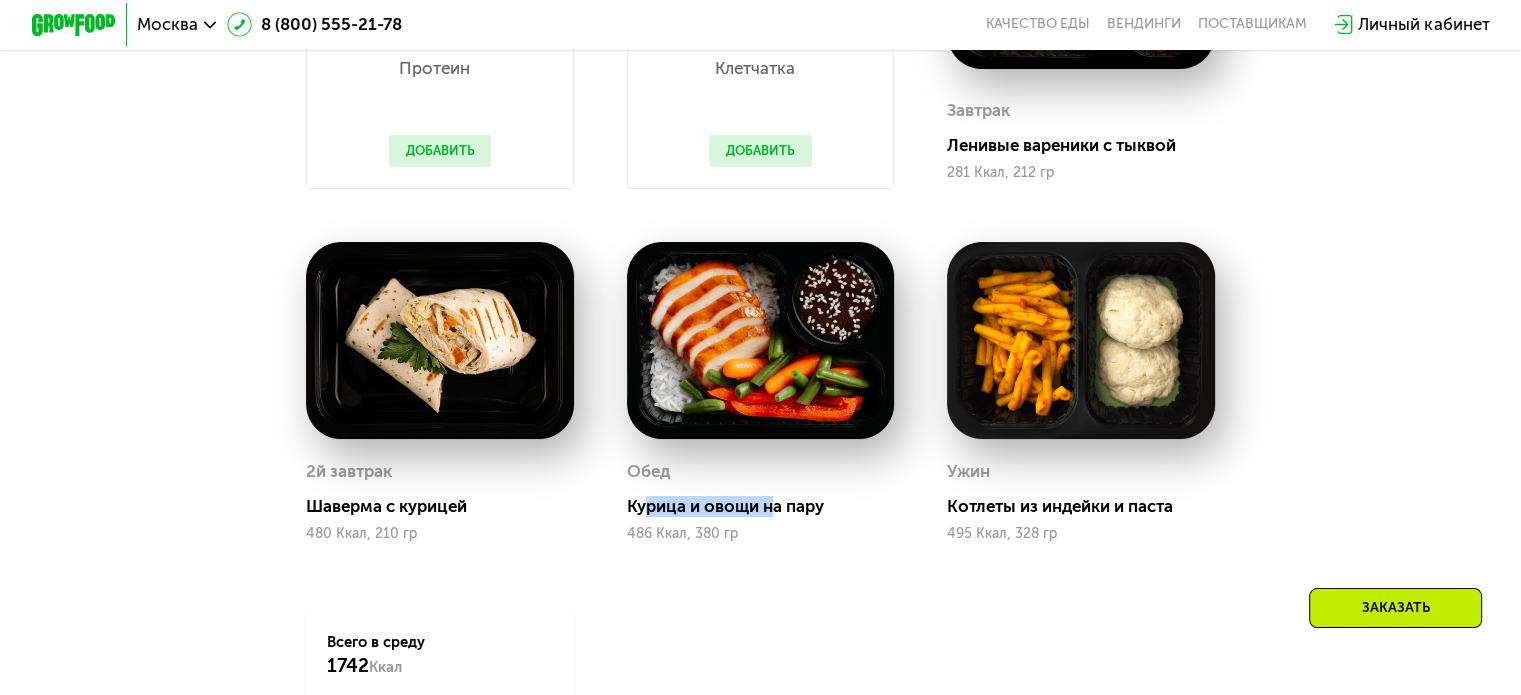 drag, startPoint x: 671, startPoint y: 526, endPoint x: 800, endPoint y: 518, distance: 129.24782 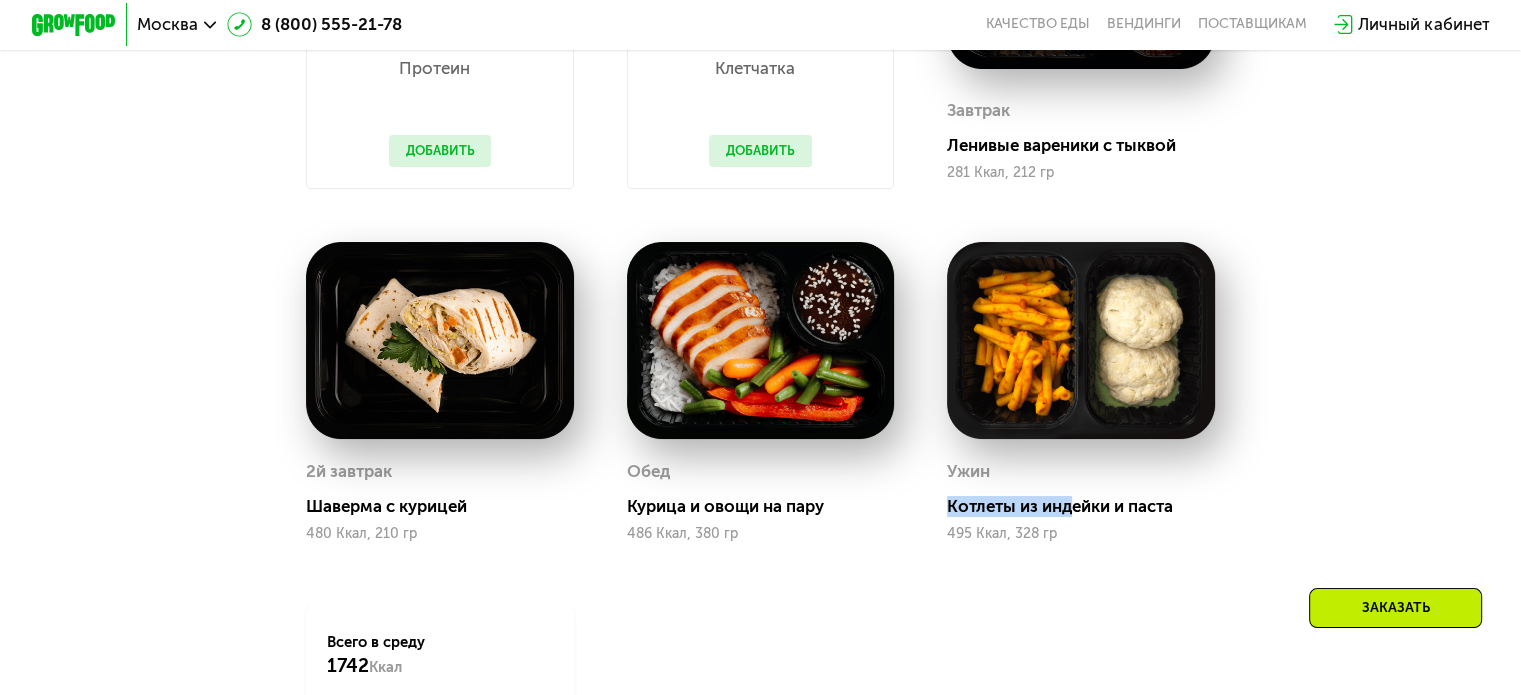 drag, startPoint x: 954, startPoint y: 515, endPoint x: 1096, endPoint y: 512, distance: 142.0317 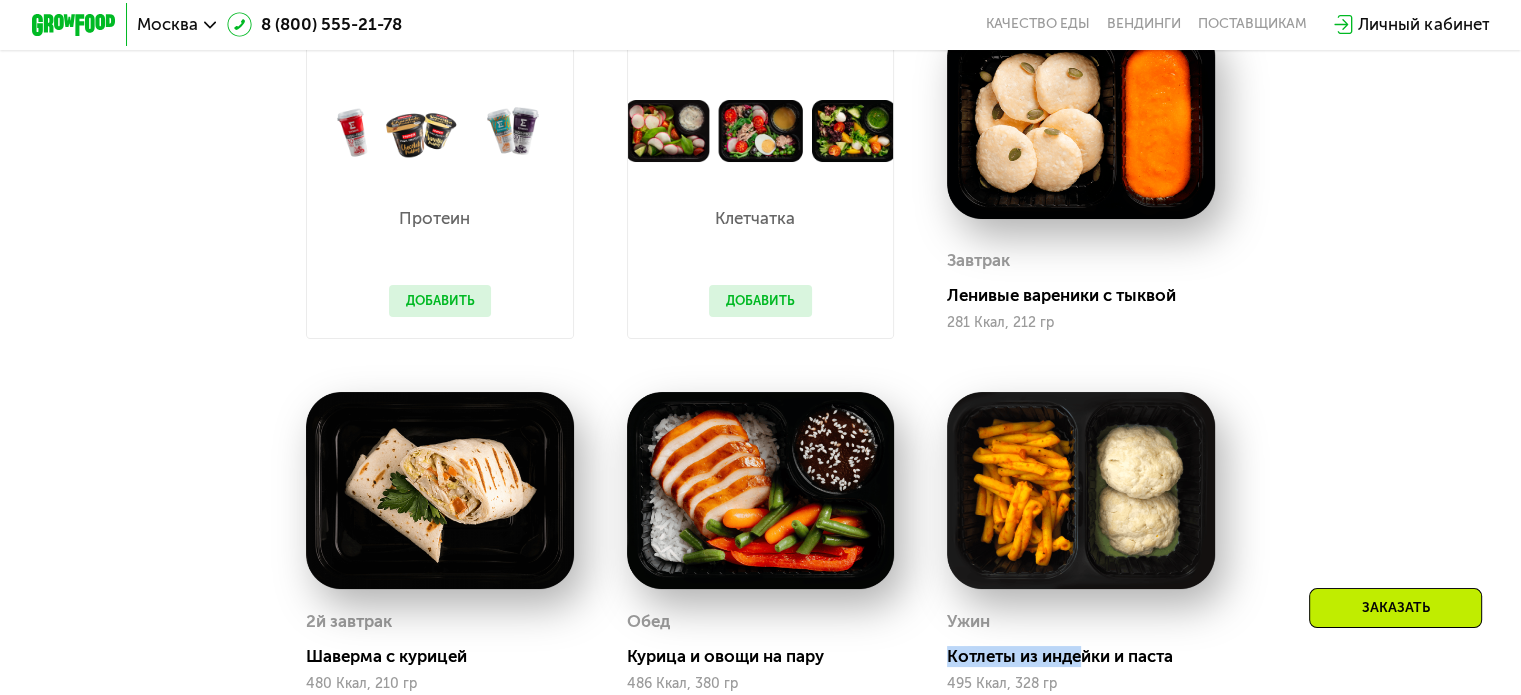 scroll, scrollTop: 1133, scrollLeft: 0, axis: vertical 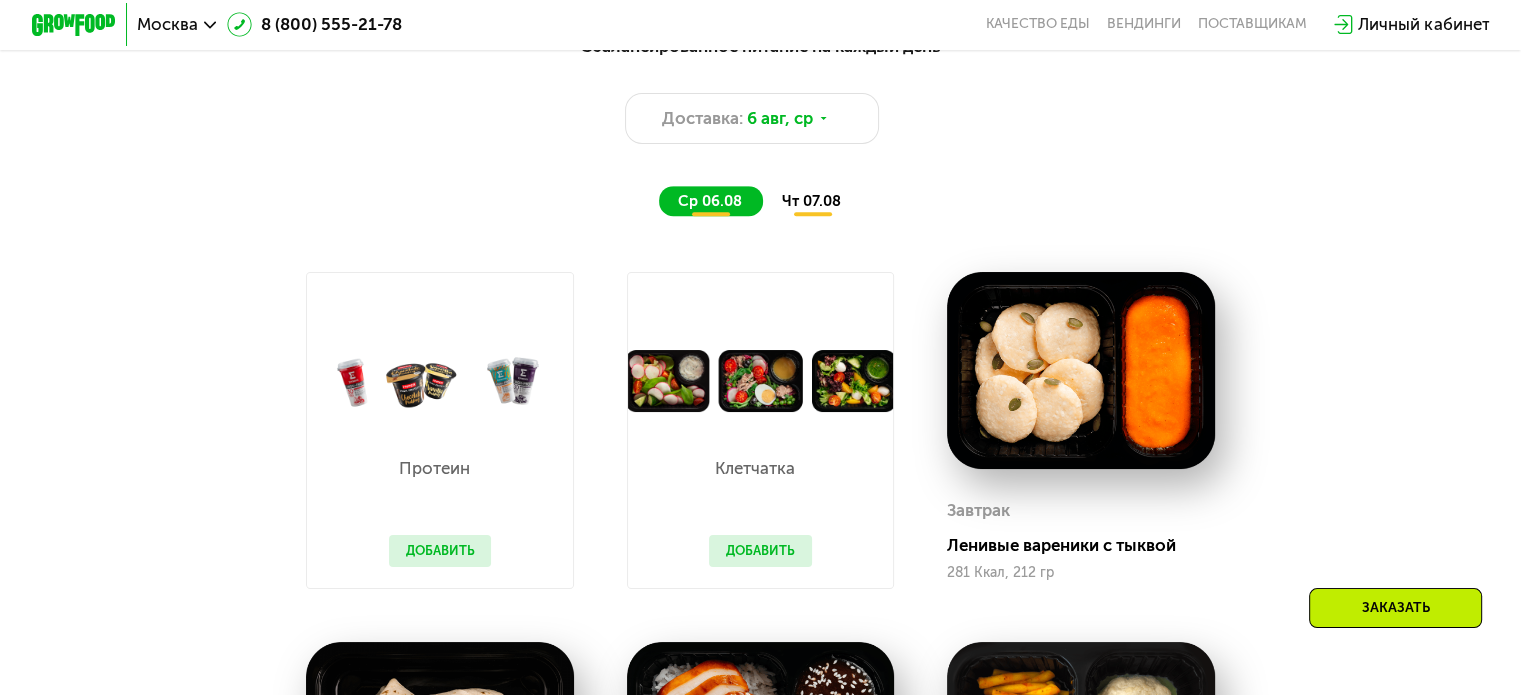 click on "чт 07.08" at bounding box center (811, 201) 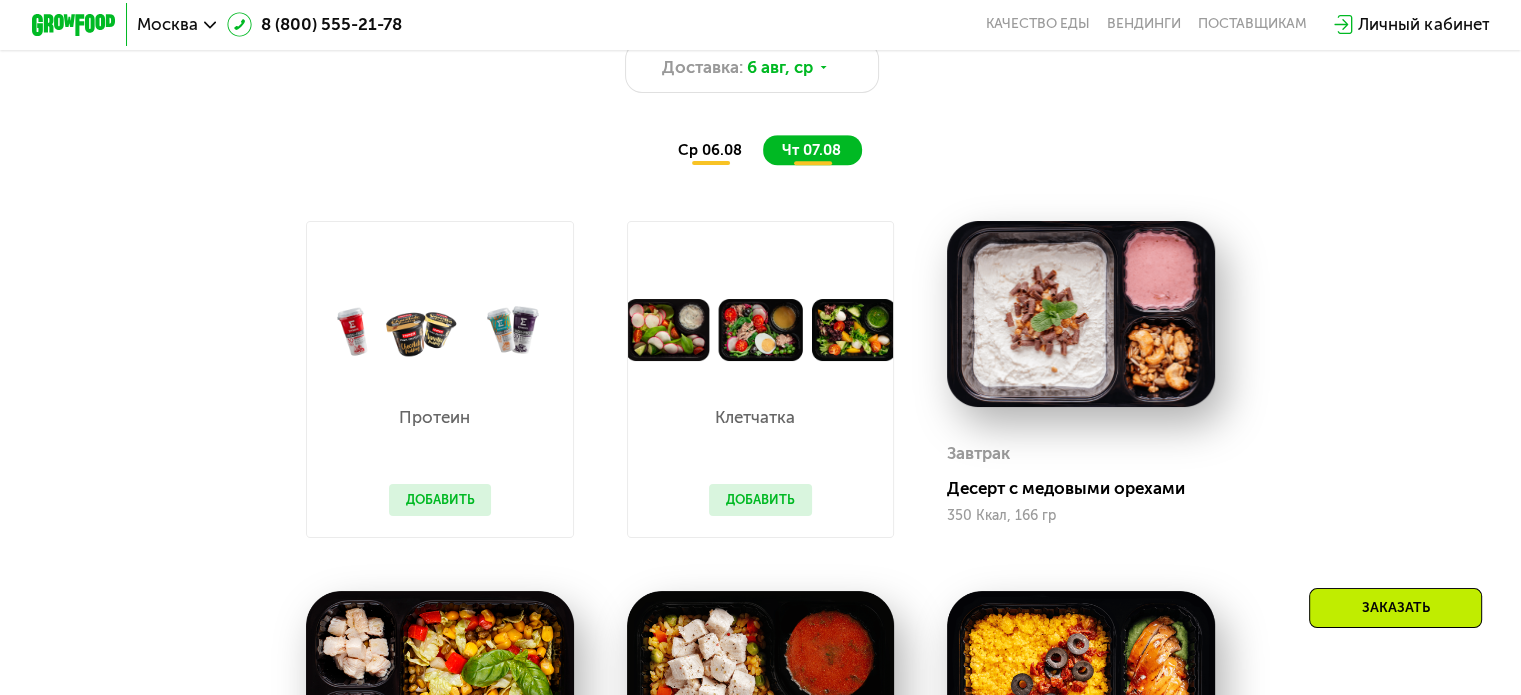 scroll, scrollTop: 1233, scrollLeft: 0, axis: vertical 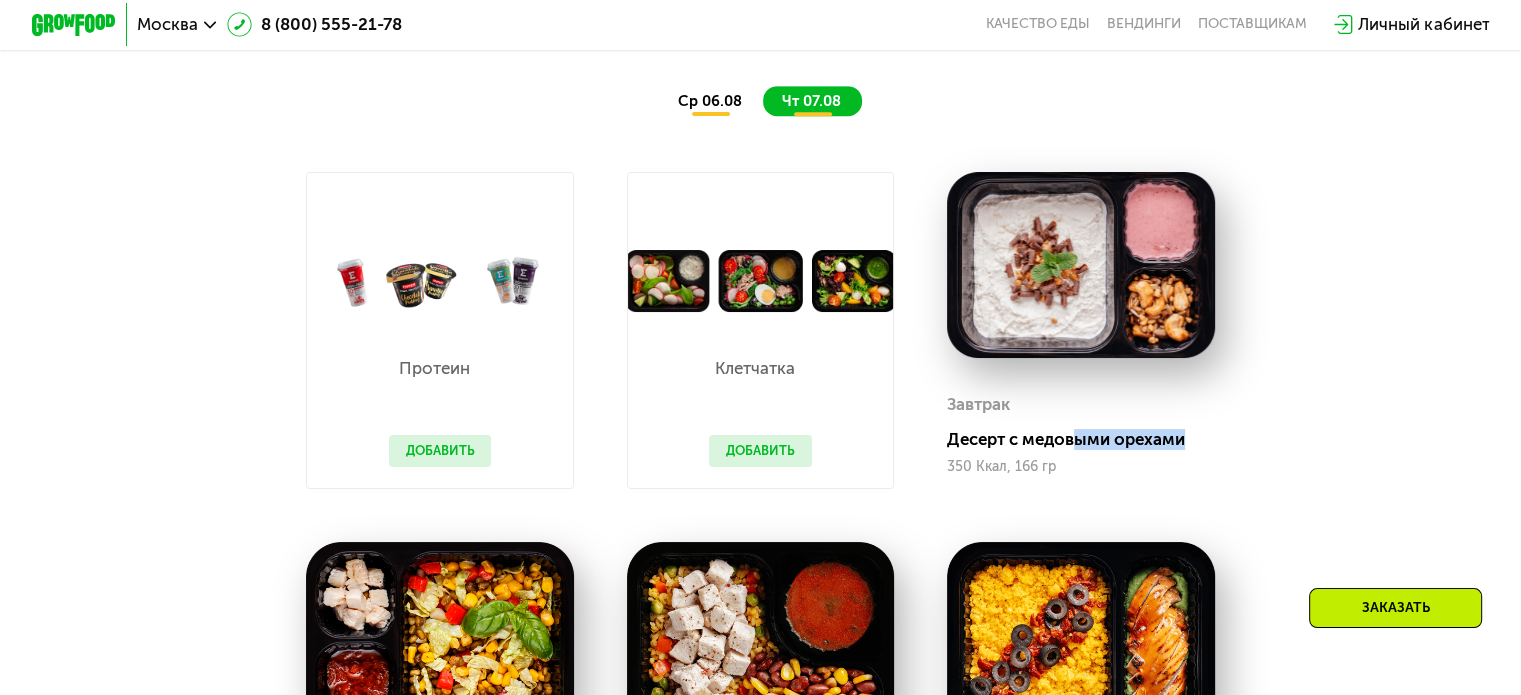 drag, startPoint x: 1078, startPoint y: 451, endPoint x: 1242, endPoint y: 447, distance: 164.04877 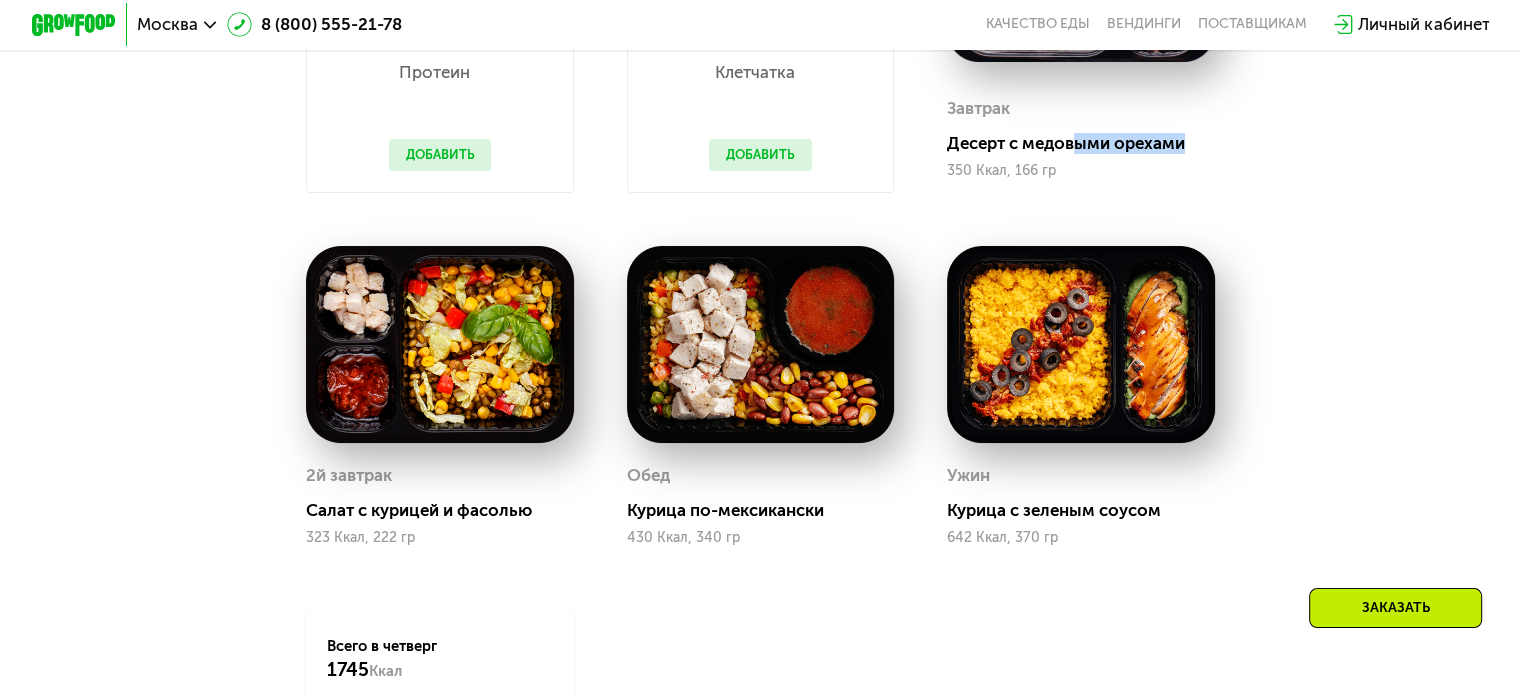 scroll, scrollTop: 1533, scrollLeft: 0, axis: vertical 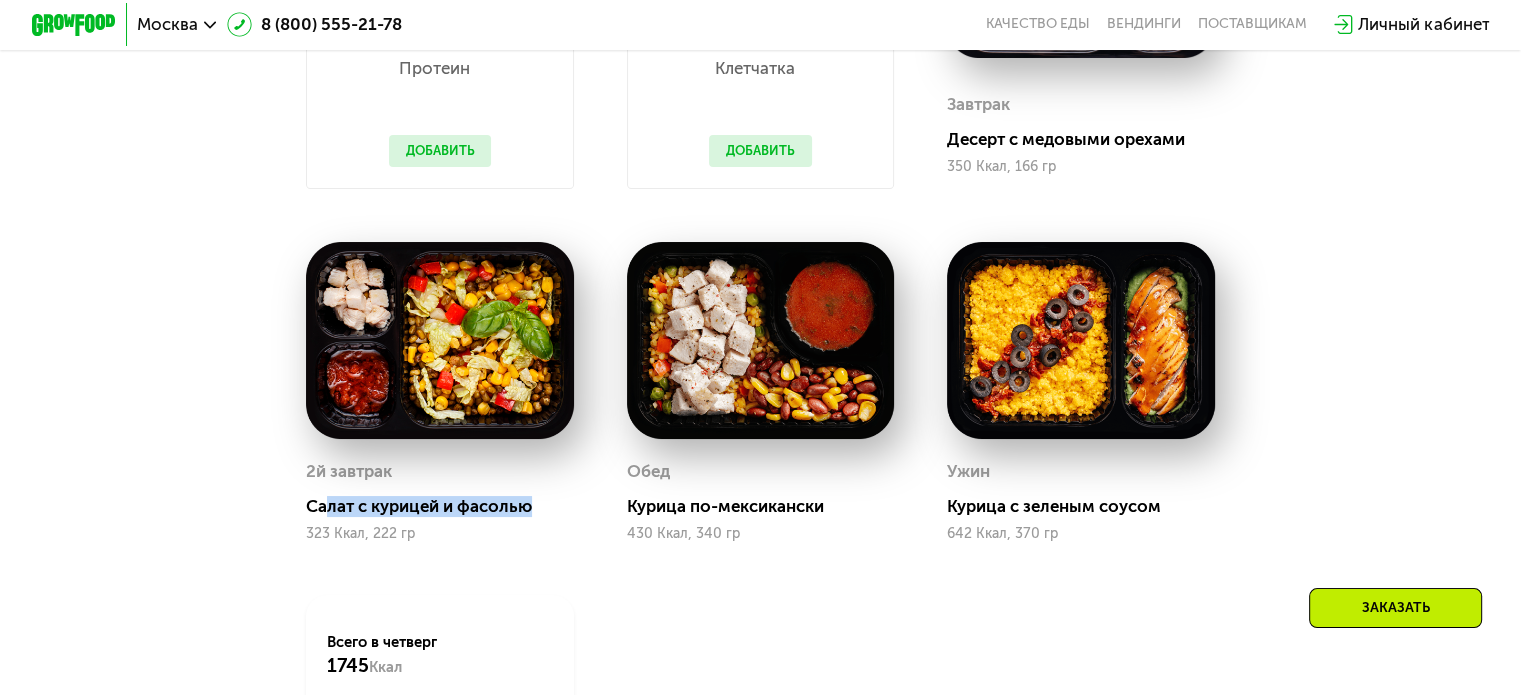 drag, startPoint x: 320, startPoint y: 533, endPoint x: 622, endPoint y: 512, distance: 302.72925 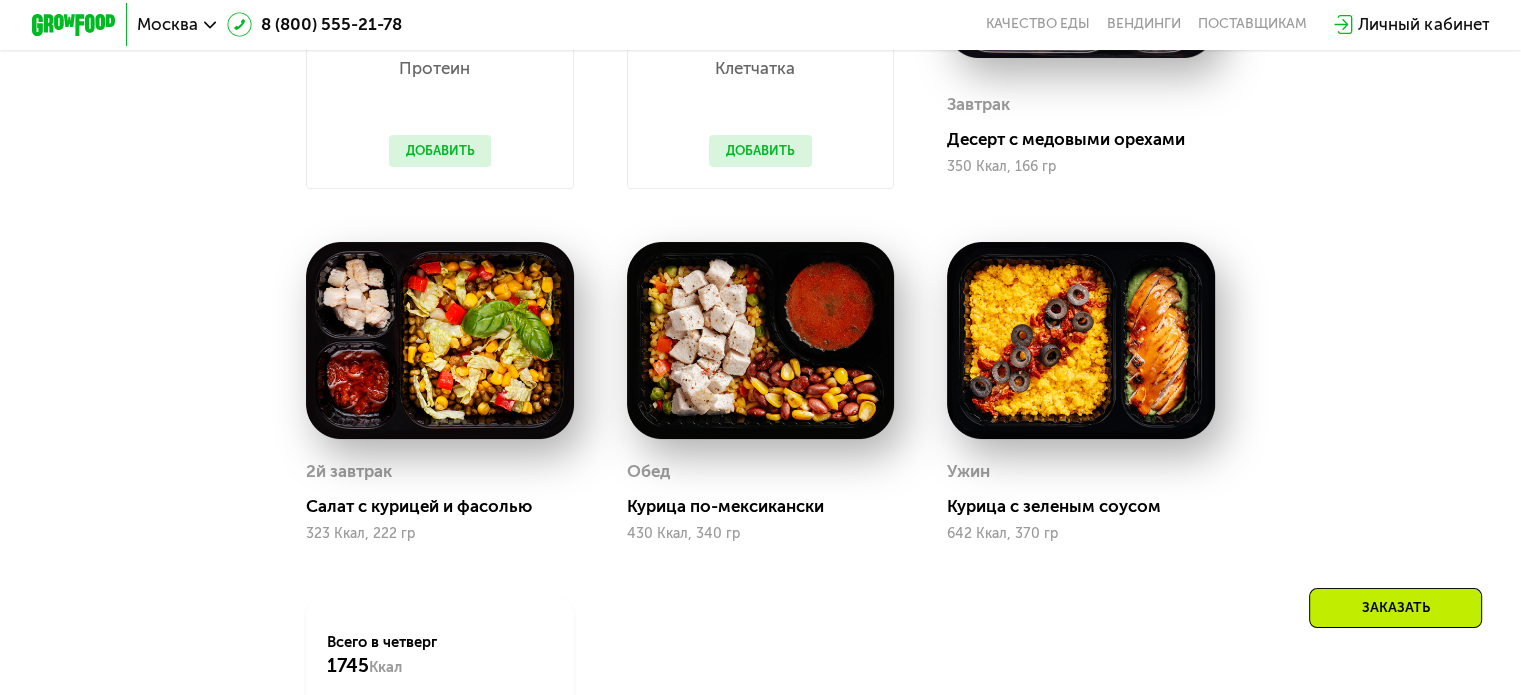 click on "Курица по-мексикански" at bounding box center [769, 506] 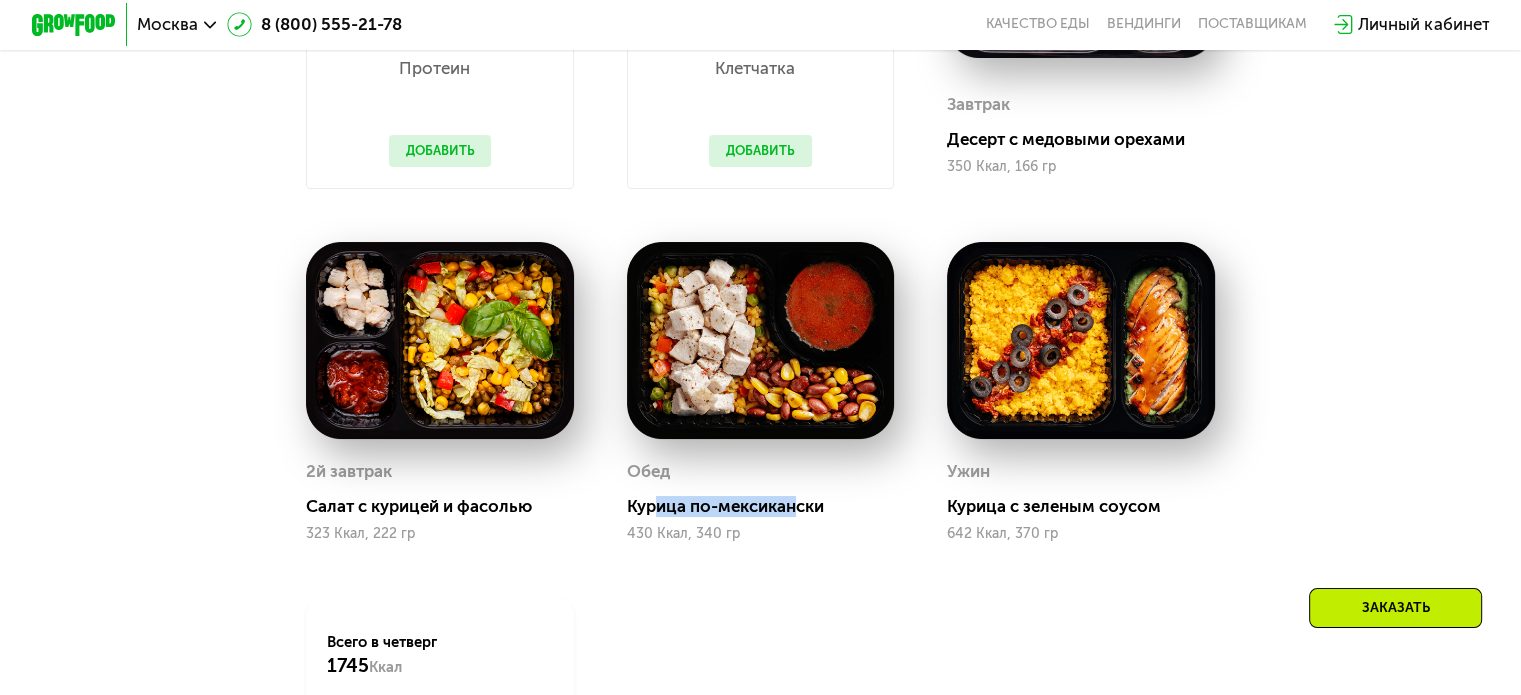 drag, startPoint x: 657, startPoint y: 523, endPoint x: 813, endPoint y: 520, distance: 156.02884 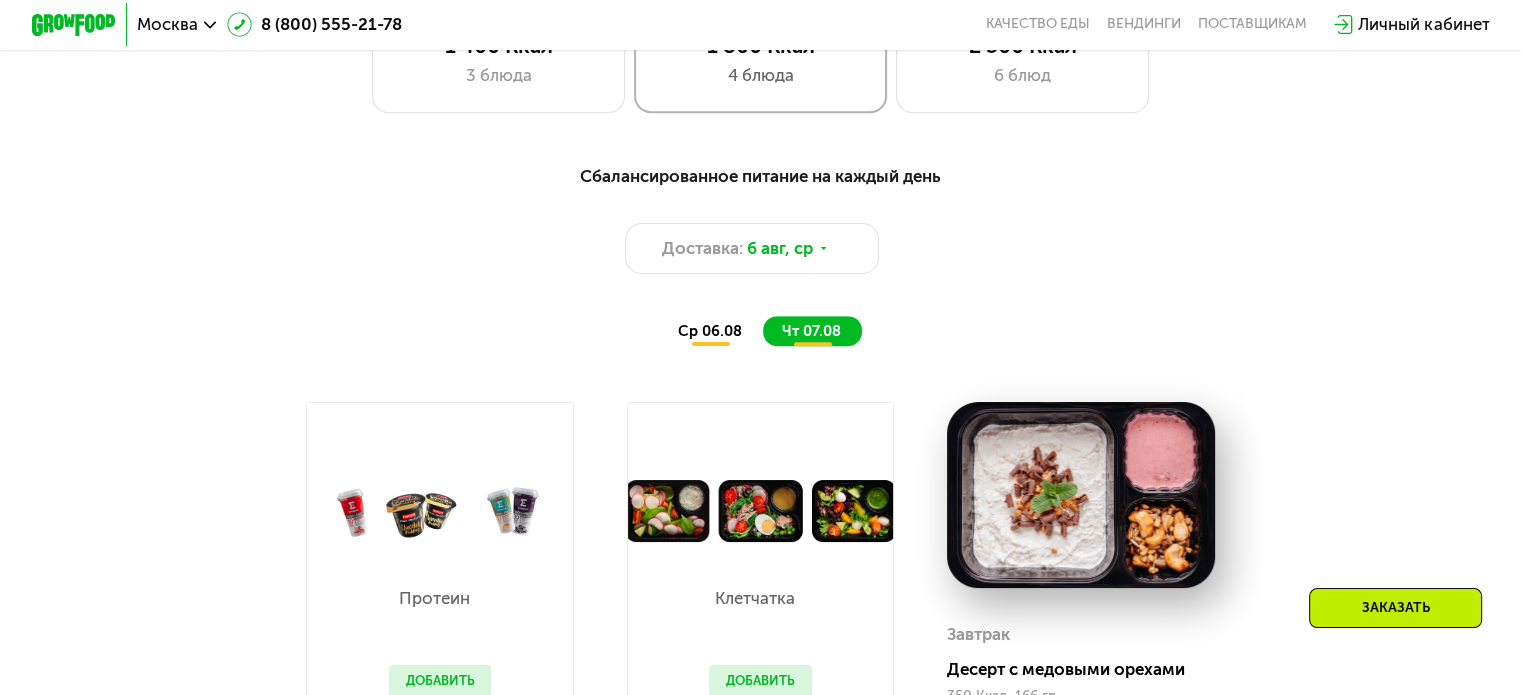 scroll, scrollTop: 733, scrollLeft: 0, axis: vertical 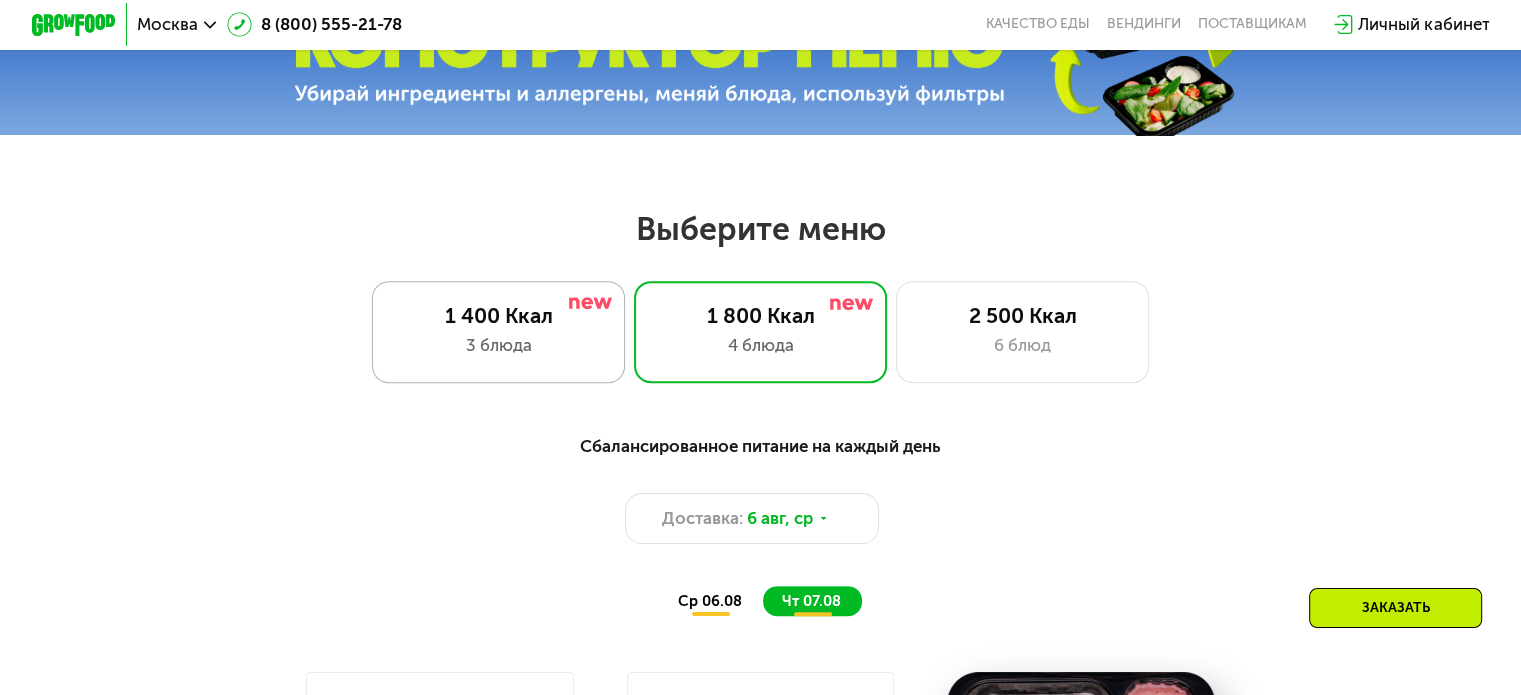 click on "1 400 Ккал" at bounding box center (498, 315) 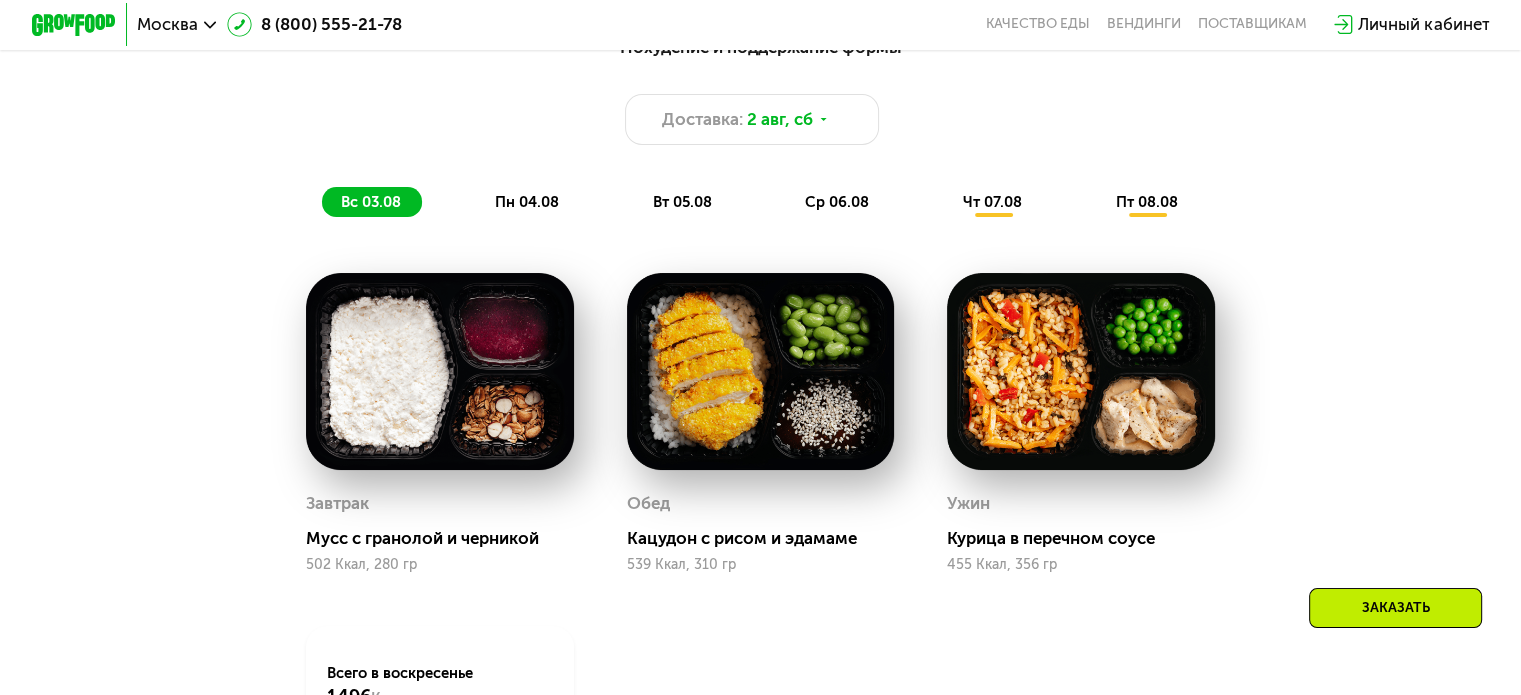 scroll, scrollTop: 1133, scrollLeft: 0, axis: vertical 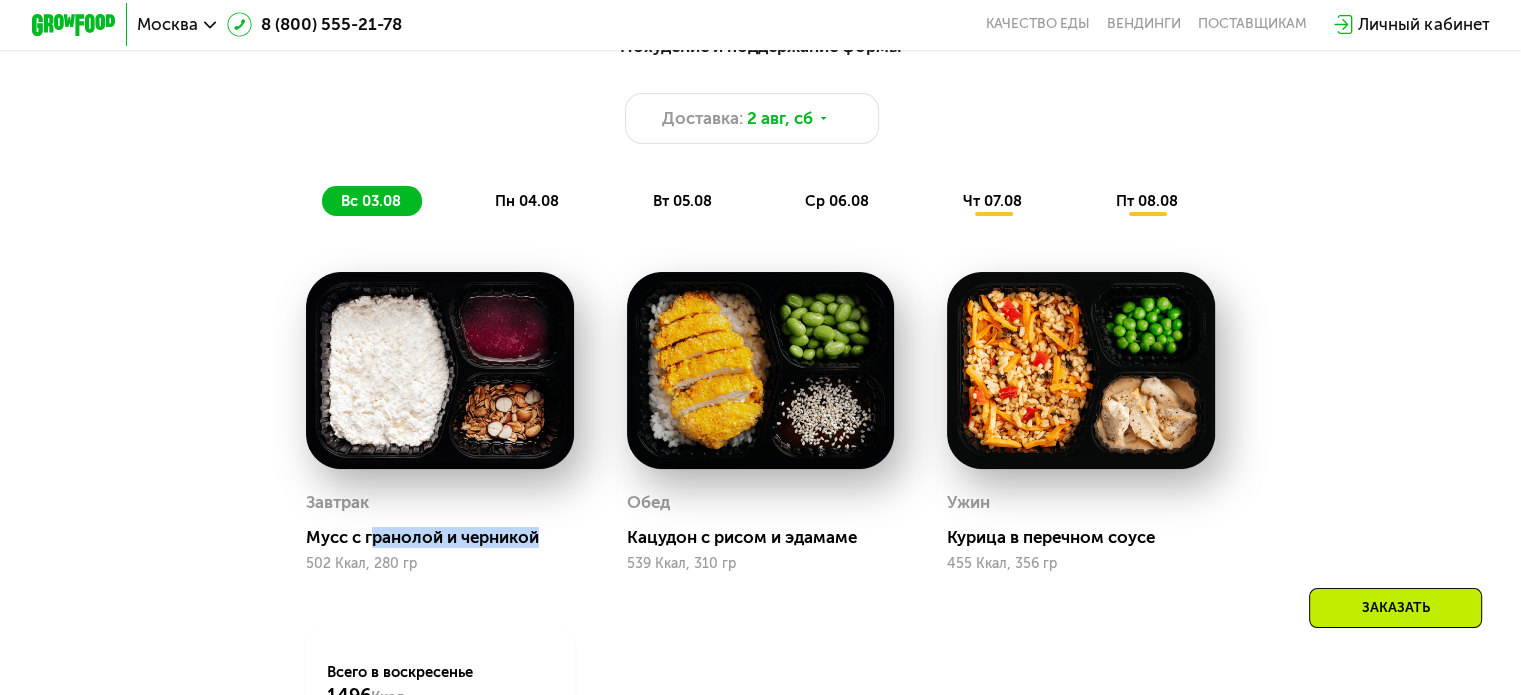 drag, startPoint x: 372, startPoint y: 555, endPoint x: 708, endPoint y: 539, distance: 336.38074 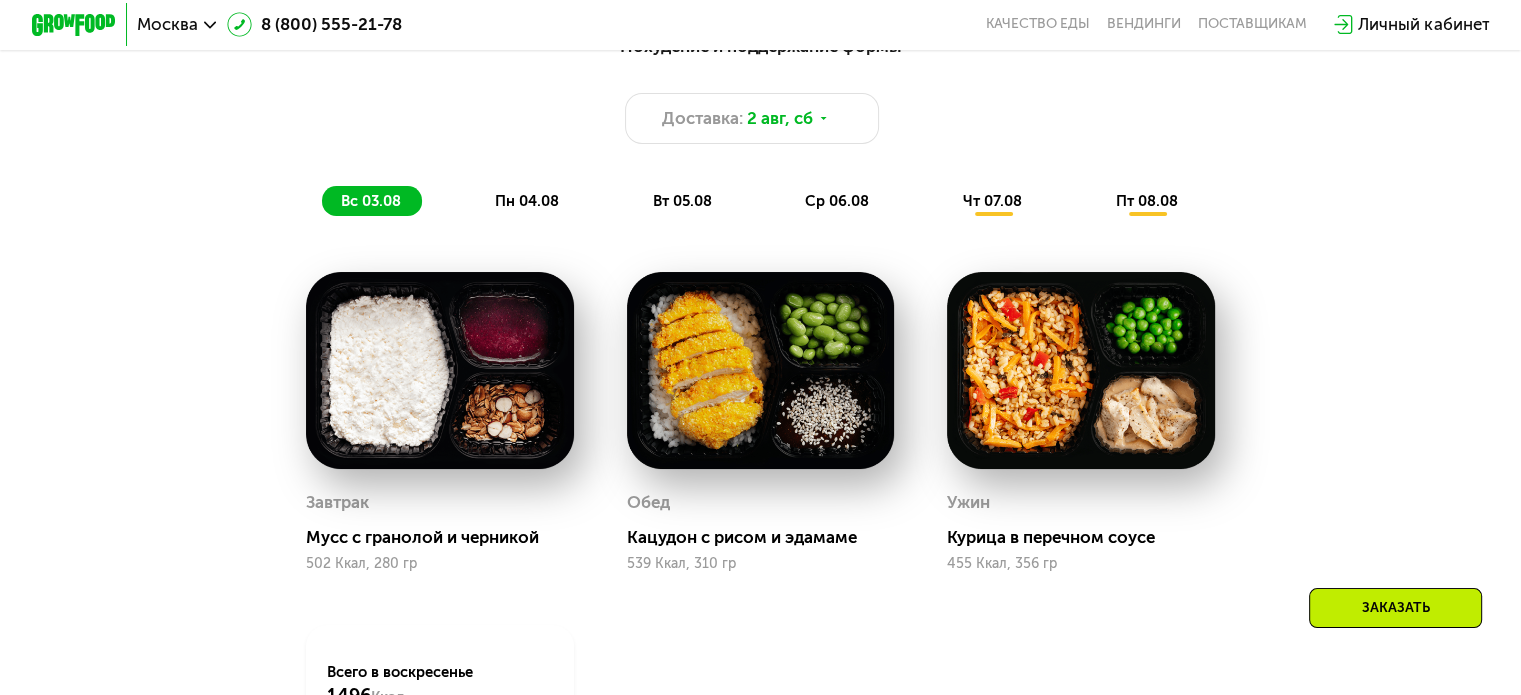 drag, startPoint x: 720, startPoint y: 548, endPoint x: 735, endPoint y: 549, distance: 15.033297 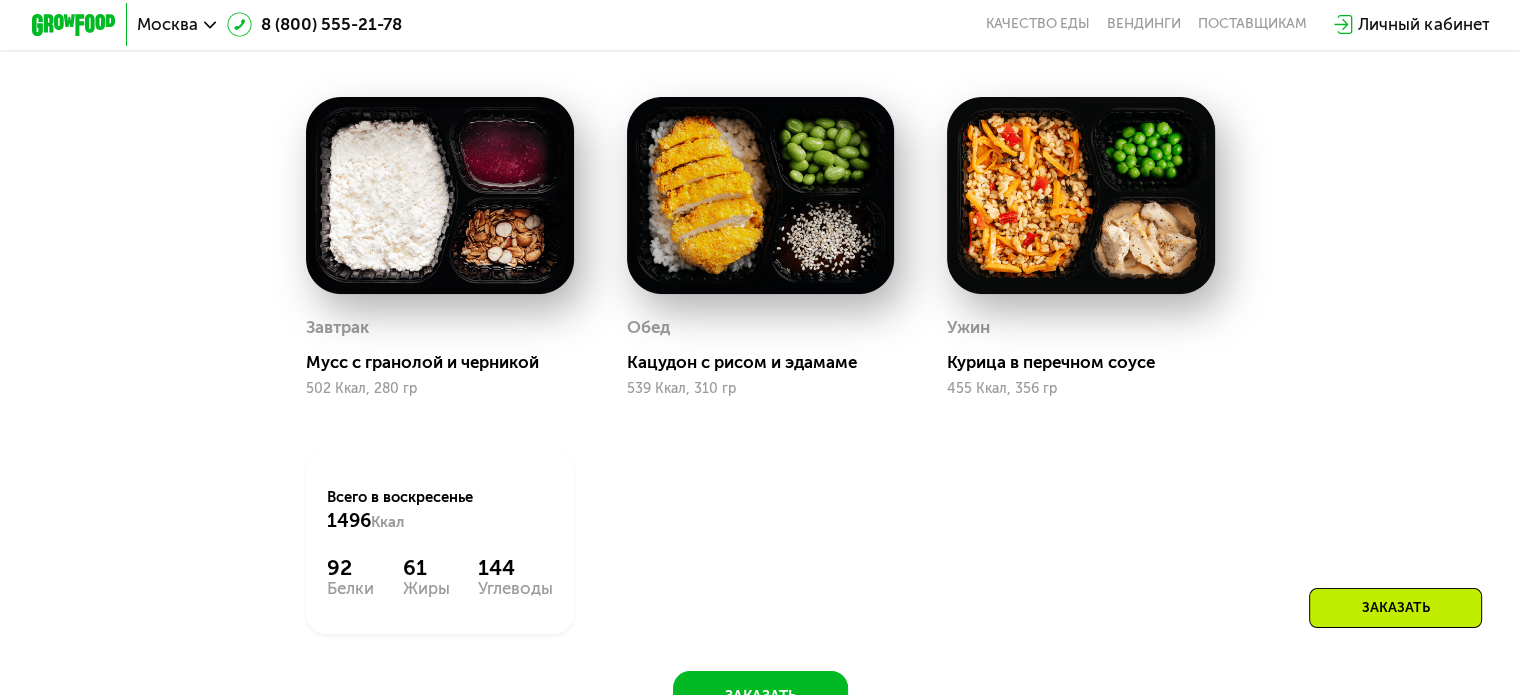 scroll, scrollTop: 1333, scrollLeft: 0, axis: vertical 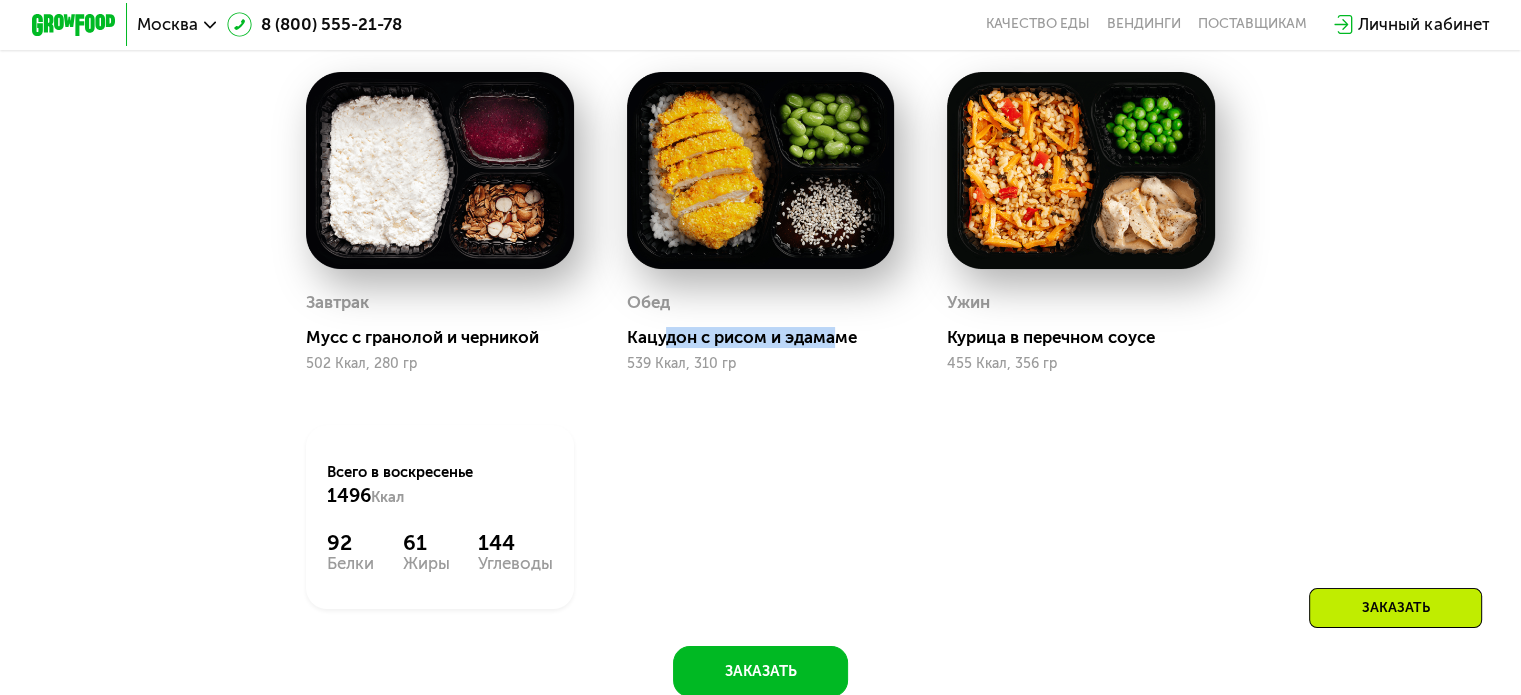 drag, startPoint x: 667, startPoint y: 351, endPoint x: 835, endPoint y: 366, distance: 168.66832 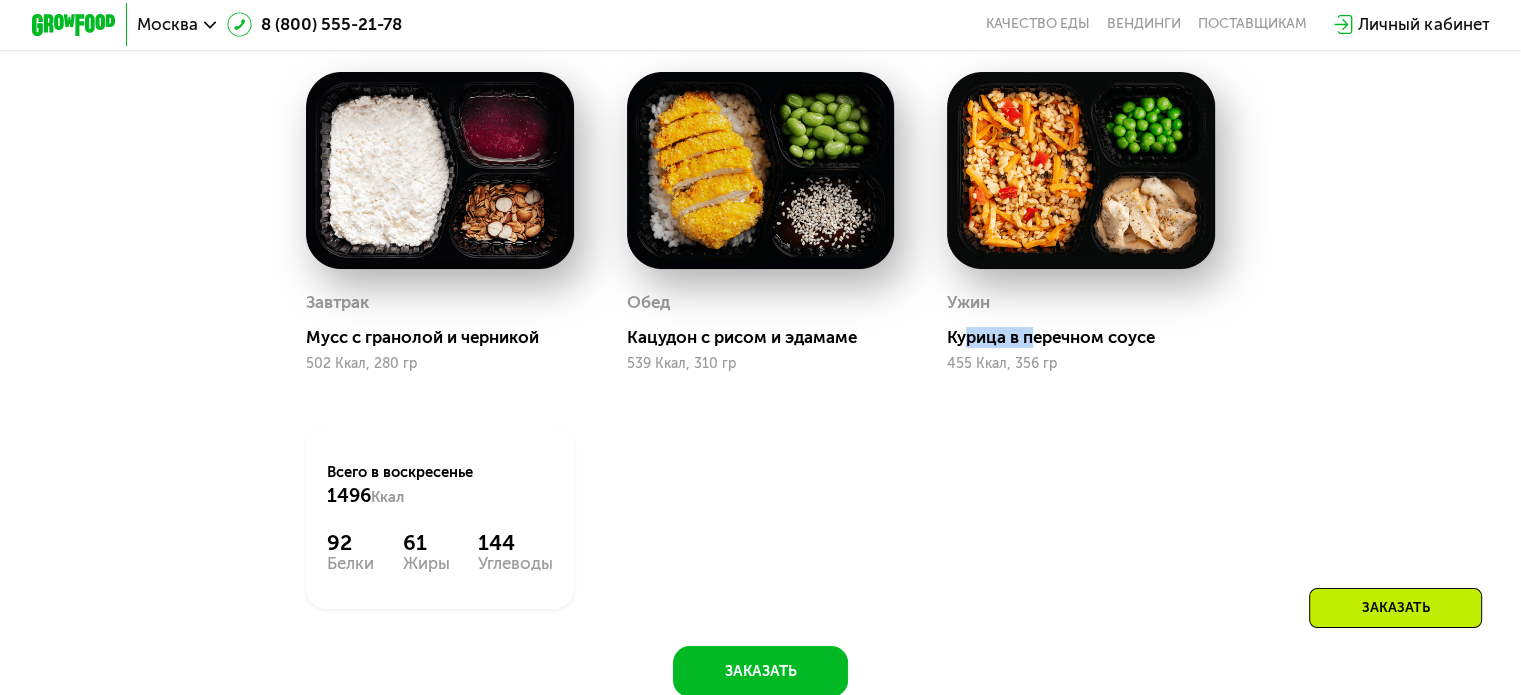 drag, startPoint x: 971, startPoint y: 349, endPoint x: 1044, endPoint y: 349, distance: 73 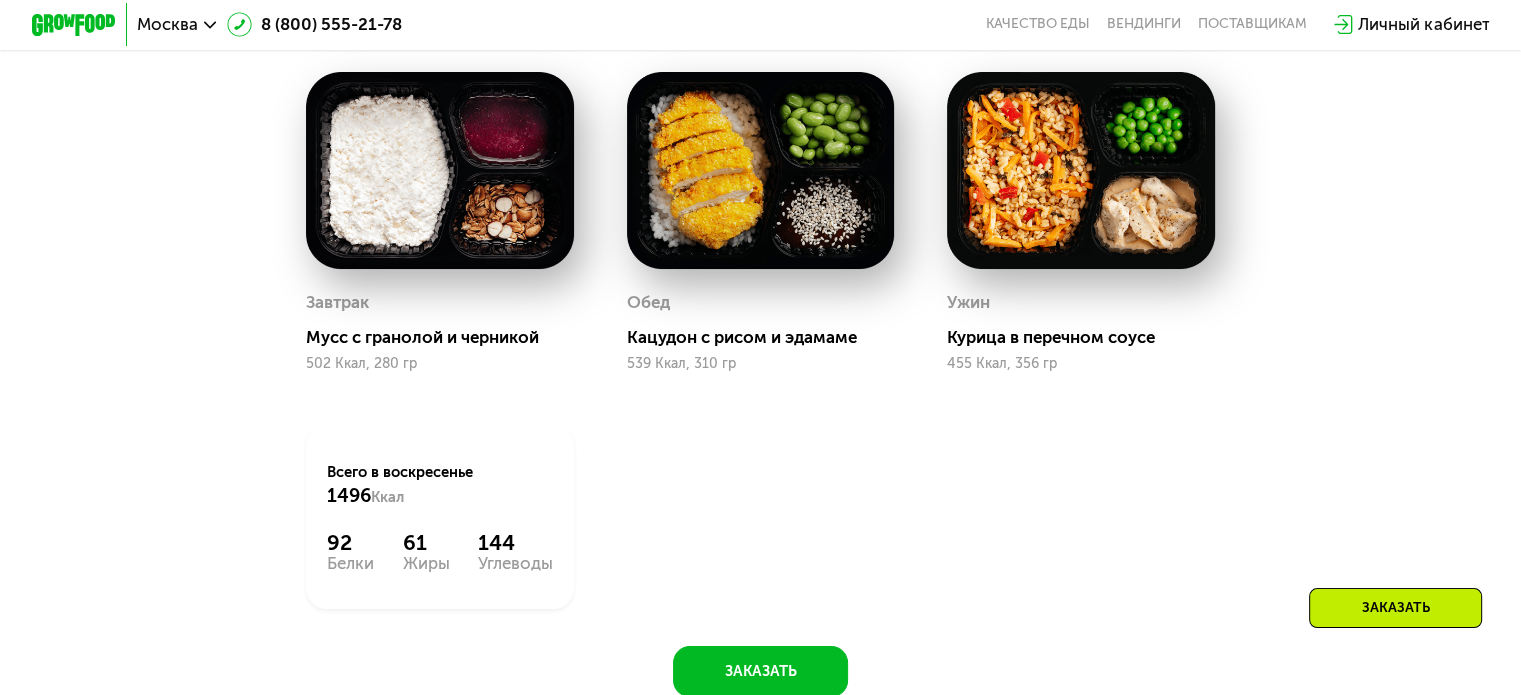 click on "Курица в перечном соусе" at bounding box center [1089, 337] 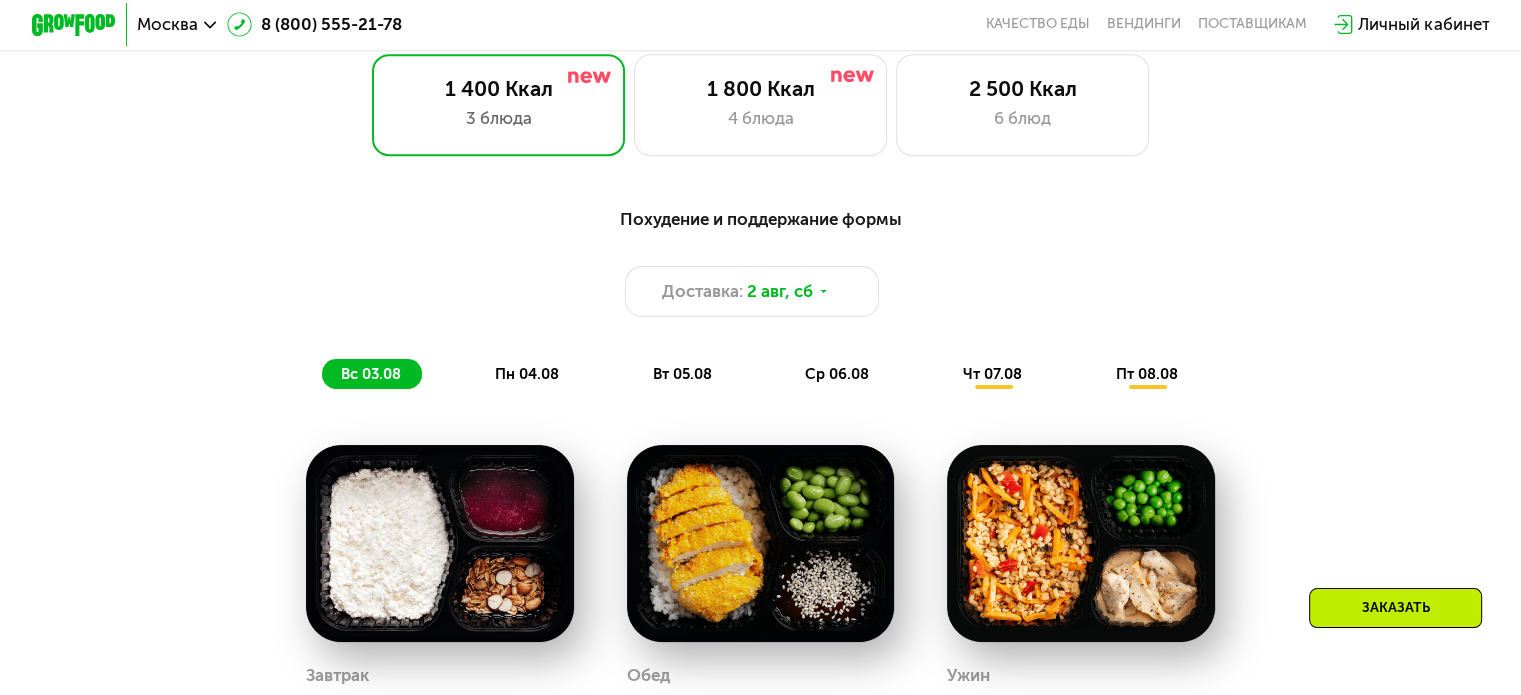 scroll, scrollTop: 933, scrollLeft: 0, axis: vertical 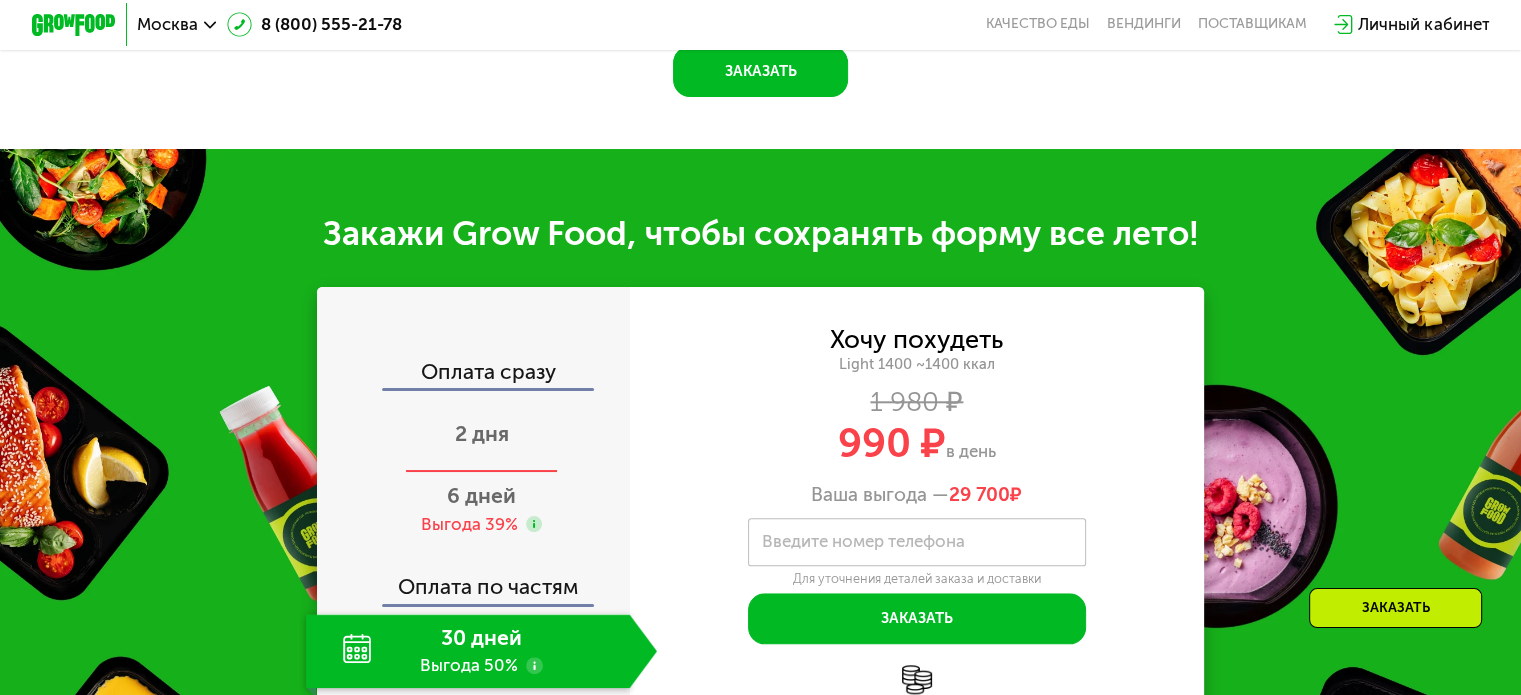 click on "2 дня" at bounding box center (482, 433) 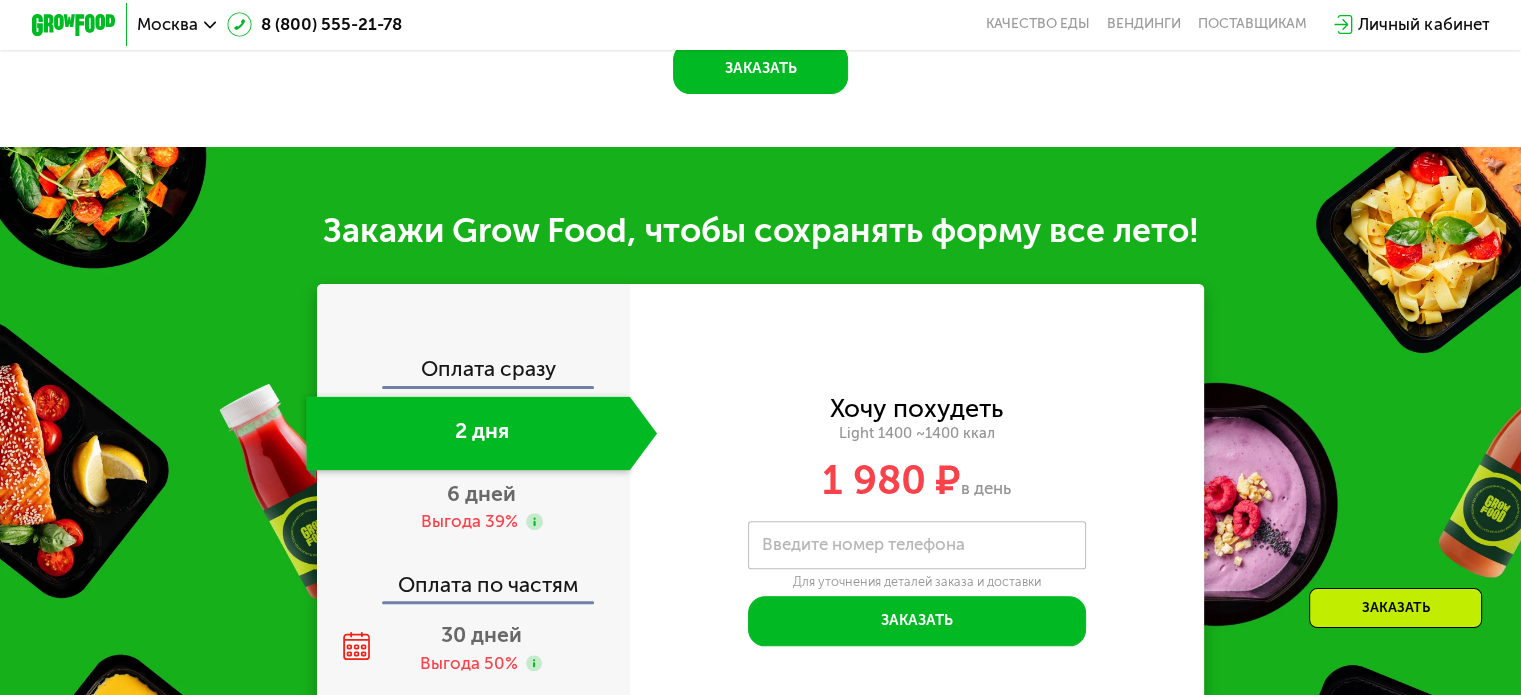 scroll, scrollTop: 2068, scrollLeft: 0, axis: vertical 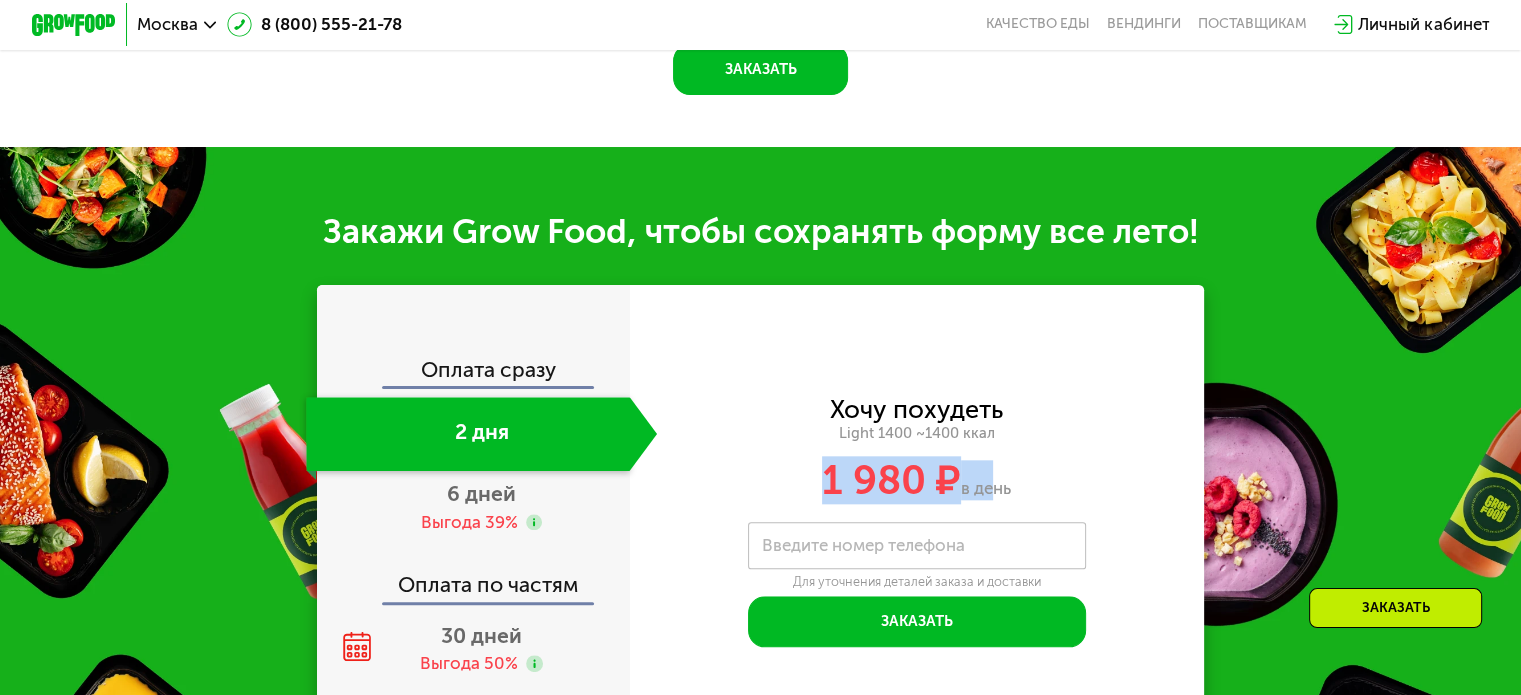 drag, startPoint x: 913, startPoint y: 497, endPoint x: 1013, endPoint y: 495, distance: 100.02 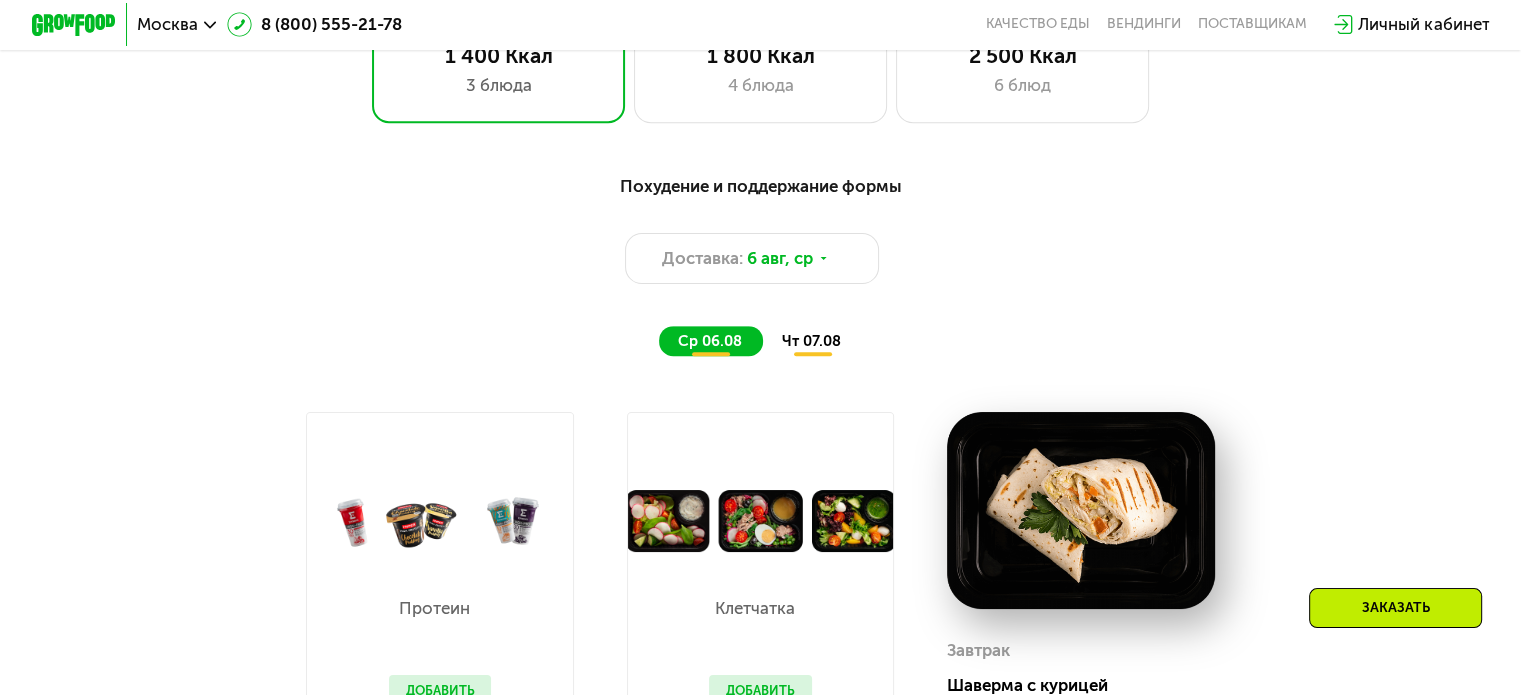 scroll, scrollTop: 768, scrollLeft: 0, axis: vertical 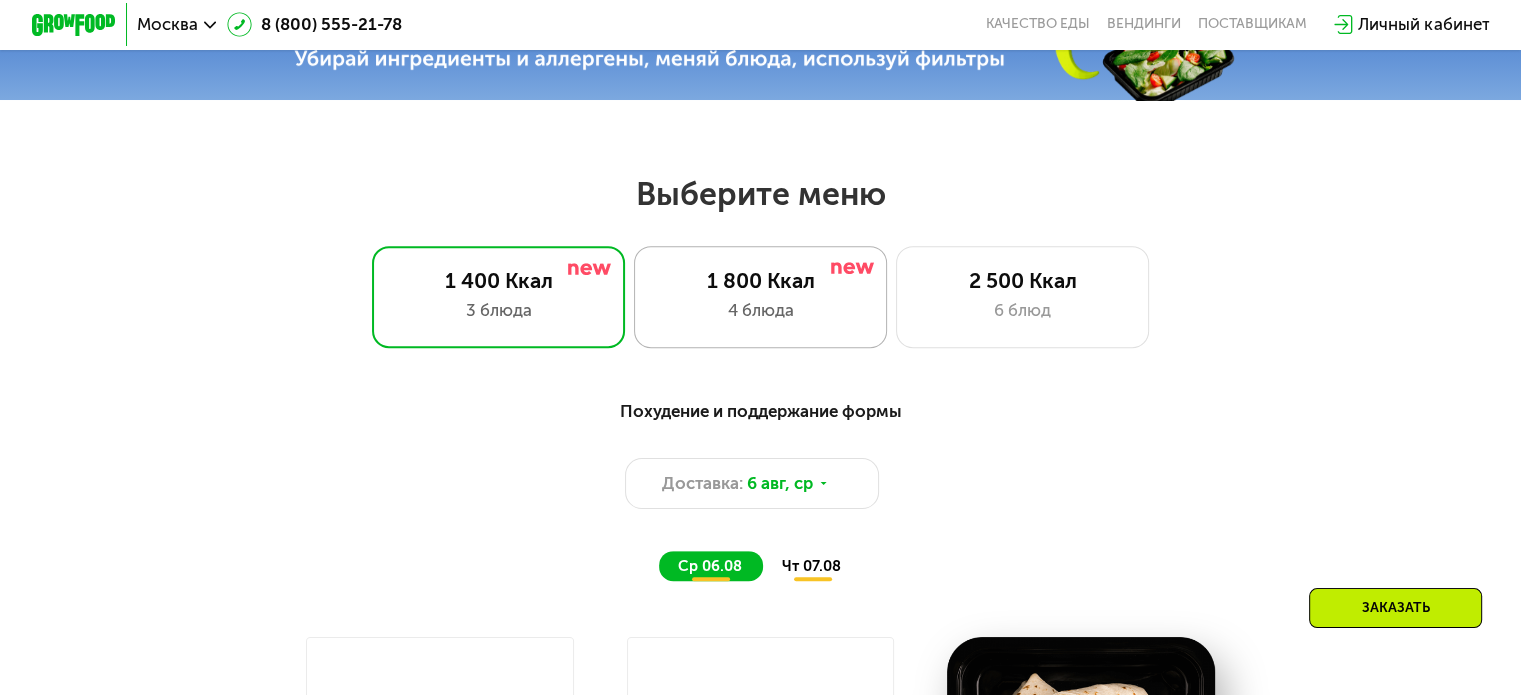 click on "1 800 Ккал 4 блюда" 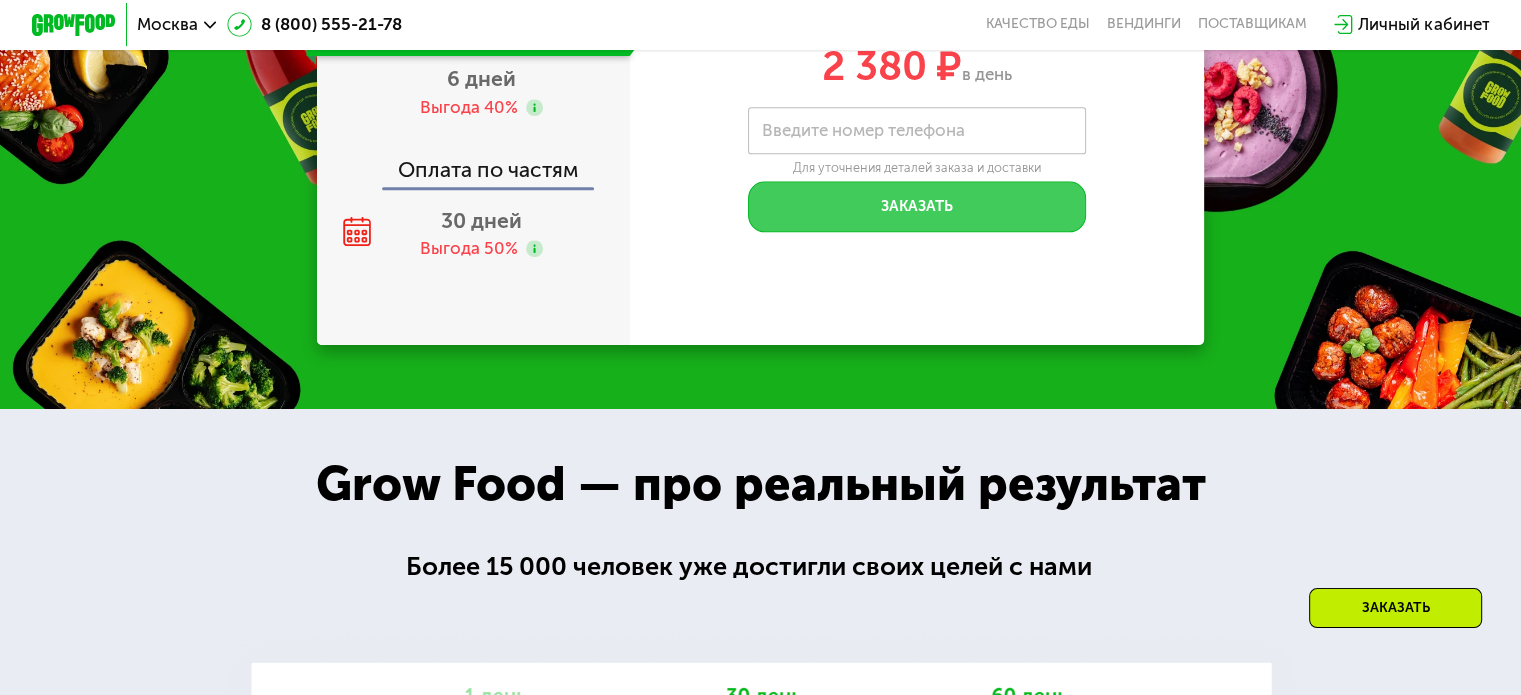 scroll, scrollTop: 2368, scrollLeft: 0, axis: vertical 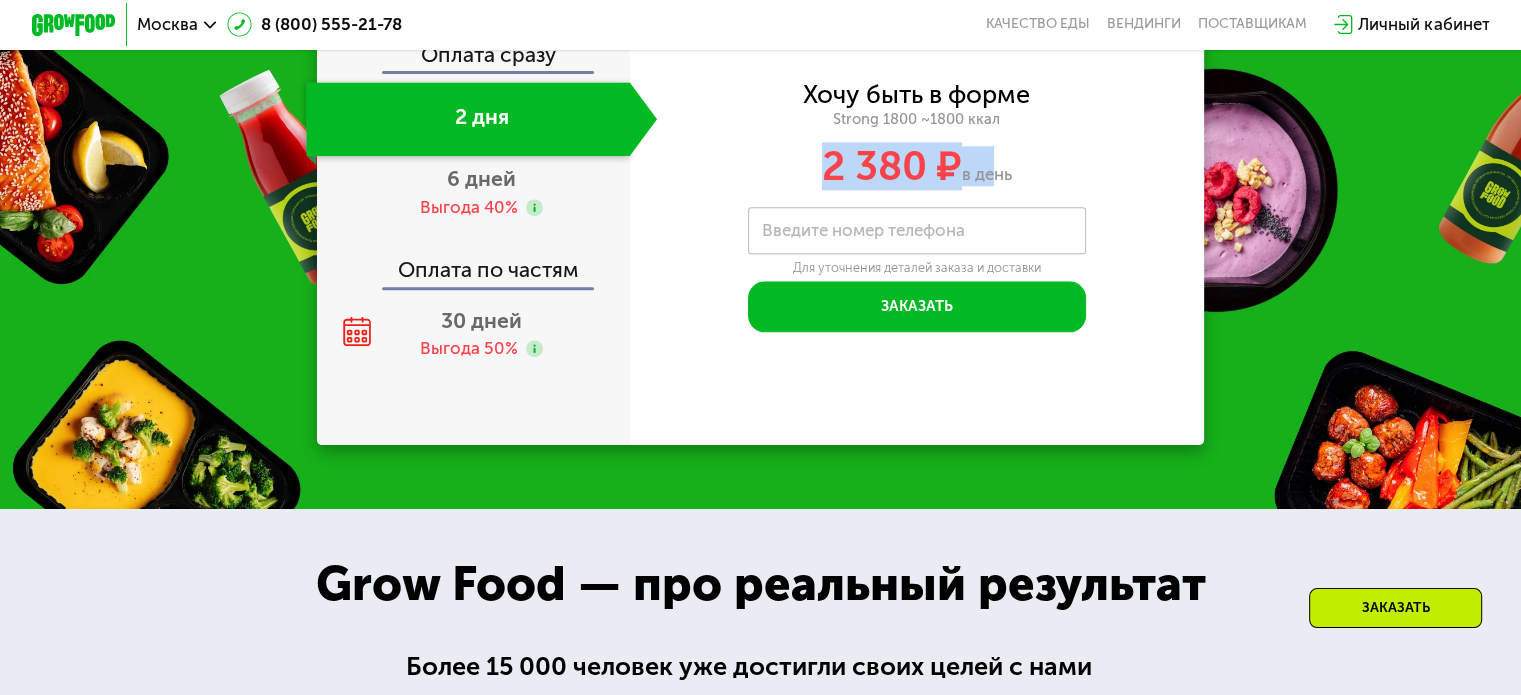 drag, startPoint x: 826, startPoint y: 187, endPoint x: 996, endPoint y: 187, distance: 170 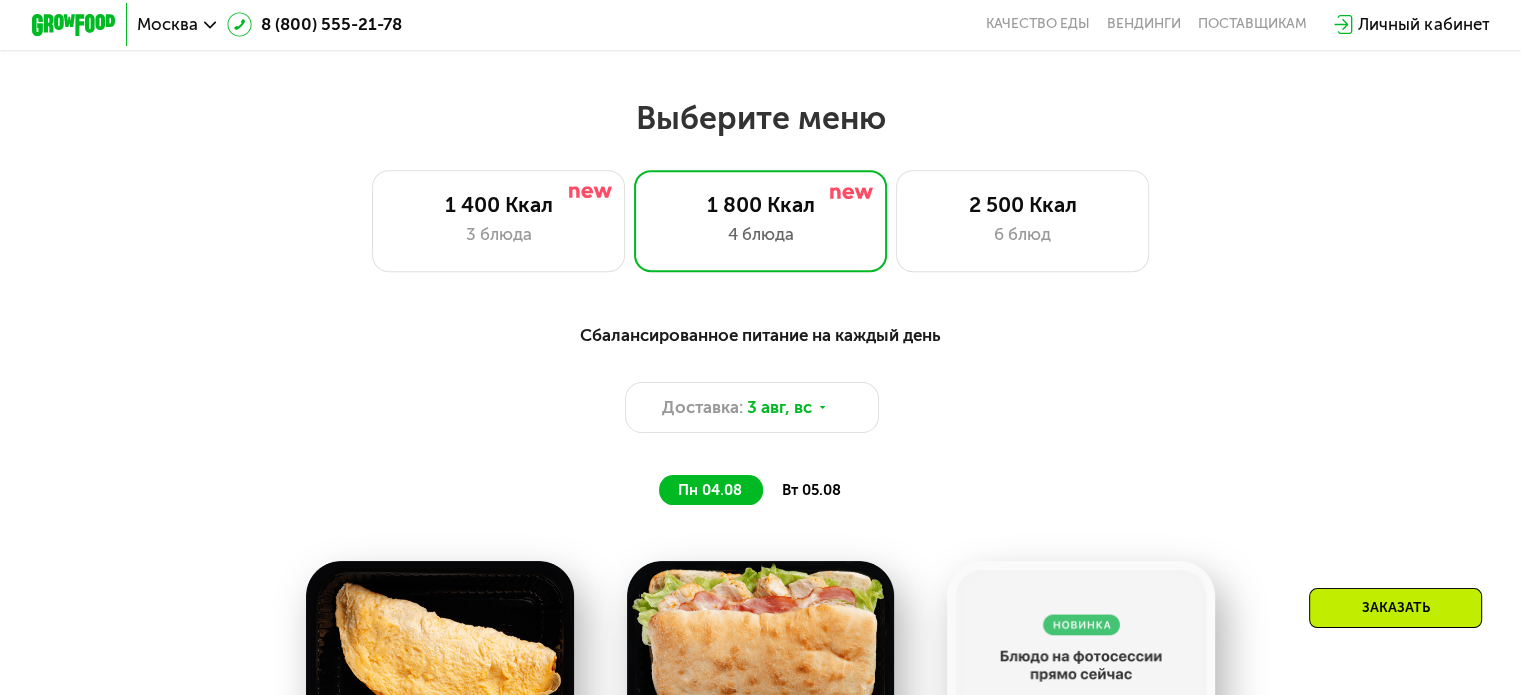scroll, scrollTop: 768, scrollLeft: 0, axis: vertical 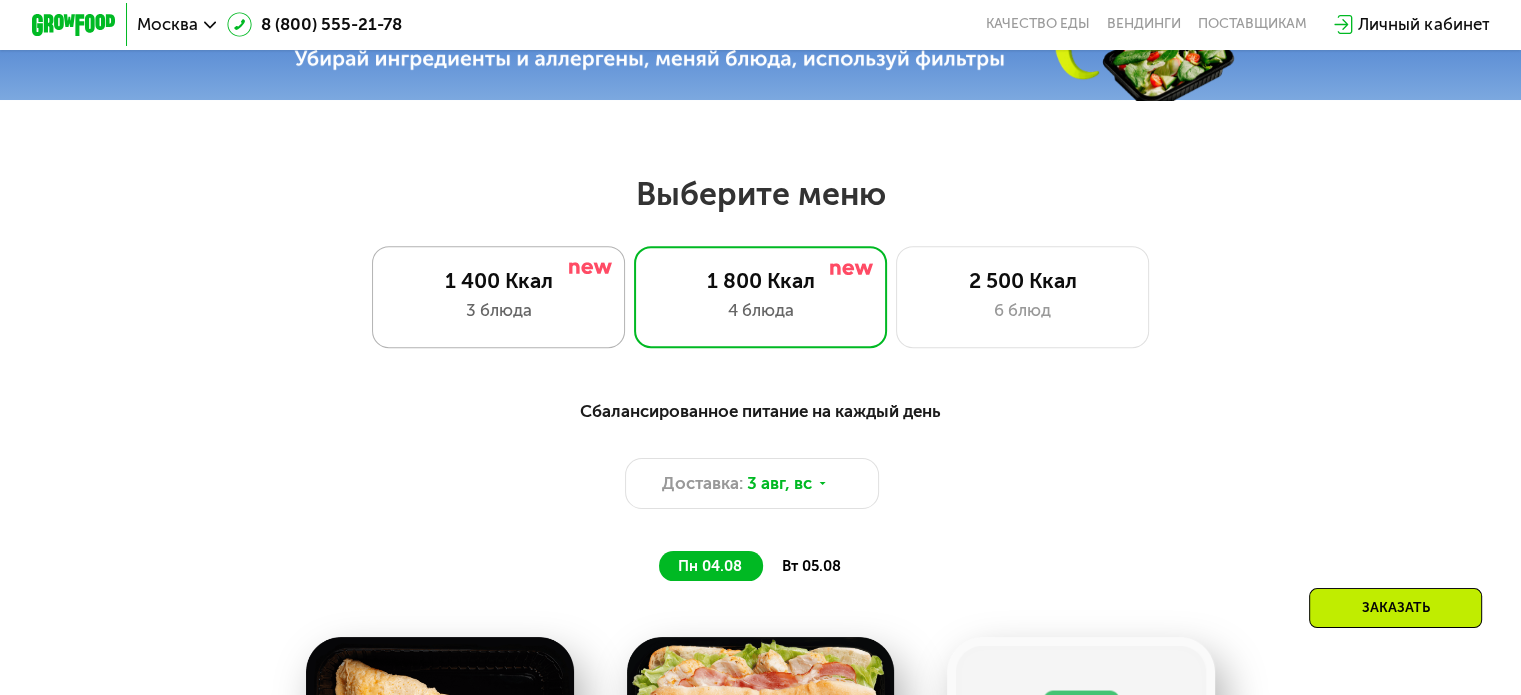 click on "3 блюда" at bounding box center [498, 310] 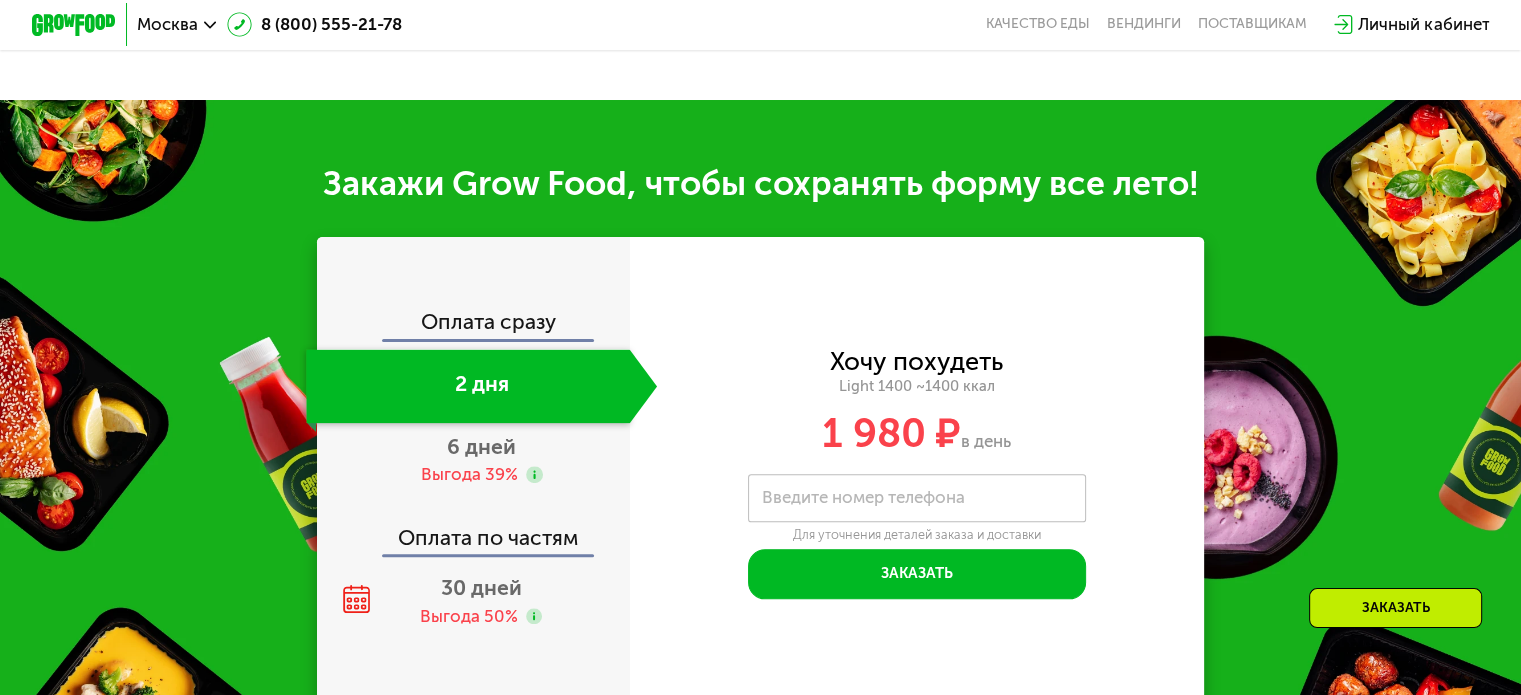 scroll, scrollTop: 1980, scrollLeft: 0, axis: vertical 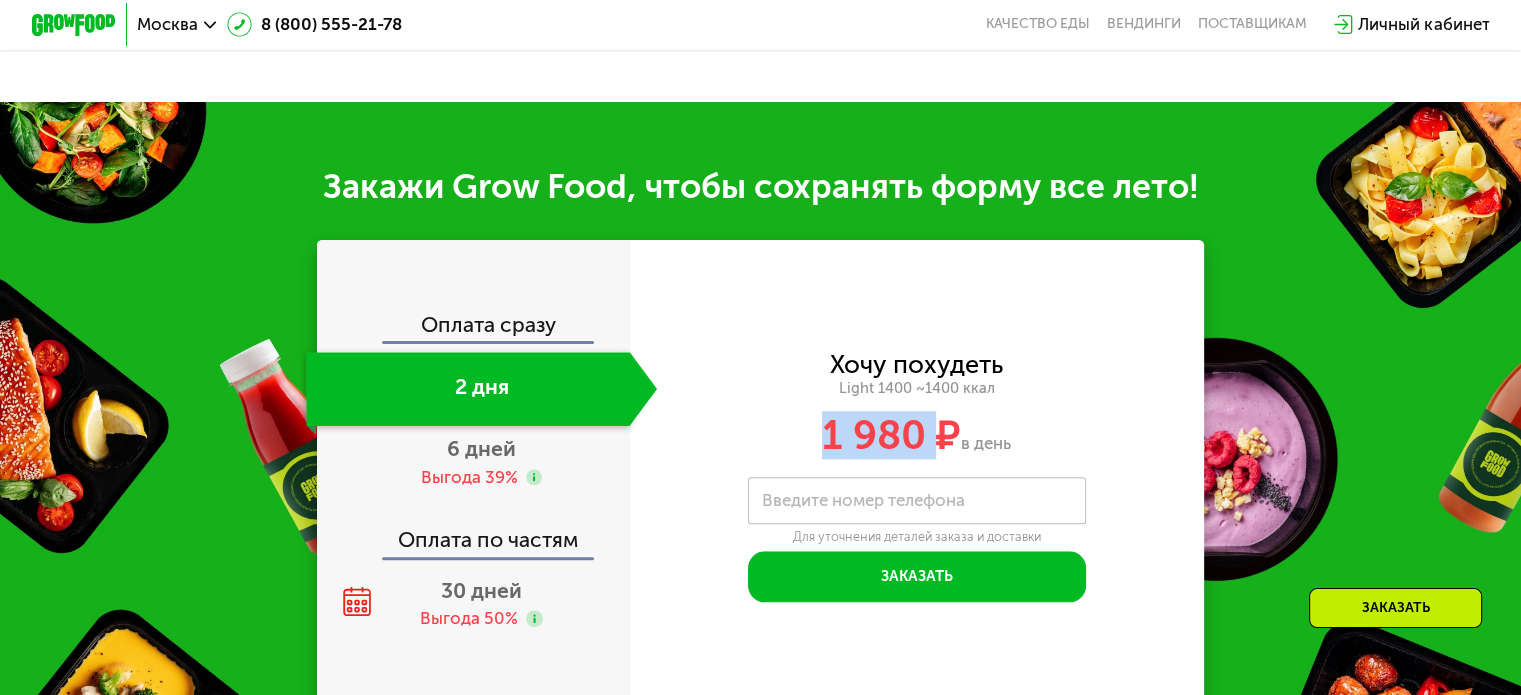 drag, startPoint x: 818, startPoint y: 449, endPoint x: 1008, endPoint y: 447, distance: 190.01053 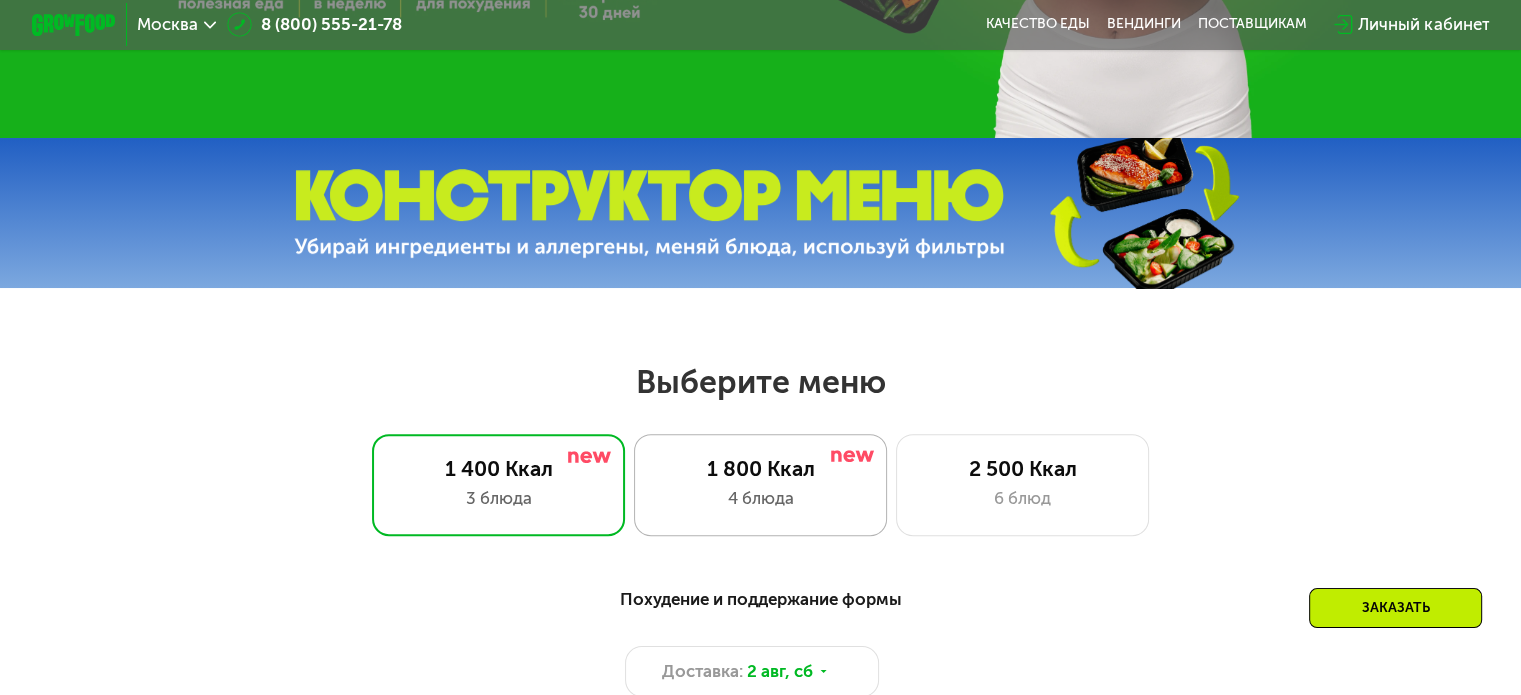 click on "1 800 Ккал" at bounding box center (760, 468) 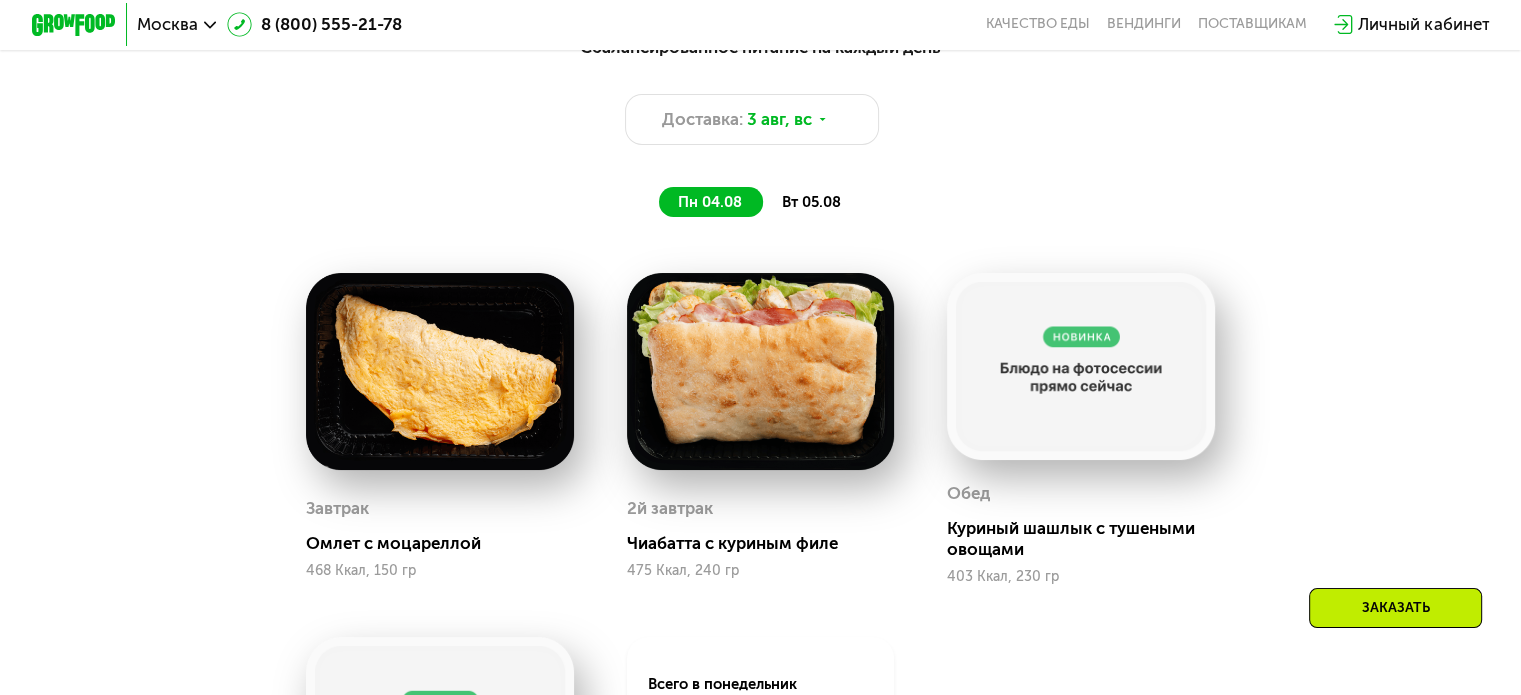 scroll, scrollTop: 1231, scrollLeft: 0, axis: vertical 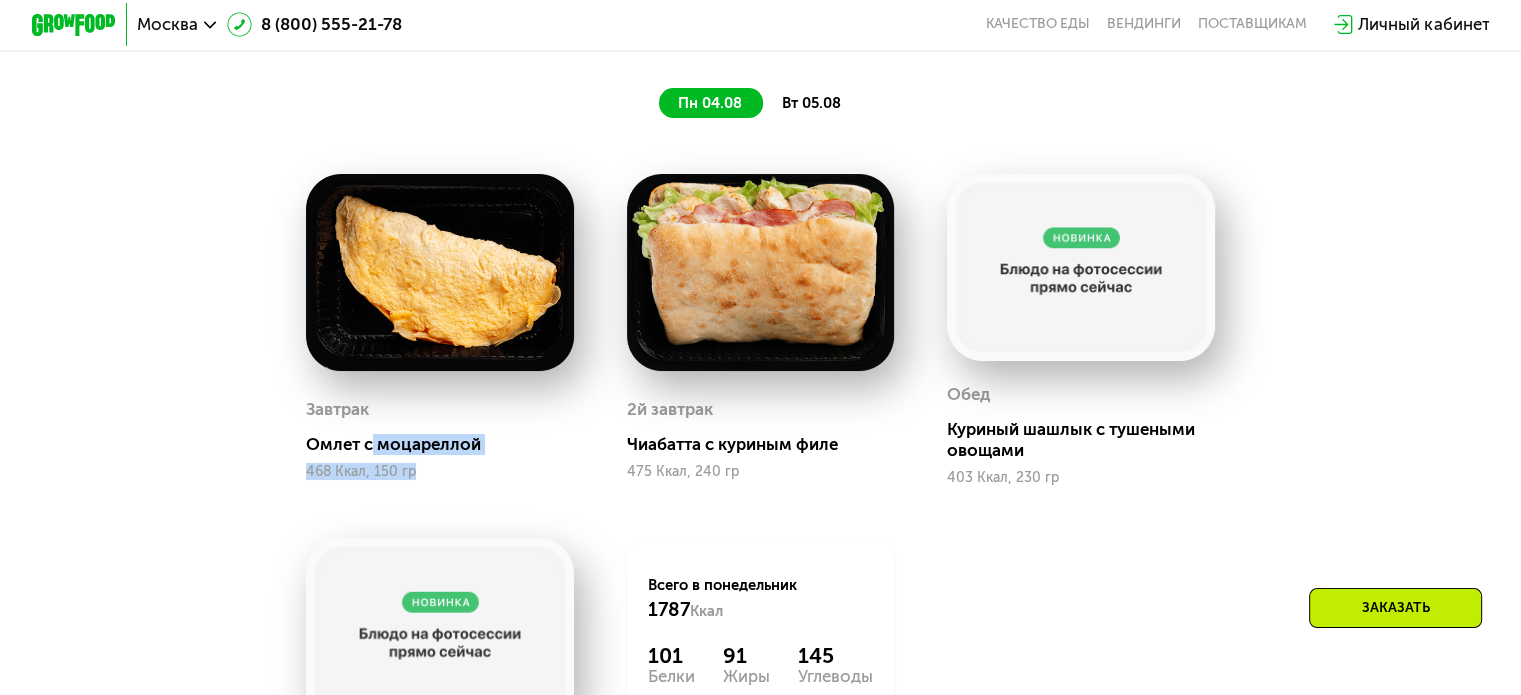 drag, startPoint x: 367, startPoint y: 457, endPoint x: 600, endPoint y: 479, distance: 234.03632 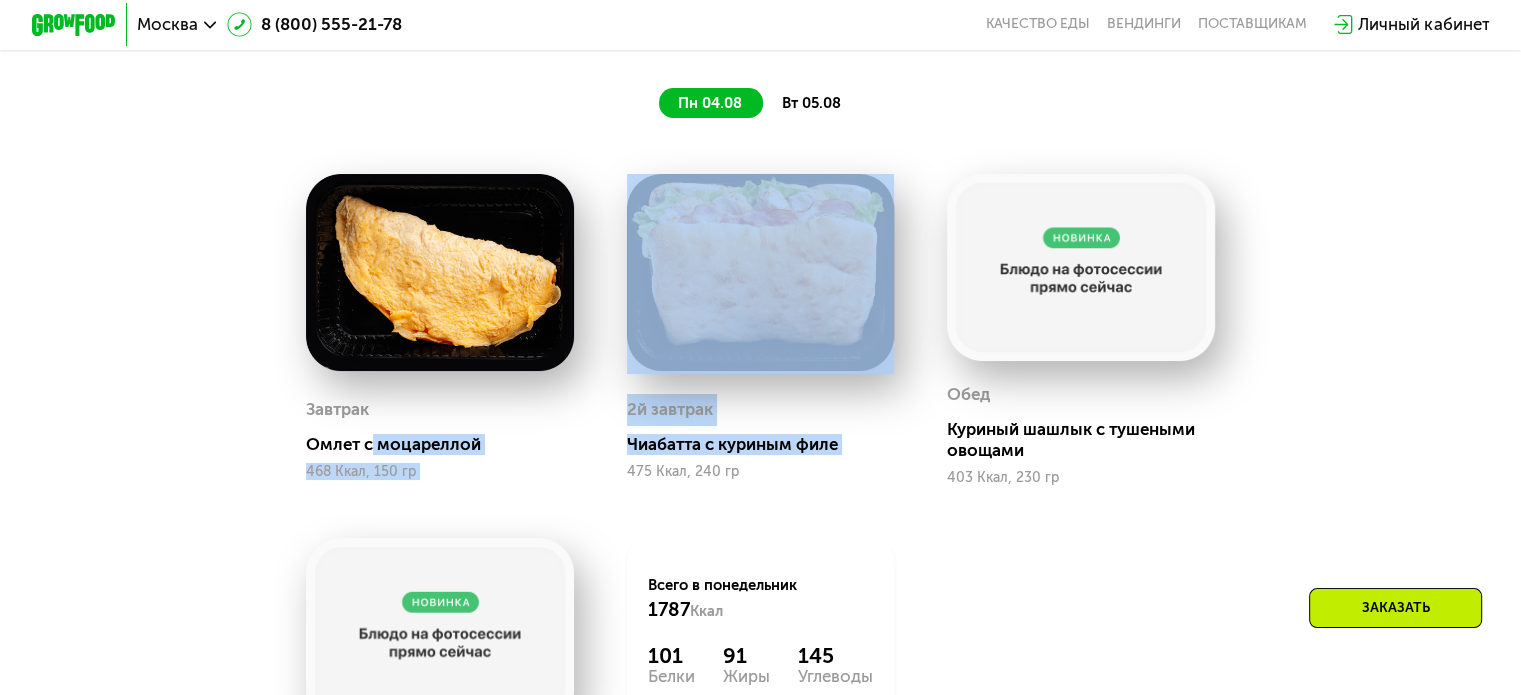 click on "Чиабатта с куриным филе" at bounding box center (769, 444) 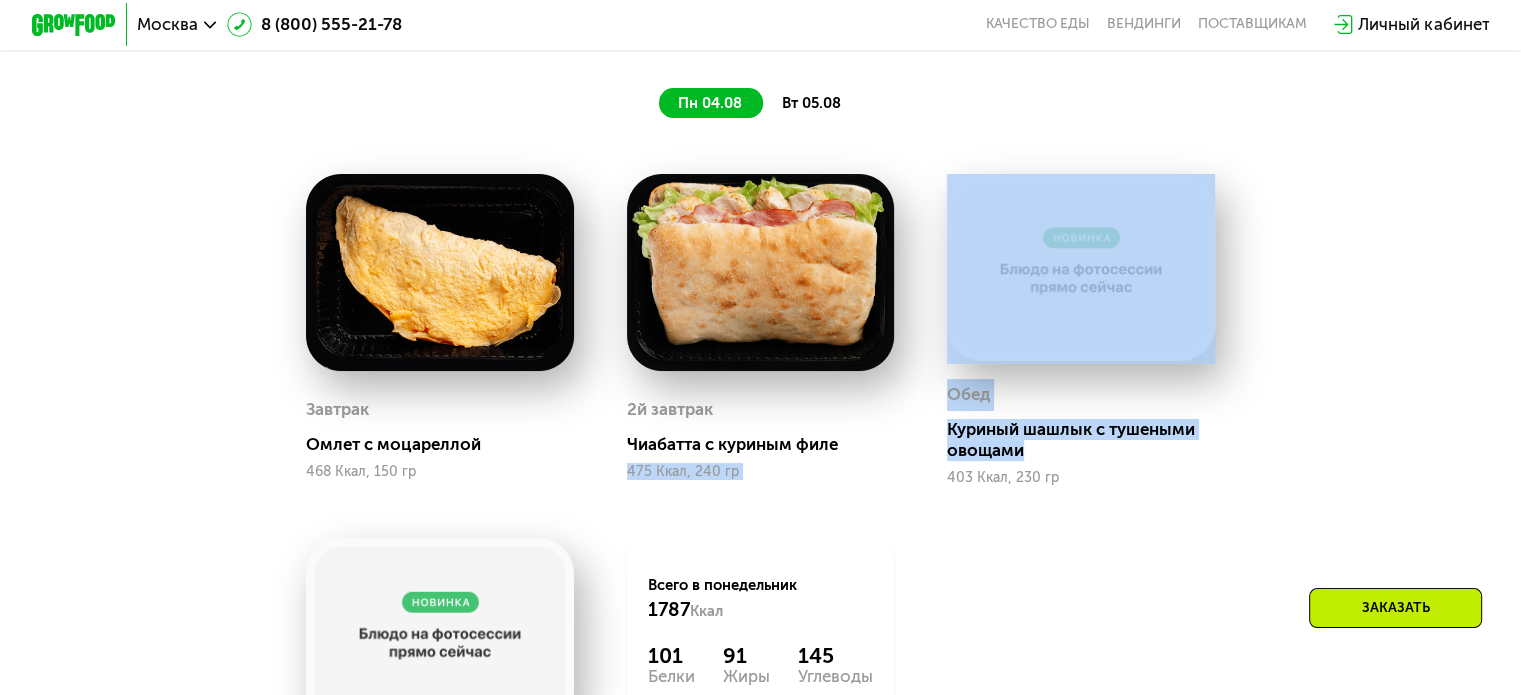 drag, startPoint x: 917, startPoint y: 464, endPoint x: 1124, endPoint y: 464, distance: 207 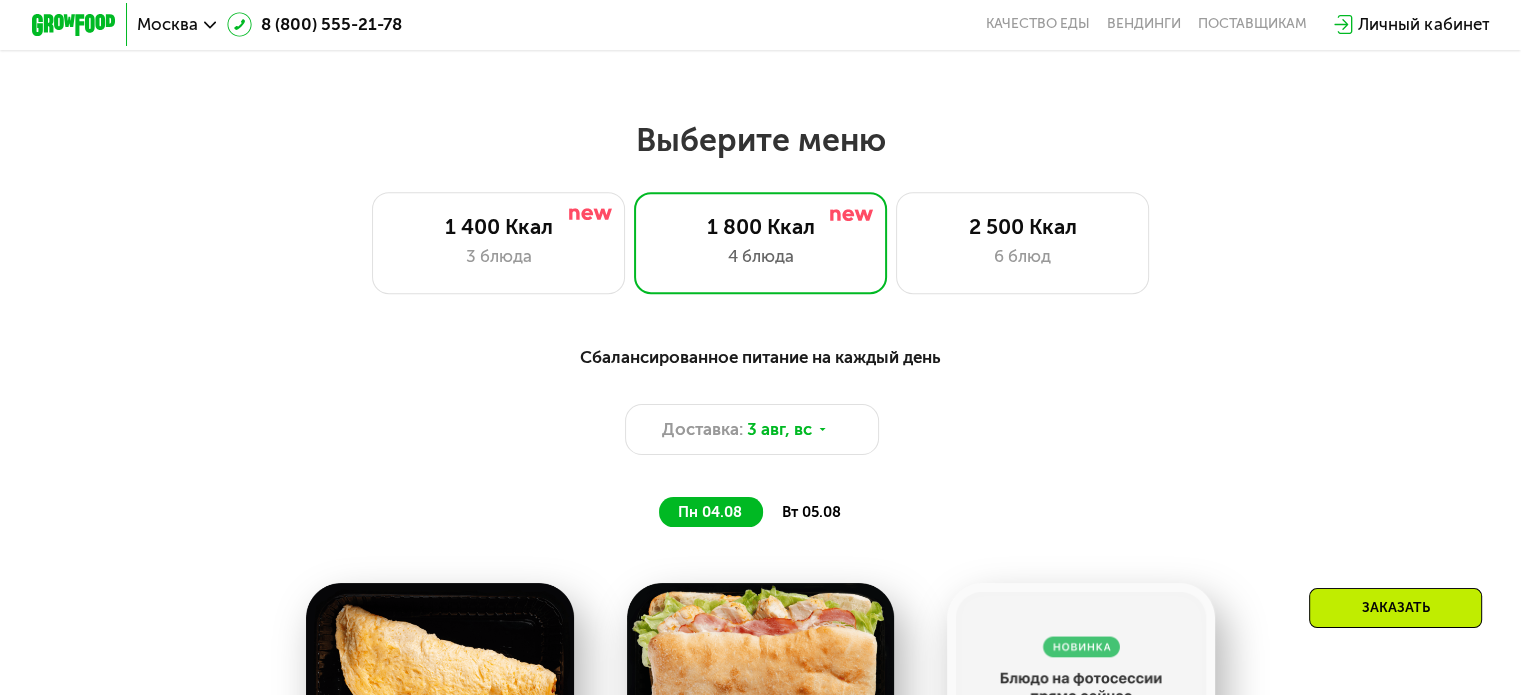 scroll, scrollTop: 731, scrollLeft: 0, axis: vertical 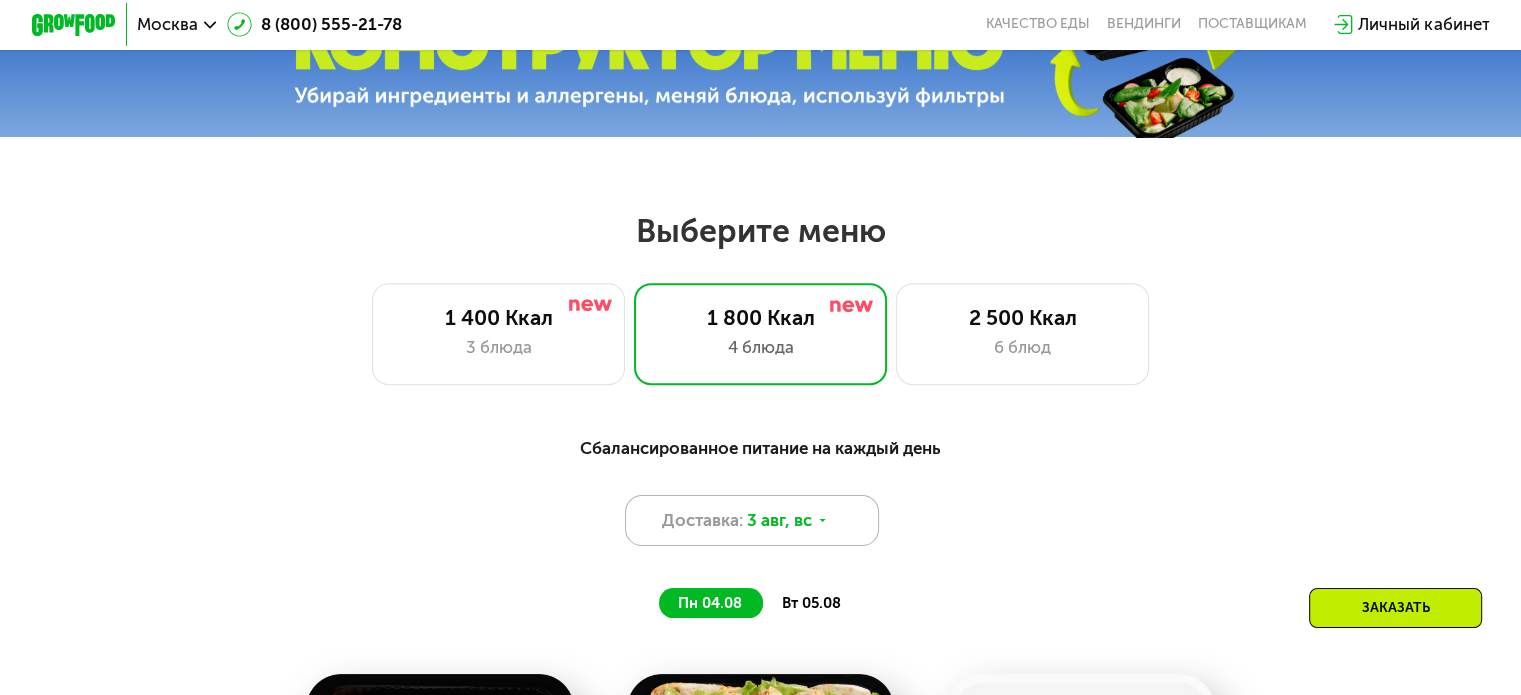click on "Доставка: 3 авг, вс" at bounding box center (752, 520) 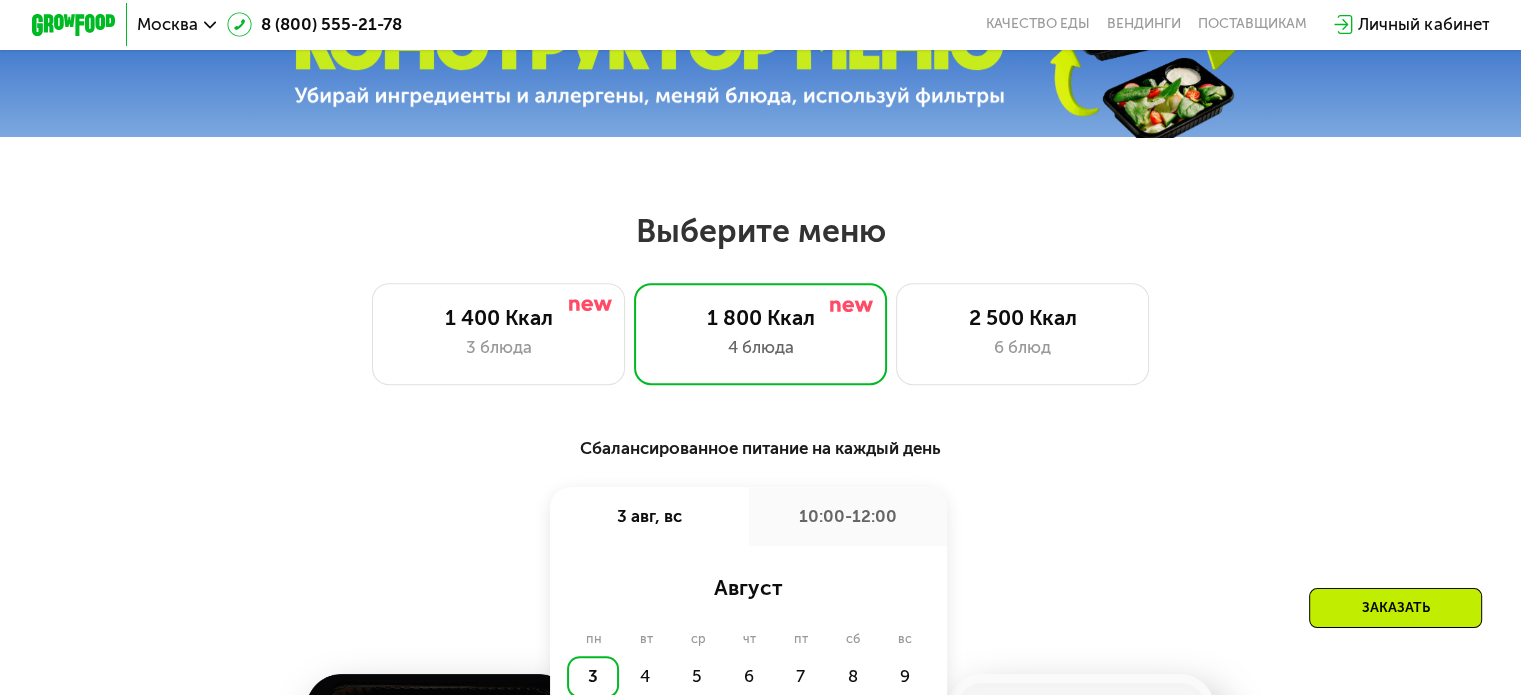 click on "Сбалансированное питание на каждый день Доставка: 3 авг, вс 3 авг, вс 10:00-12:00 август пн вт ср чт пт сб вс 3 4 5 6 7 8 9 10 11 12 13 14 15 16 17 18 19 20 21 22 23  При переносе доставки стоимость заказа и ваше меню могут измениться  пн 04.08 вт 05.08" at bounding box center [760, 526] 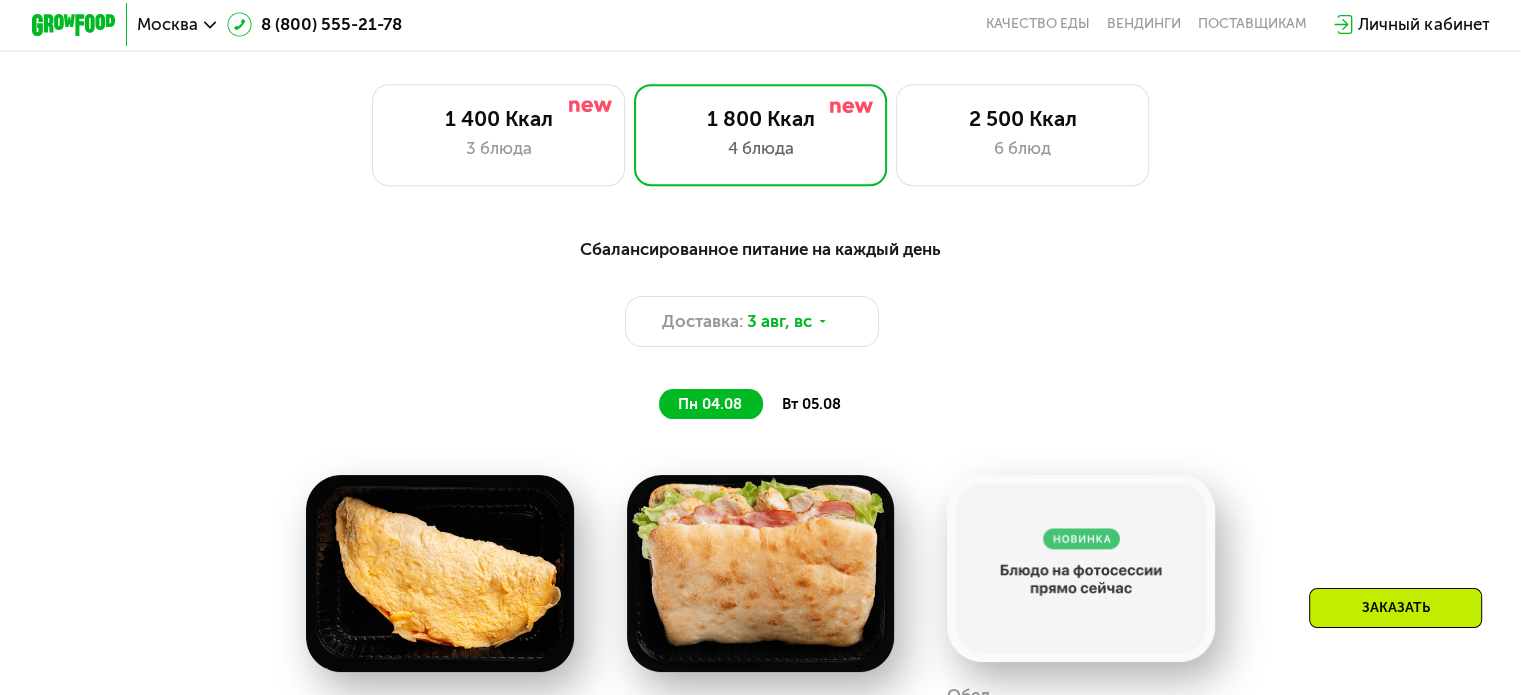 scroll, scrollTop: 931, scrollLeft: 0, axis: vertical 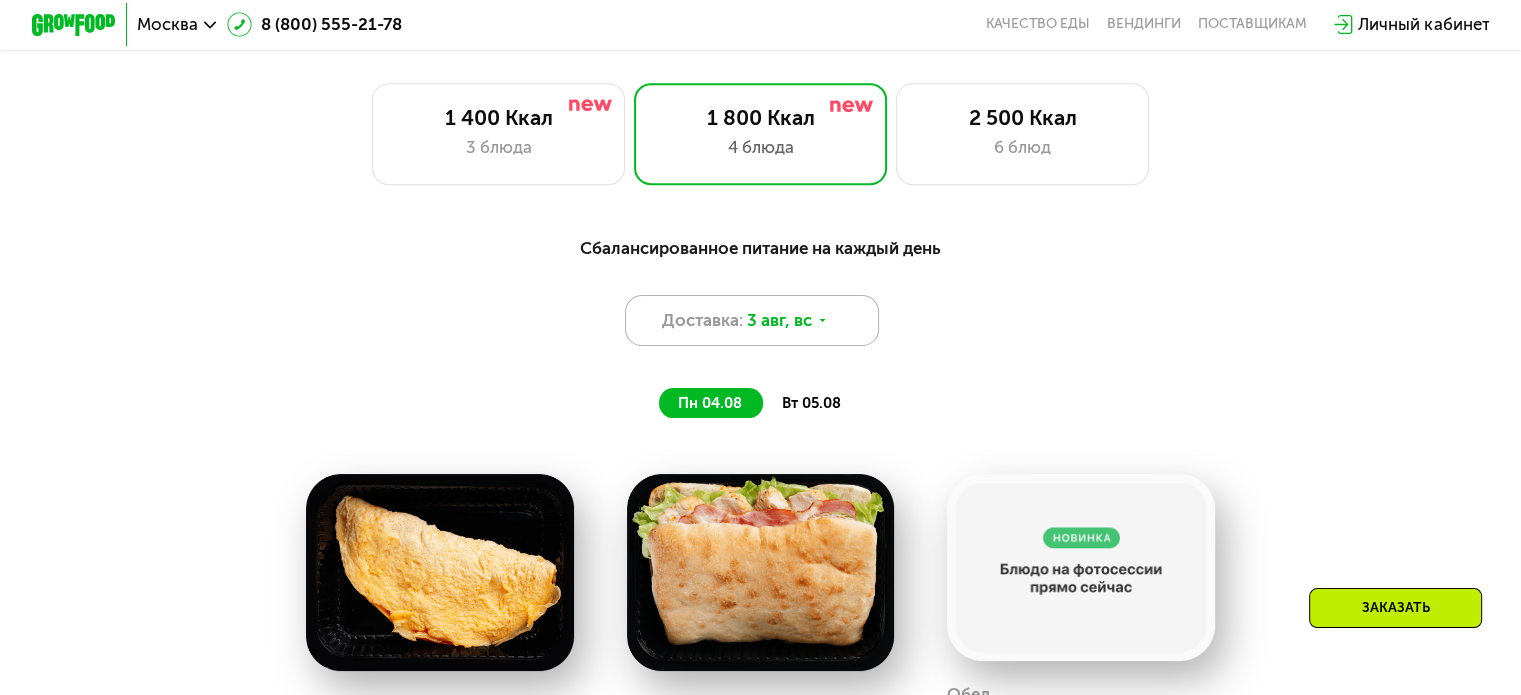click on "3 авг, вс" at bounding box center [779, 320] 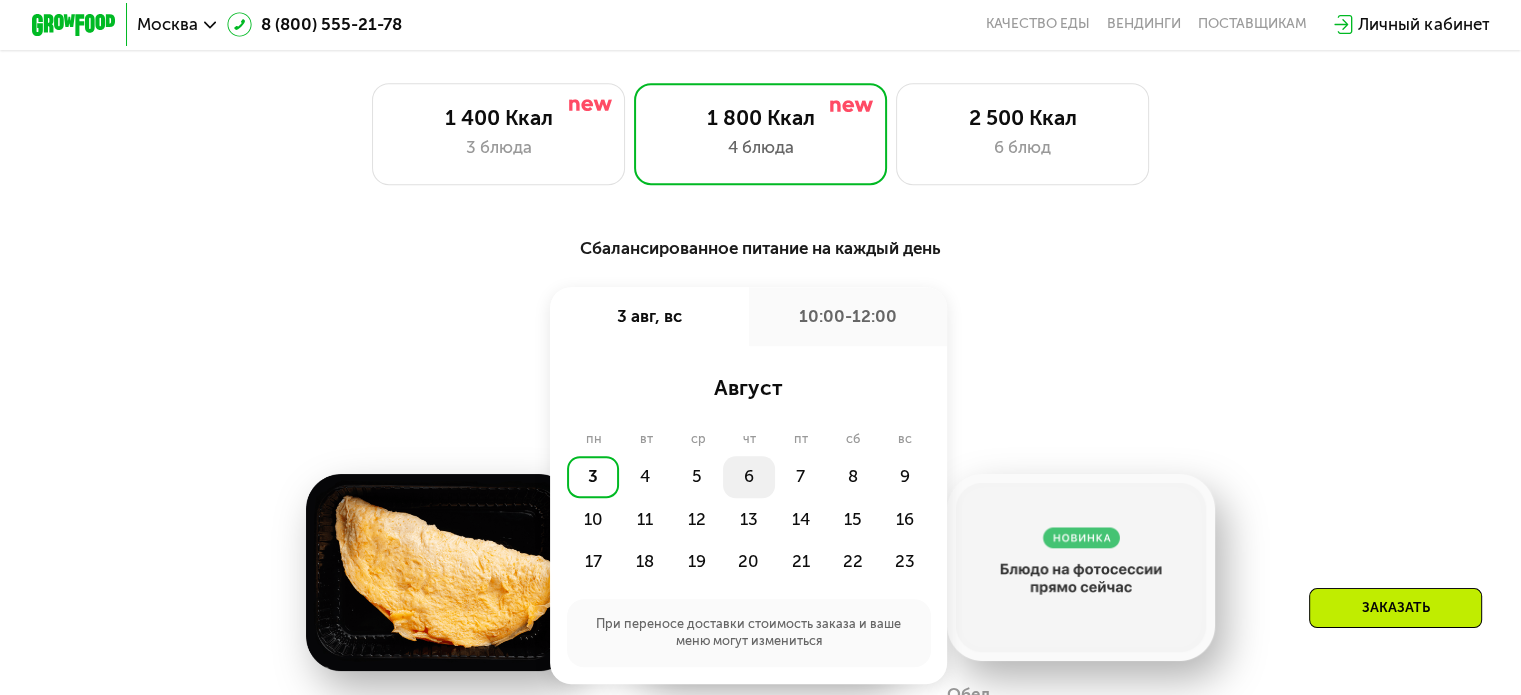 click on "6" 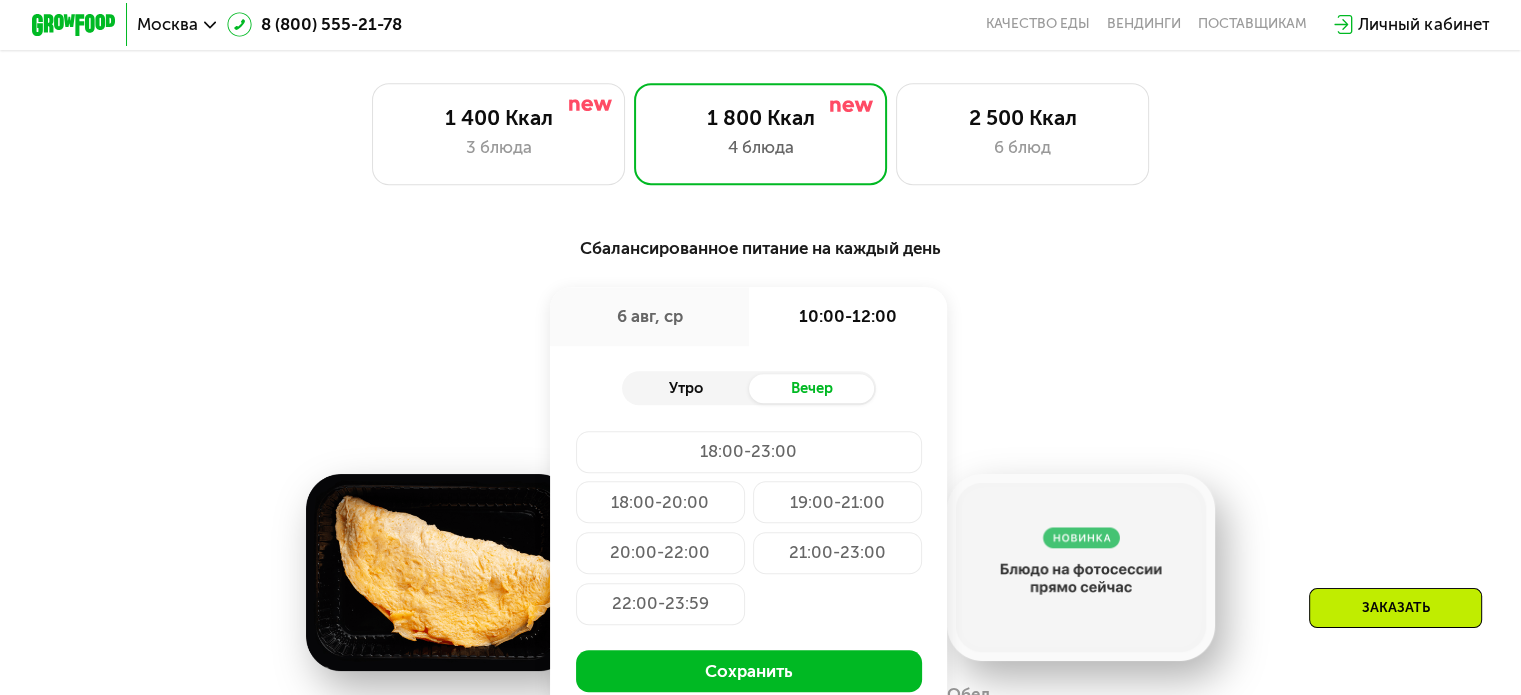 click on "Утро" at bounding box center [685, 389] 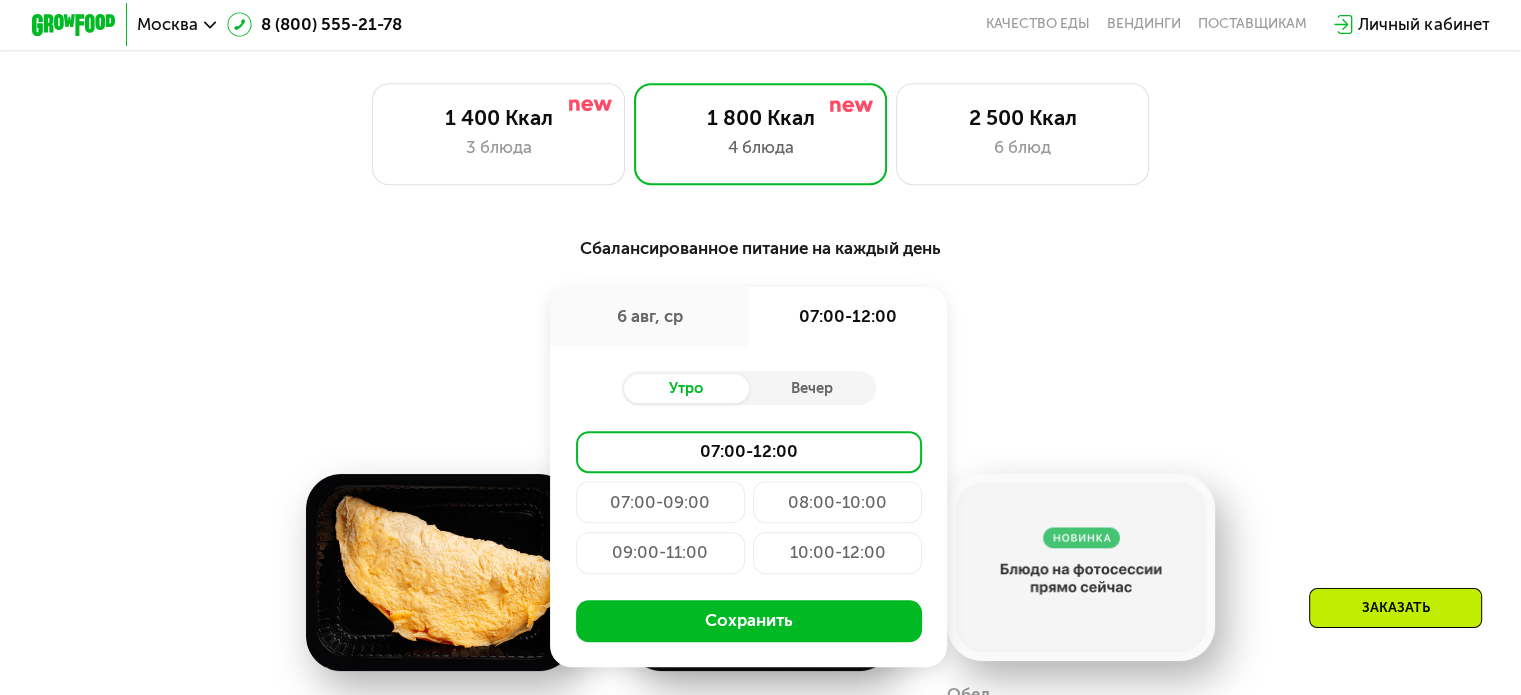 click on "10:00-12:00" 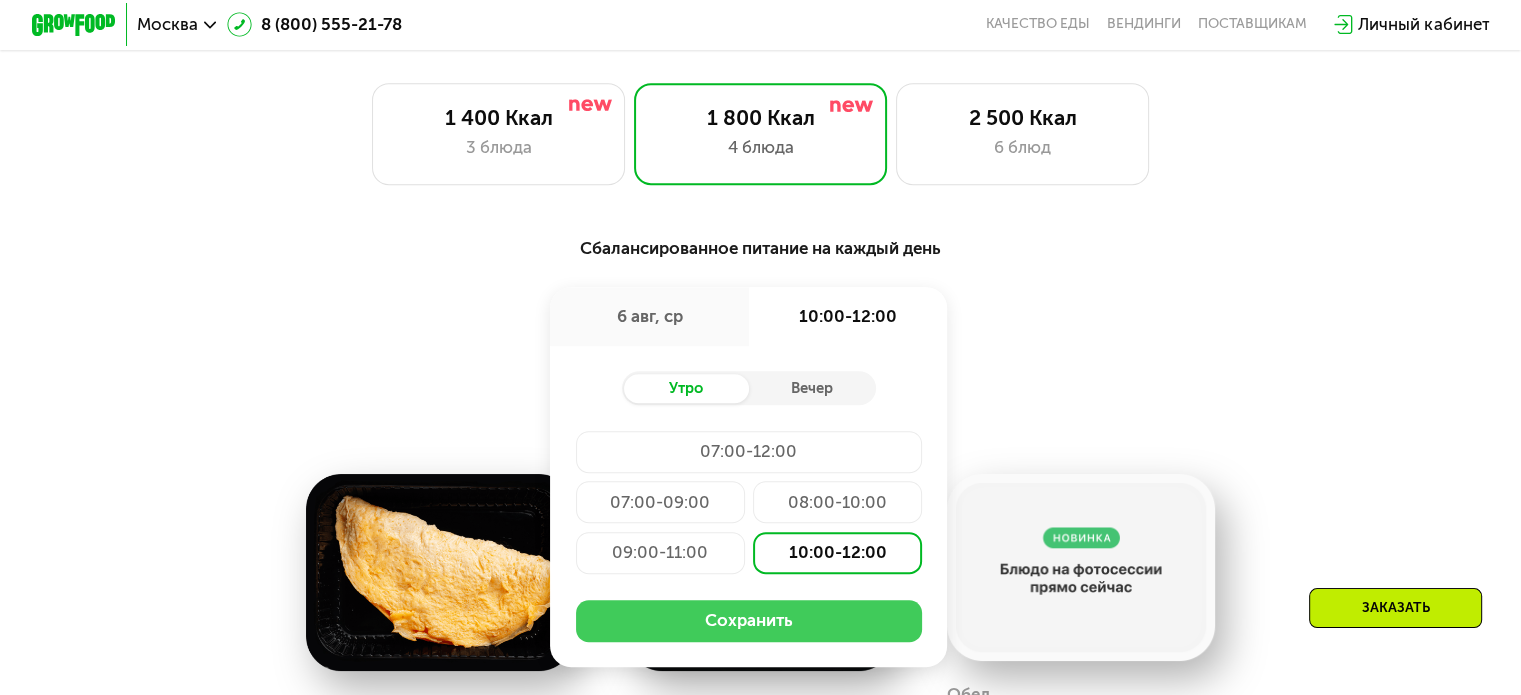 click on "Сохранить" at bounding box center [749, 621] 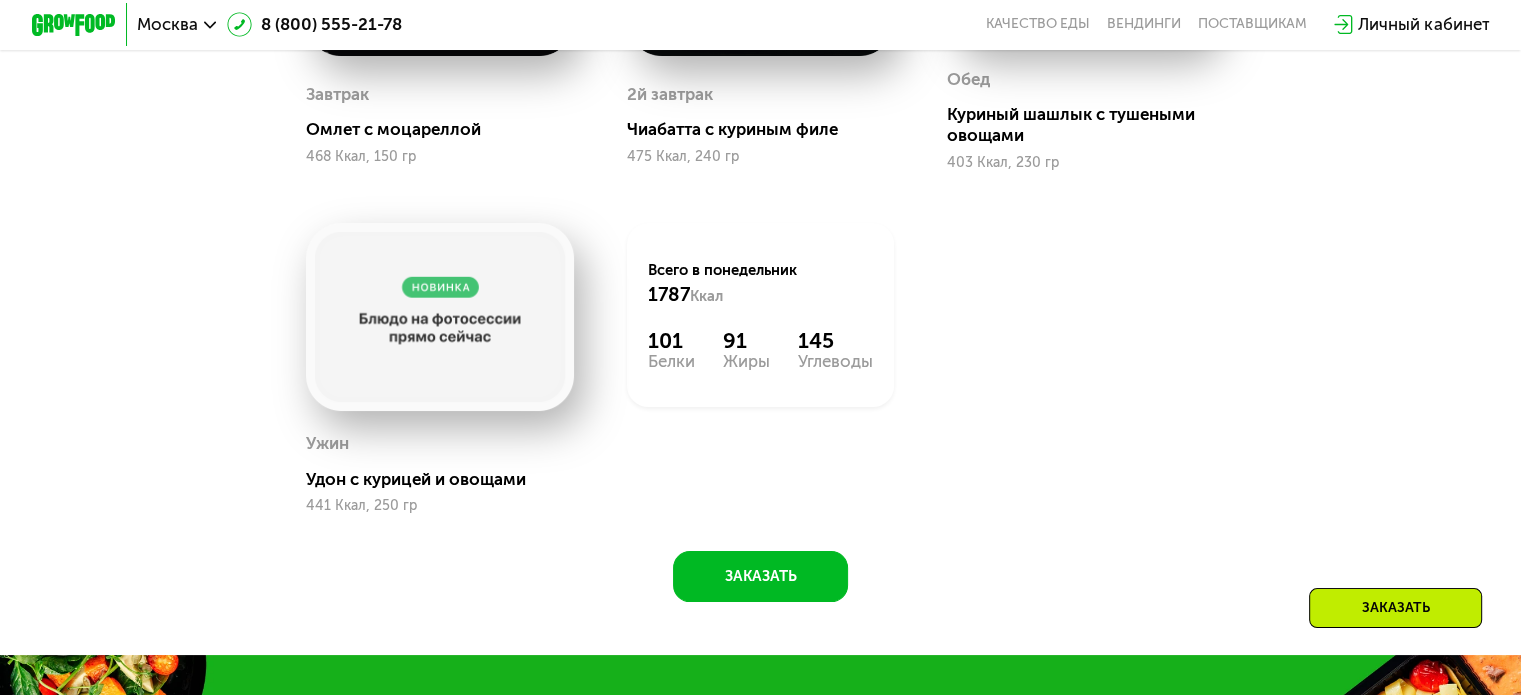 scroll, scrollTop: 1631, scrollLeft: 0, axis: vertical 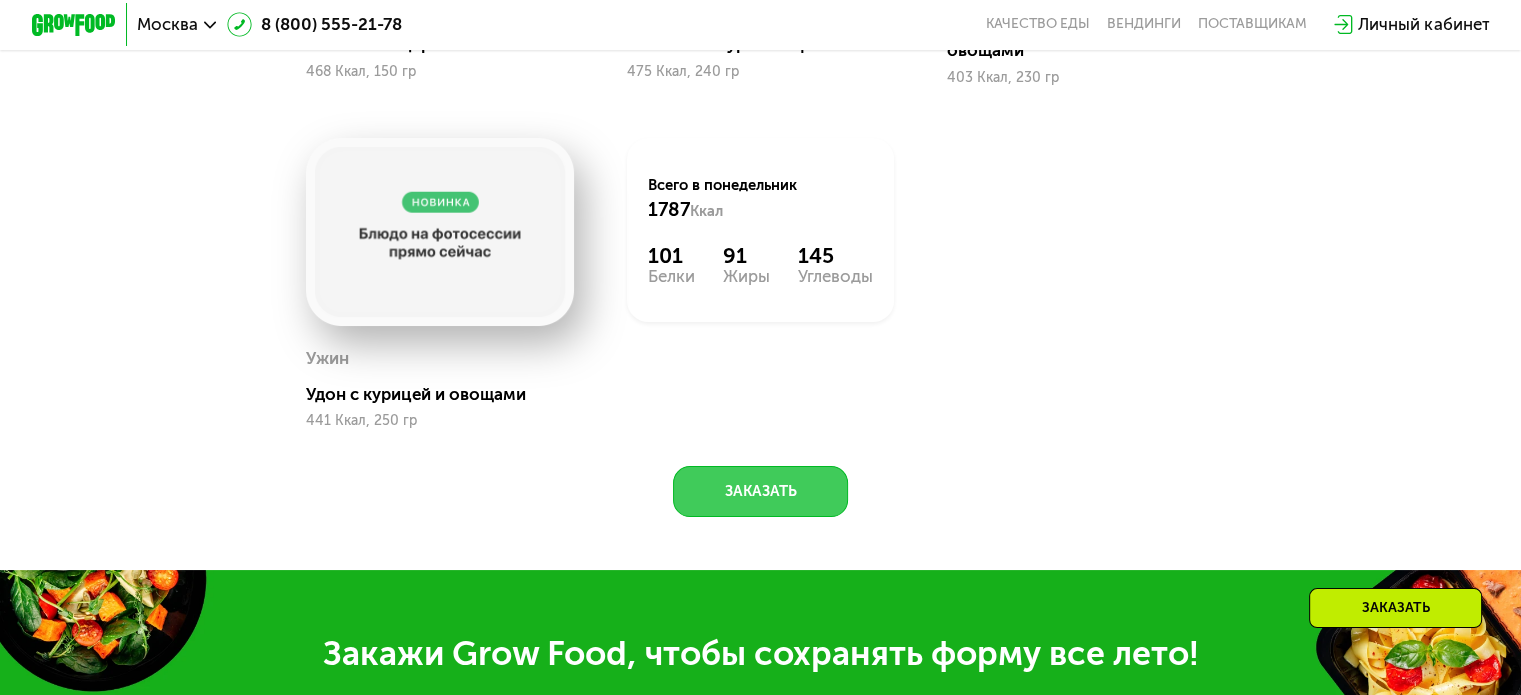 click on "Заказать" 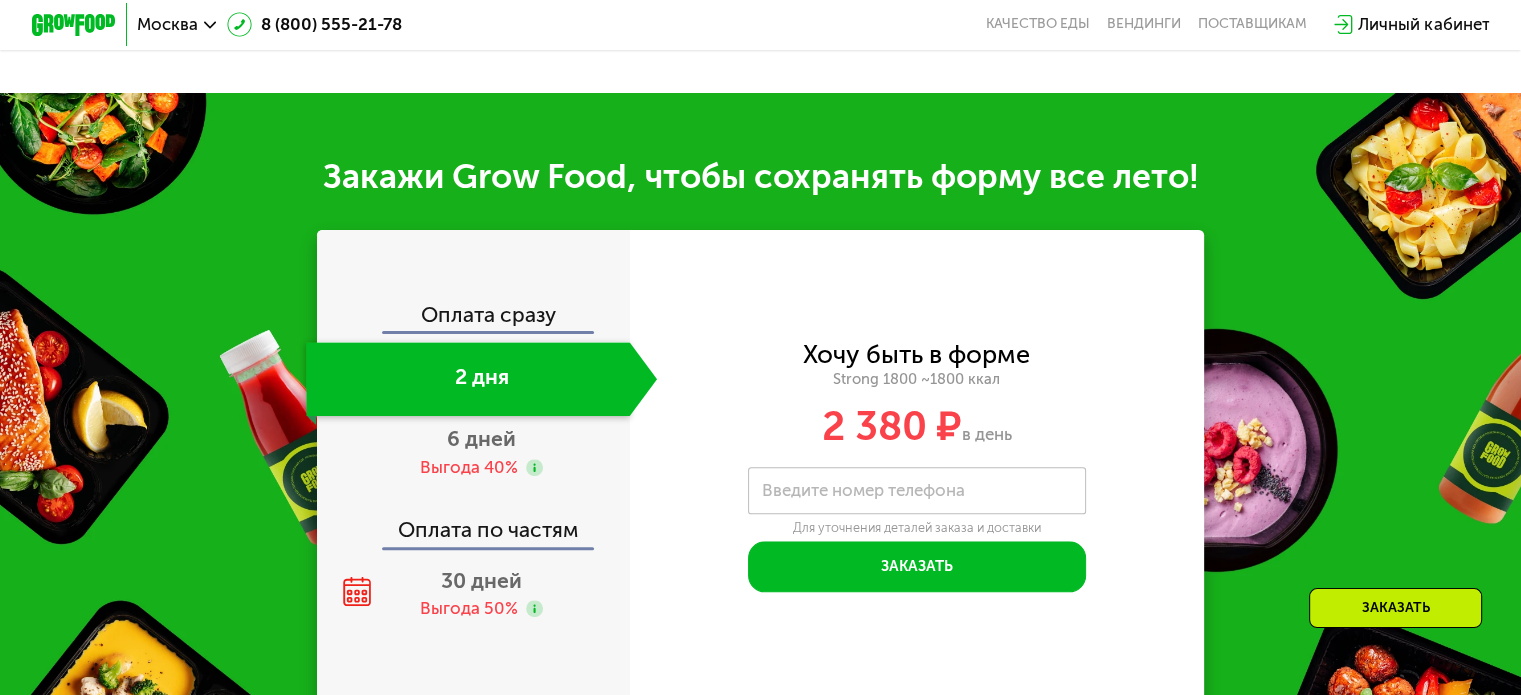 scroll, scrollTop: 1620, scrollLeft: 0, axis: vertical 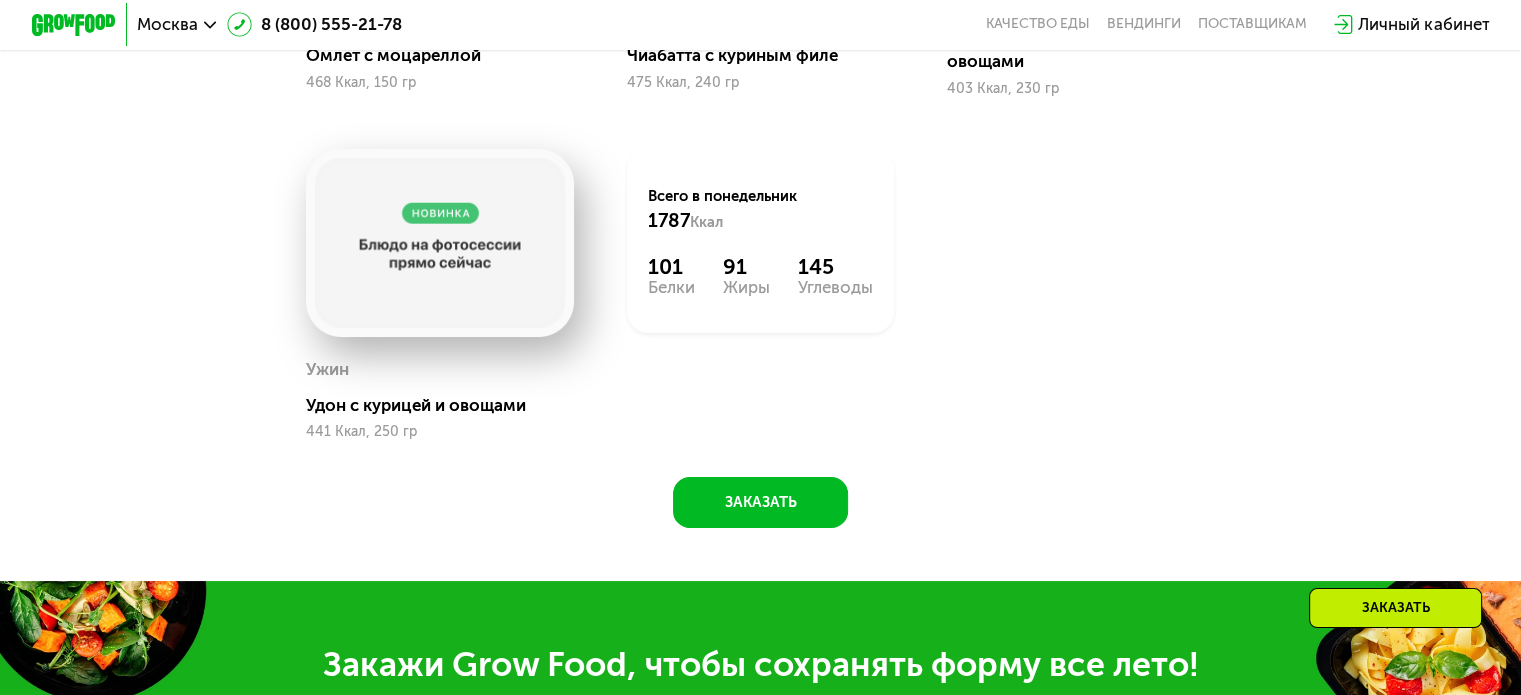 click on "Личный кабинет" at bounding box center [1423, 24] 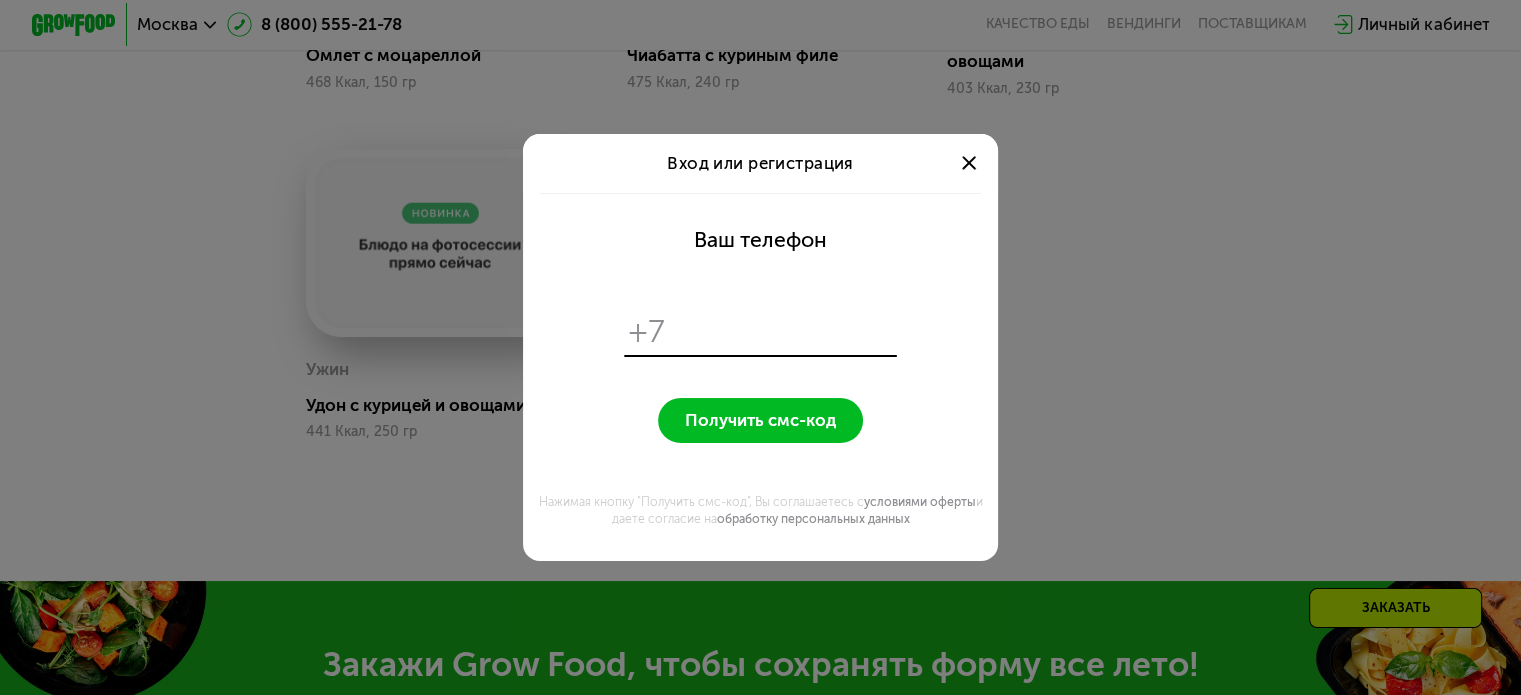 scroll, scrollTop: 0, scrollLeft: 0, axis: both 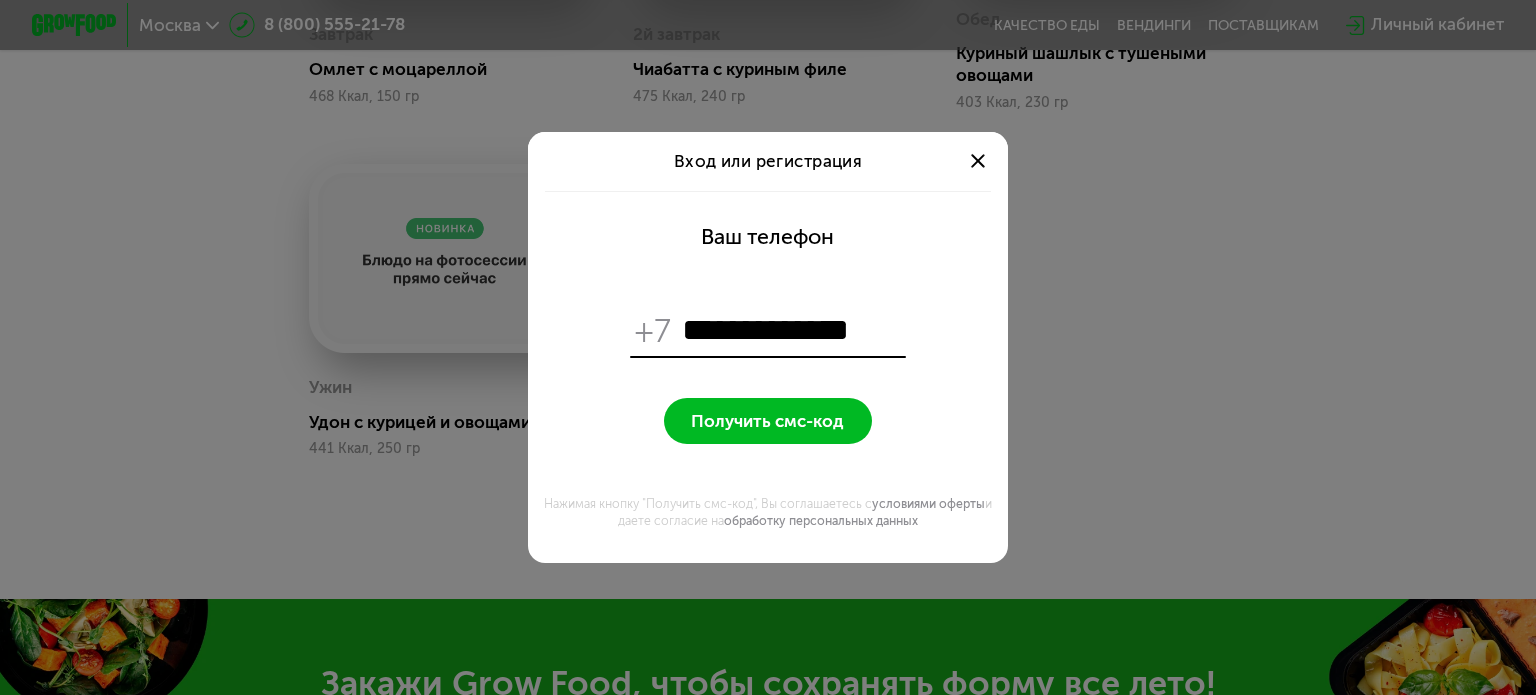 type on "**********" 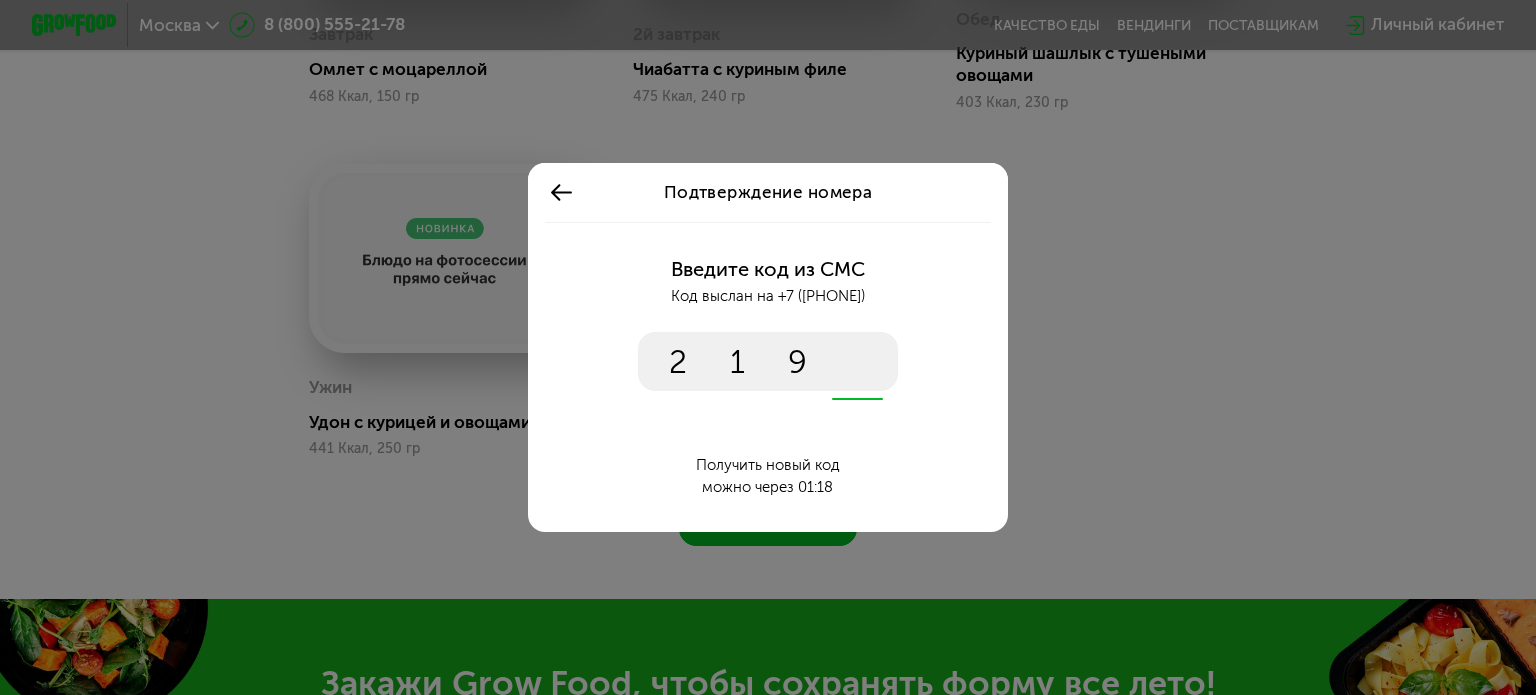 type on "****" 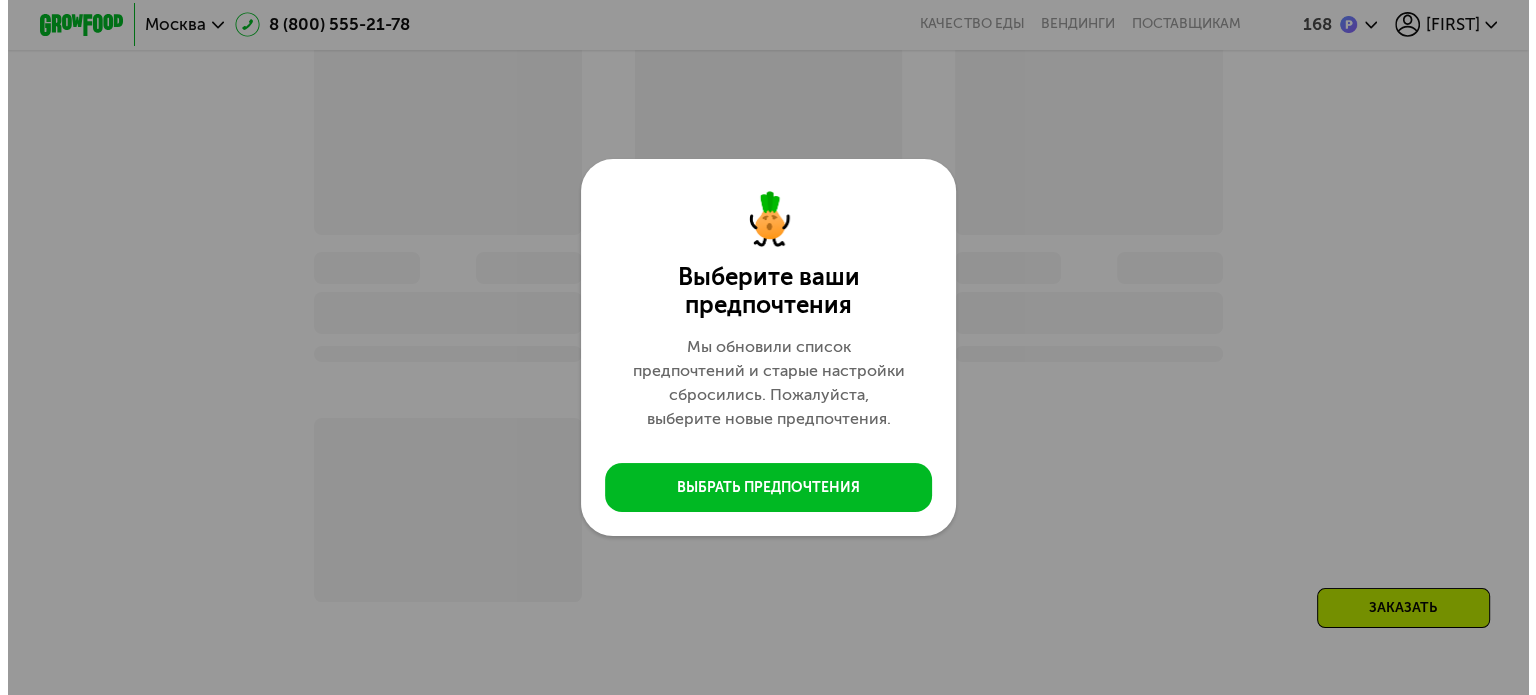 scroll, scrollTop: 1620, scrollLeft: 0, axis: vertical 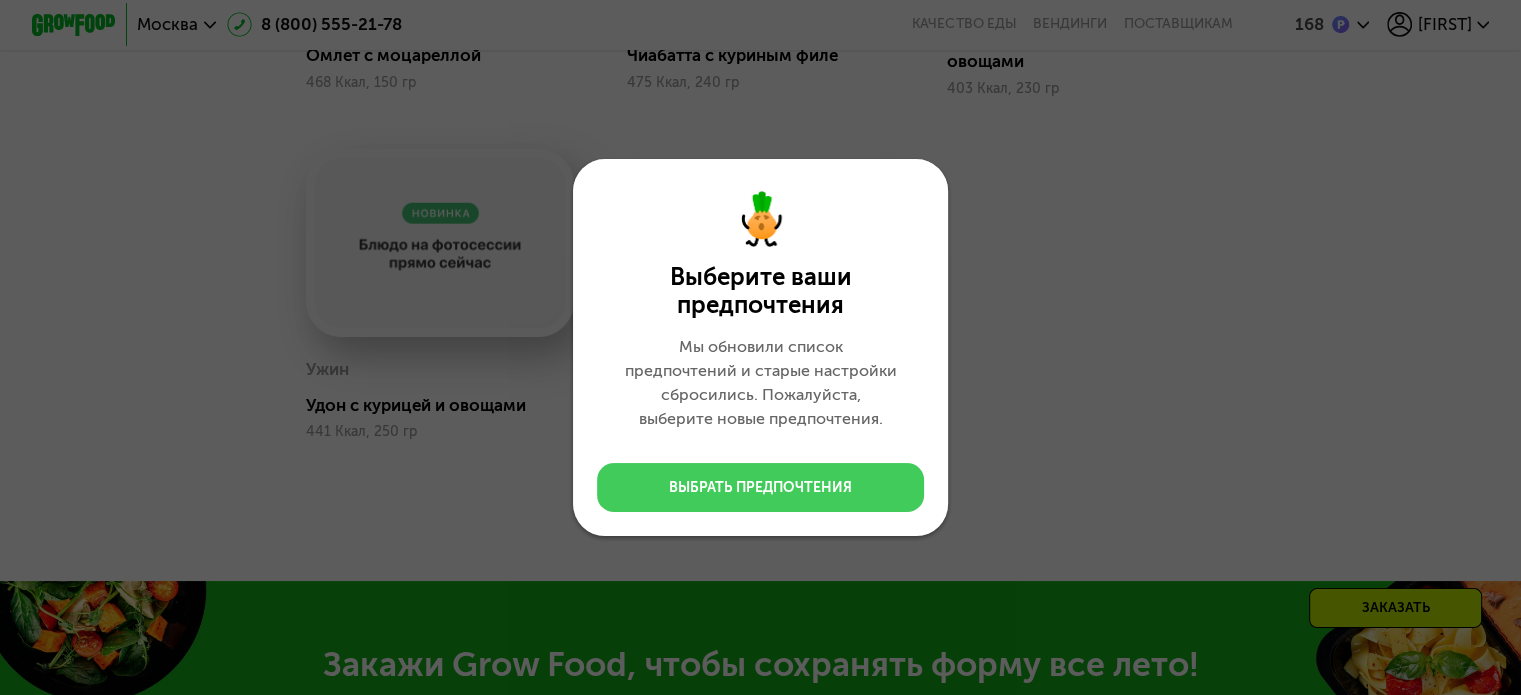 click on "Выбрать предпочтения" 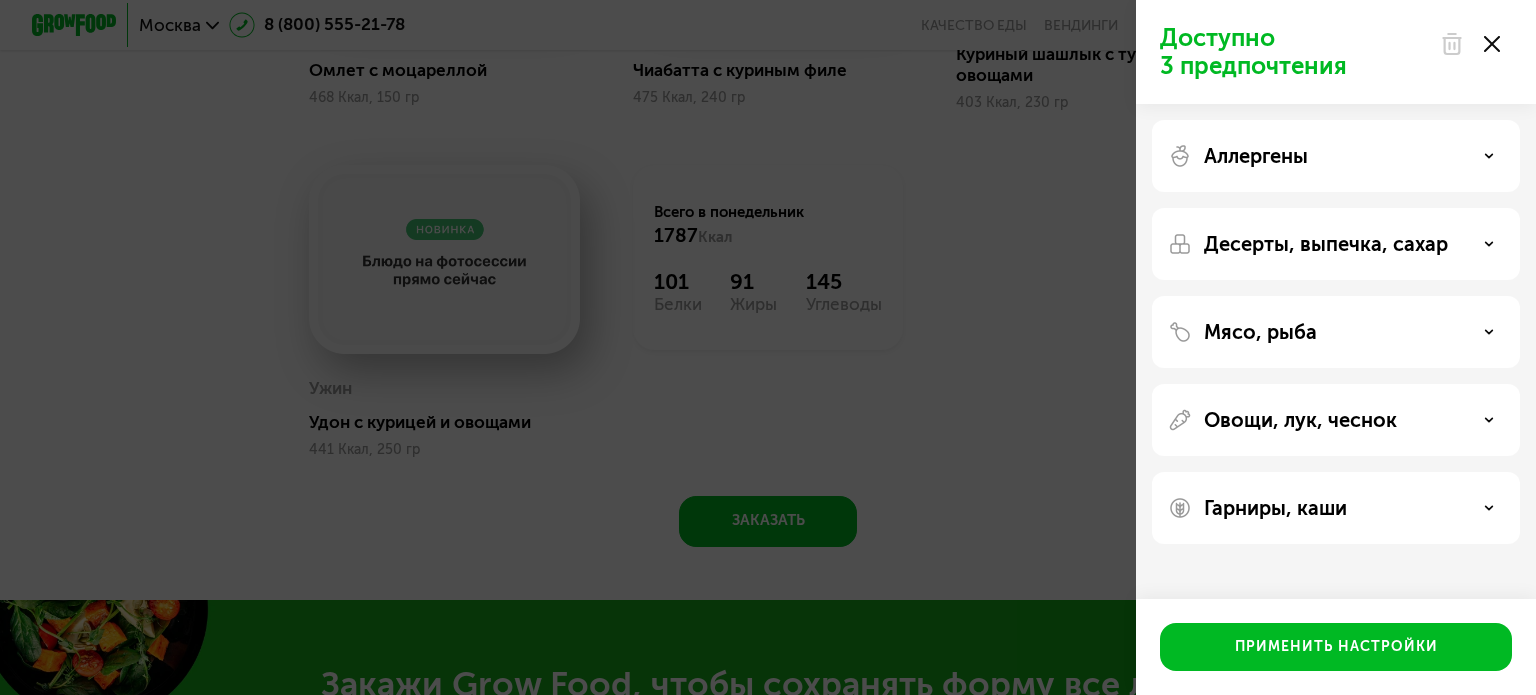 click on "Мясо, рыба" at bounding box center (1336, 332) 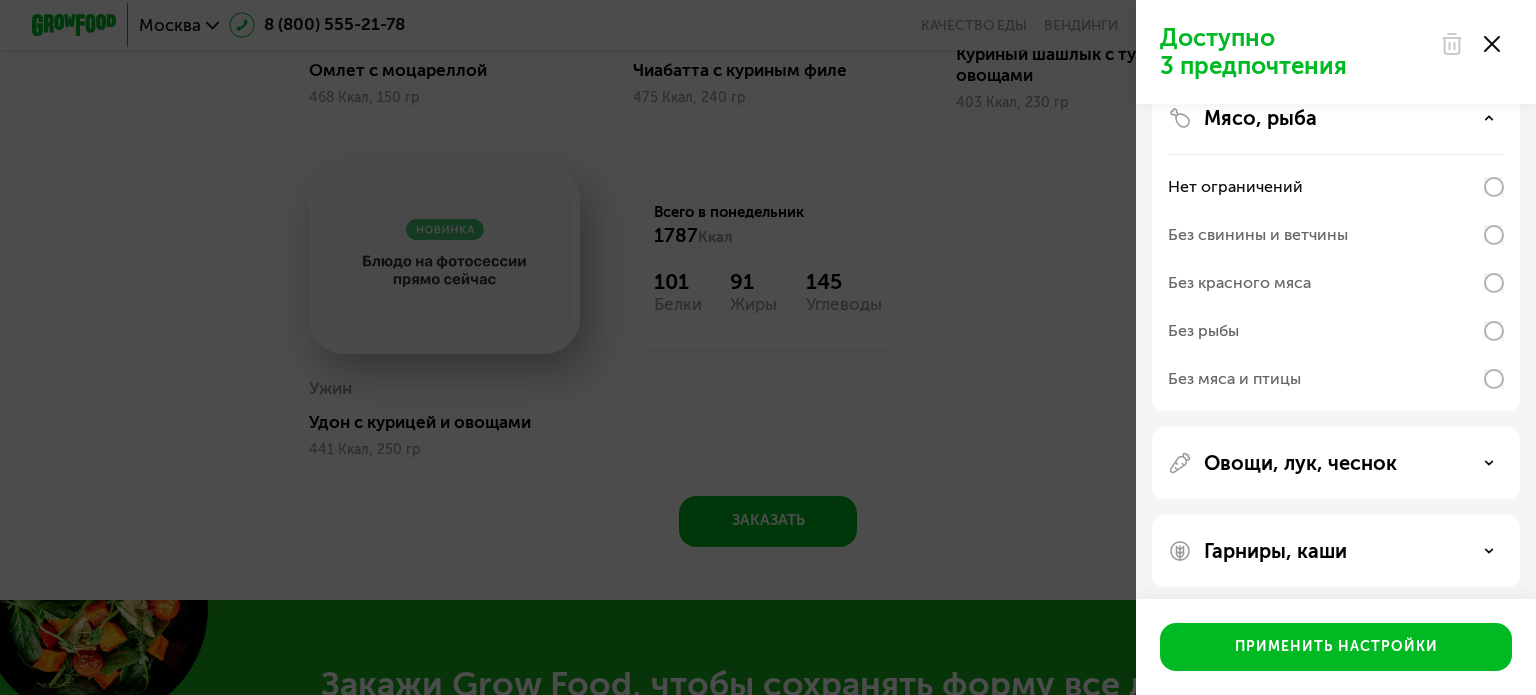 scroll, scrollTop: 221, scrollLeft: 0, axis: vertical 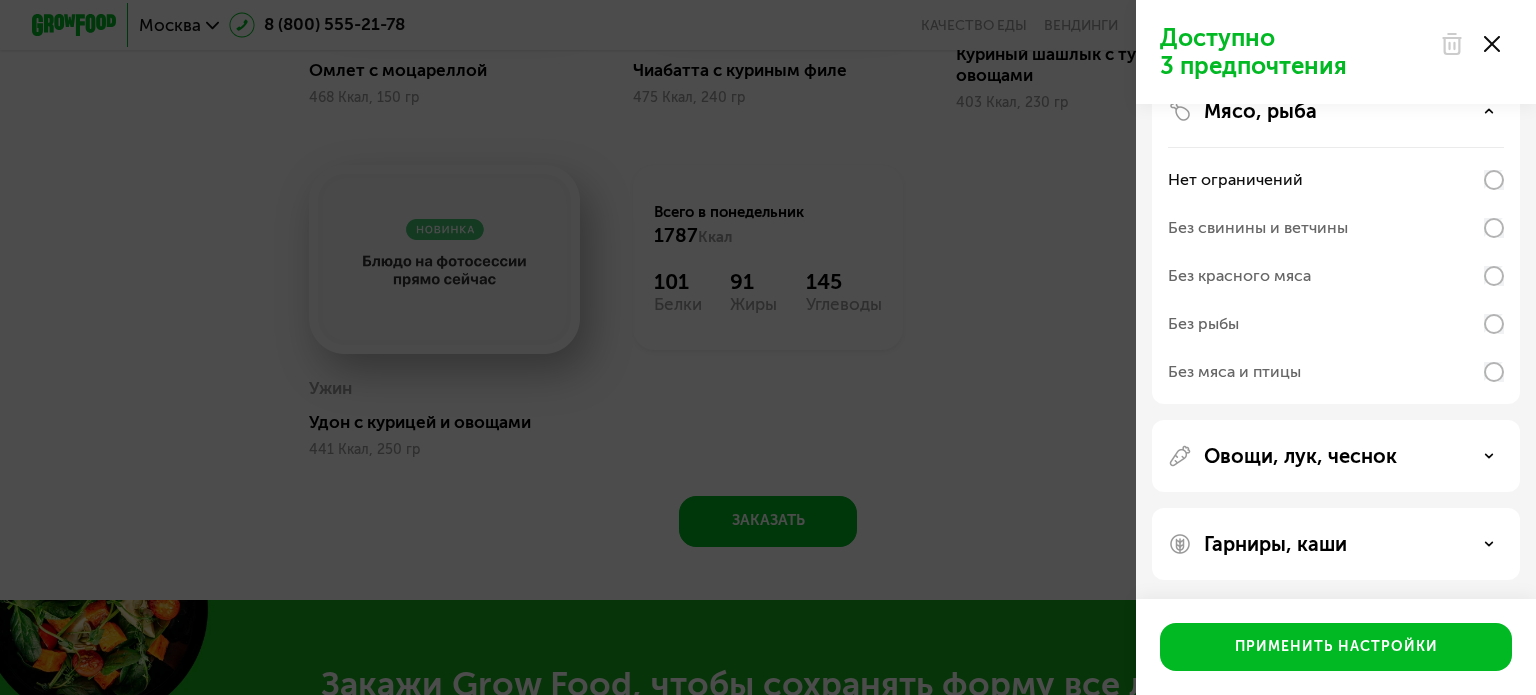 click on "Гарниры, каши" at bounding box center (1336, 544) 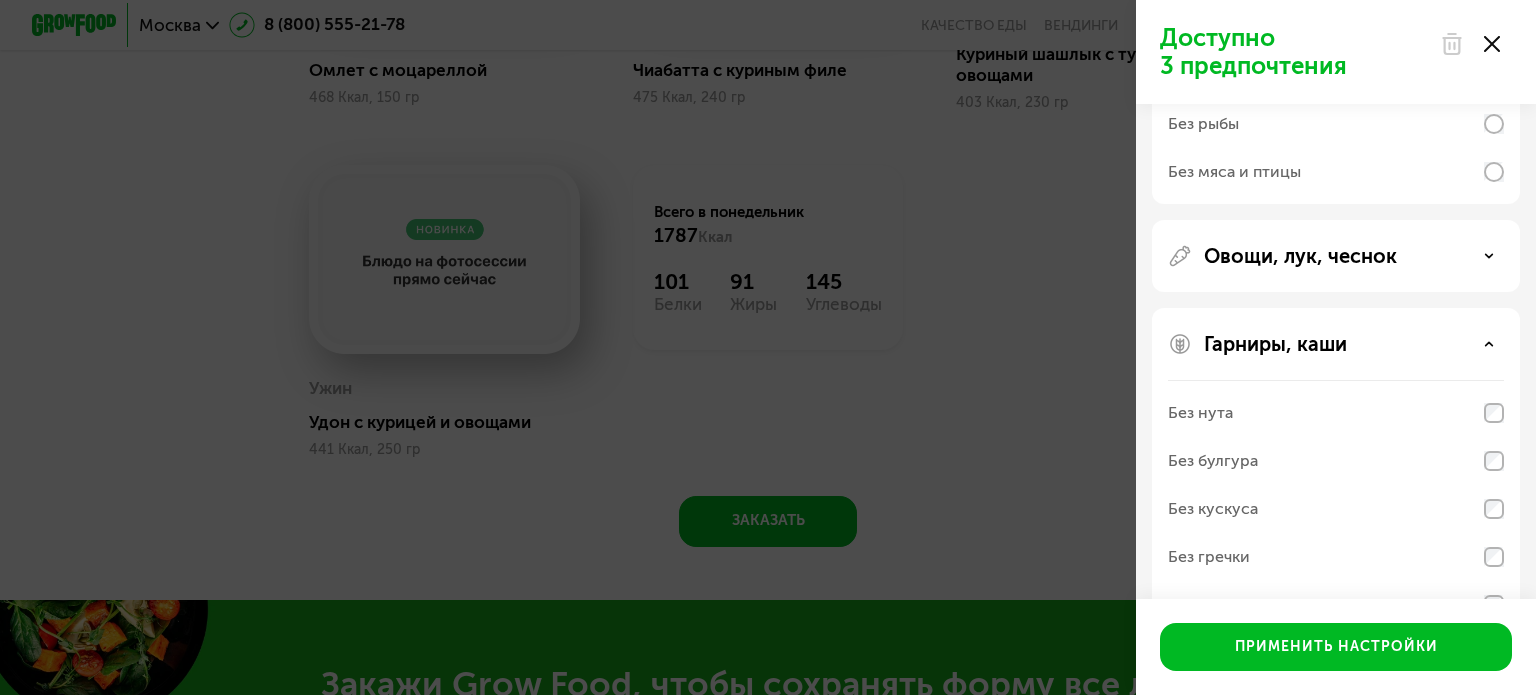 scroll, scrollTop: 478, scrollLeft: 0, axis: vertical 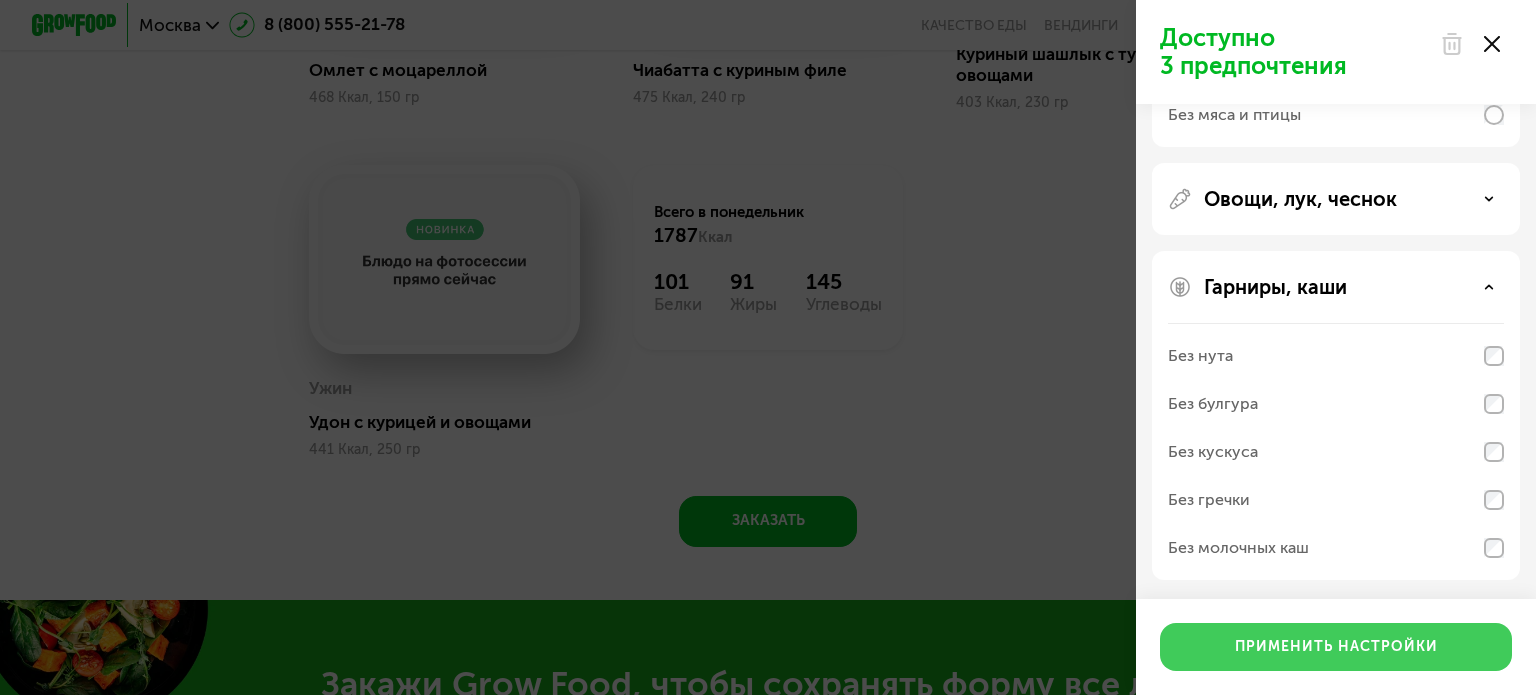 click on "Применить настройки" at bounding box center (1336, 647) 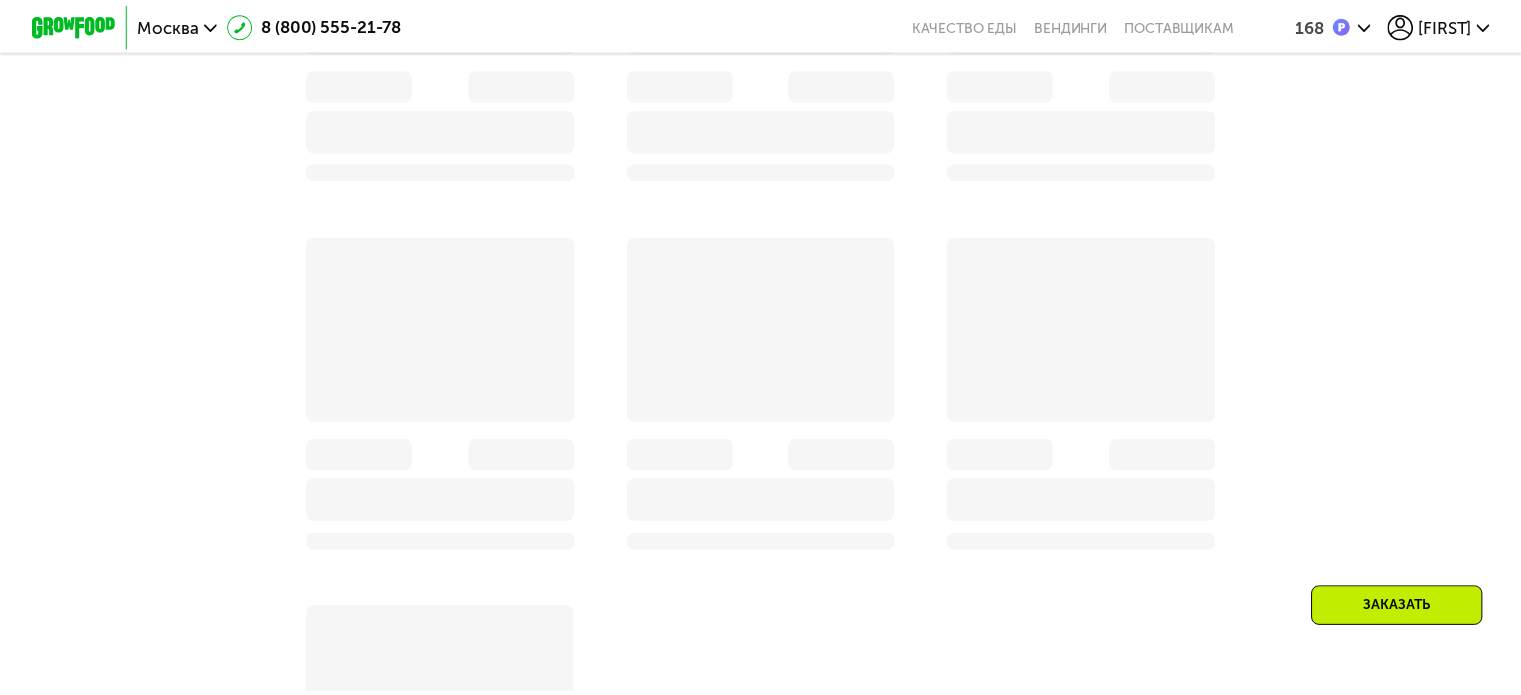 scroll, scrollTop: 888, scrollLeft: 0, axis: vertical 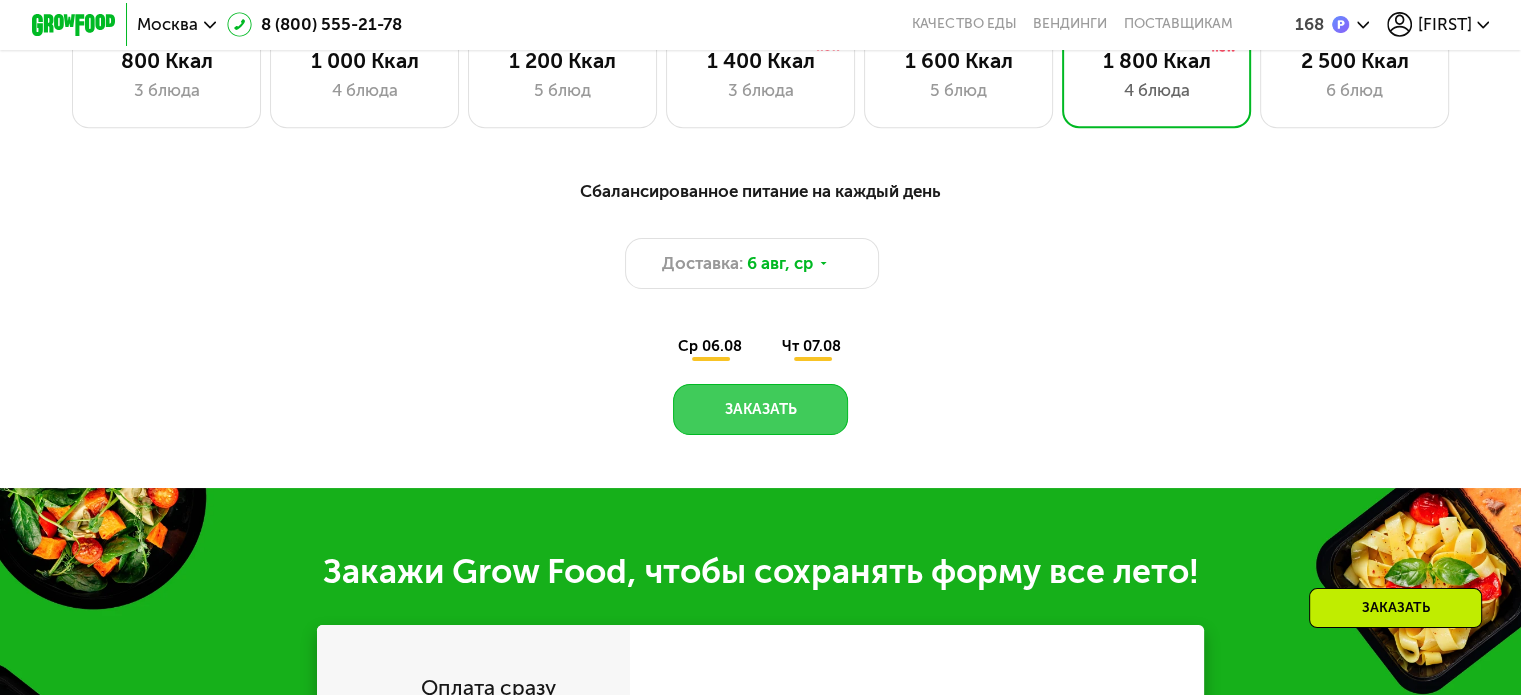 click on "Заказать" 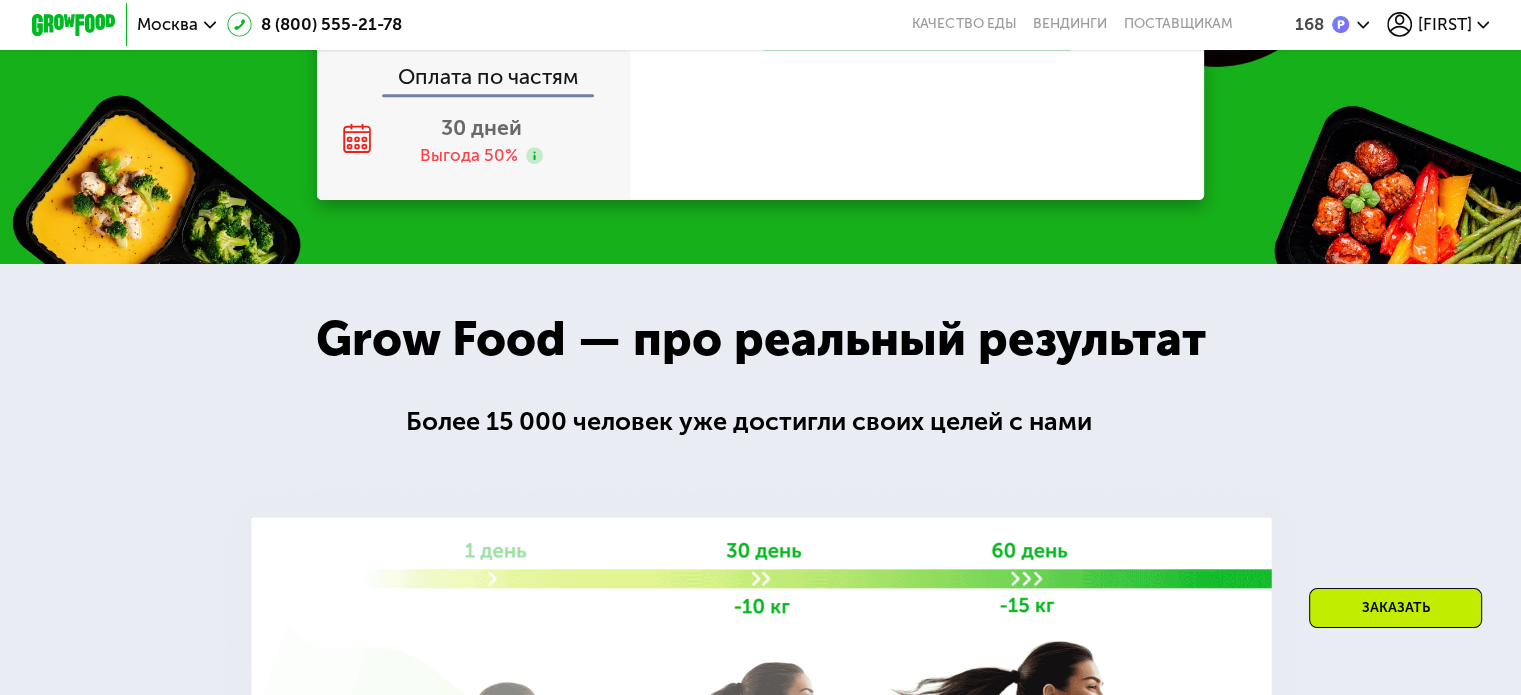 scroll, scrollTop: 1388, scrollLeft: 0, axis: vertical 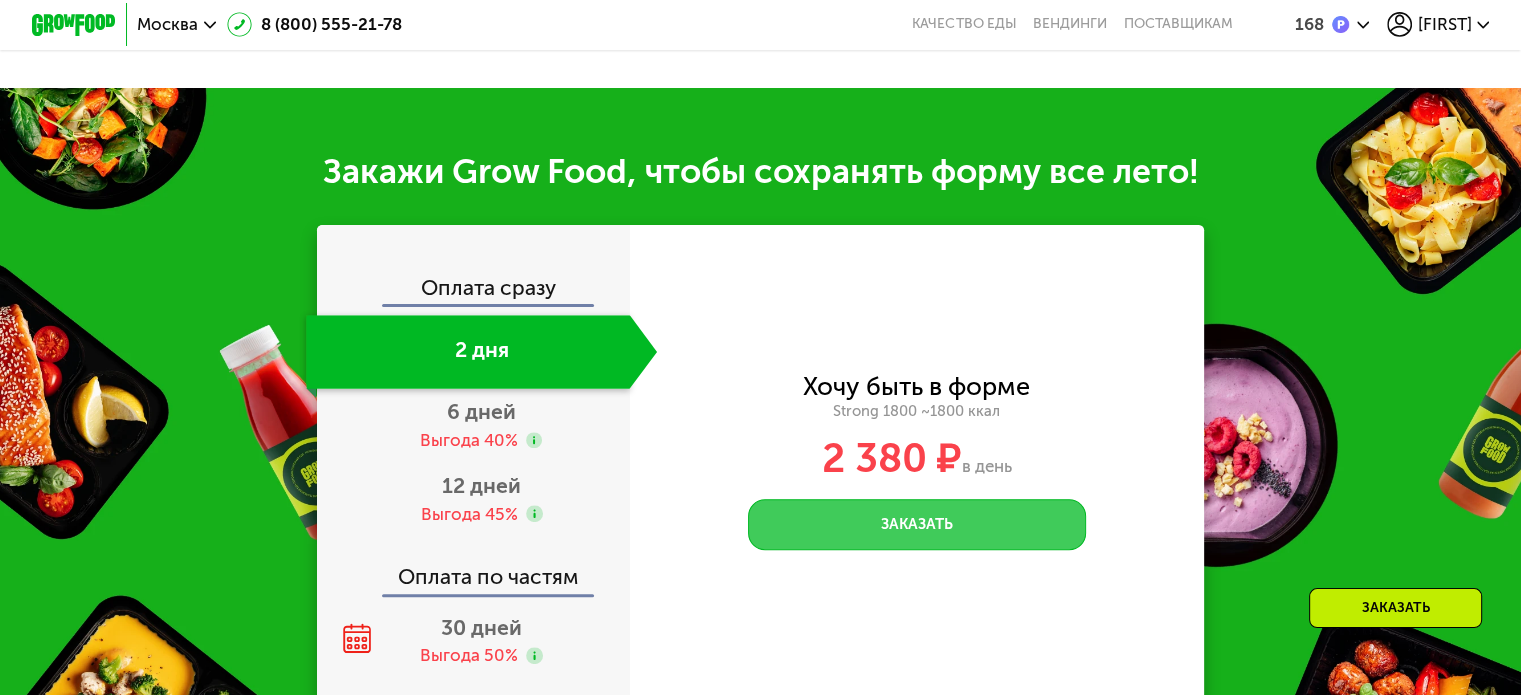 click on "Заказать" at bounding box center [917, 524] 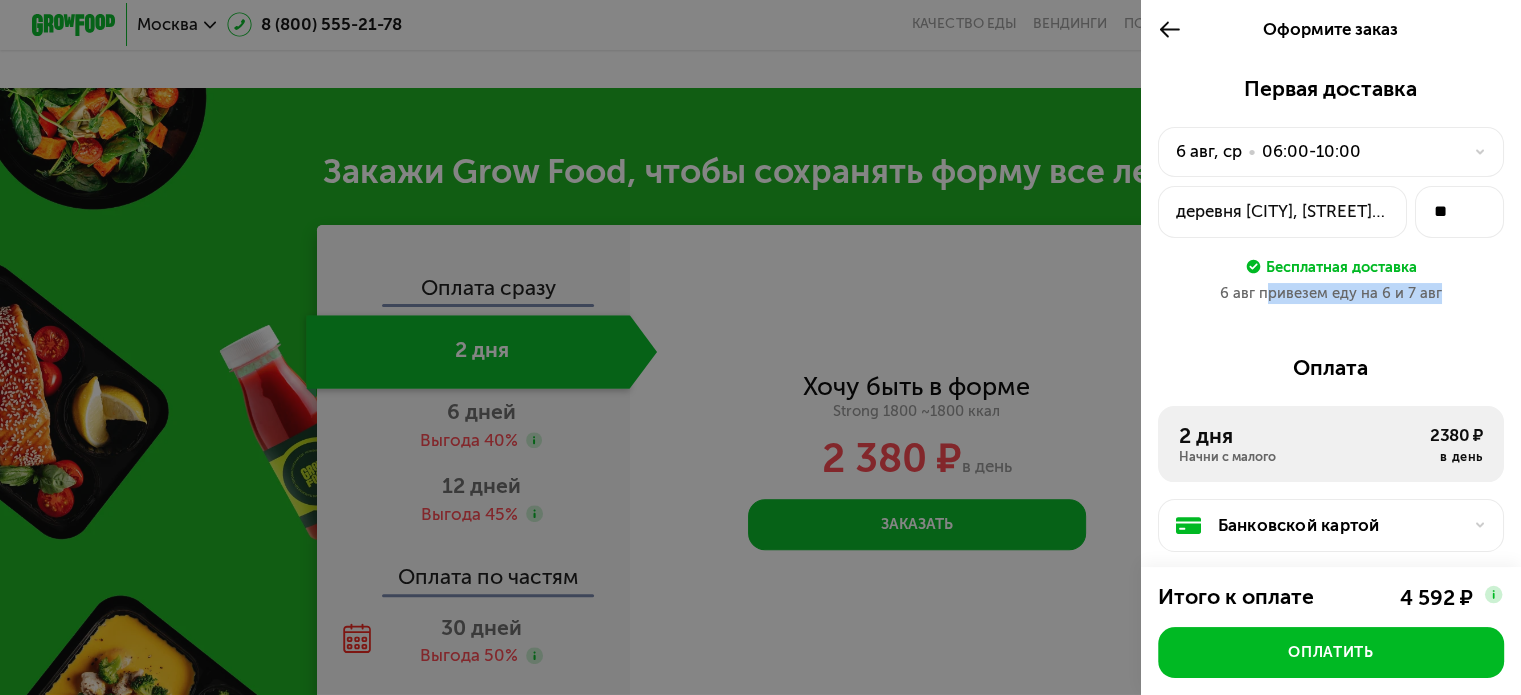 drag, startPoint x: 1269, startPoint y: 299, endPoint x: 1440, endPoint y: 302, distance: 171.0263 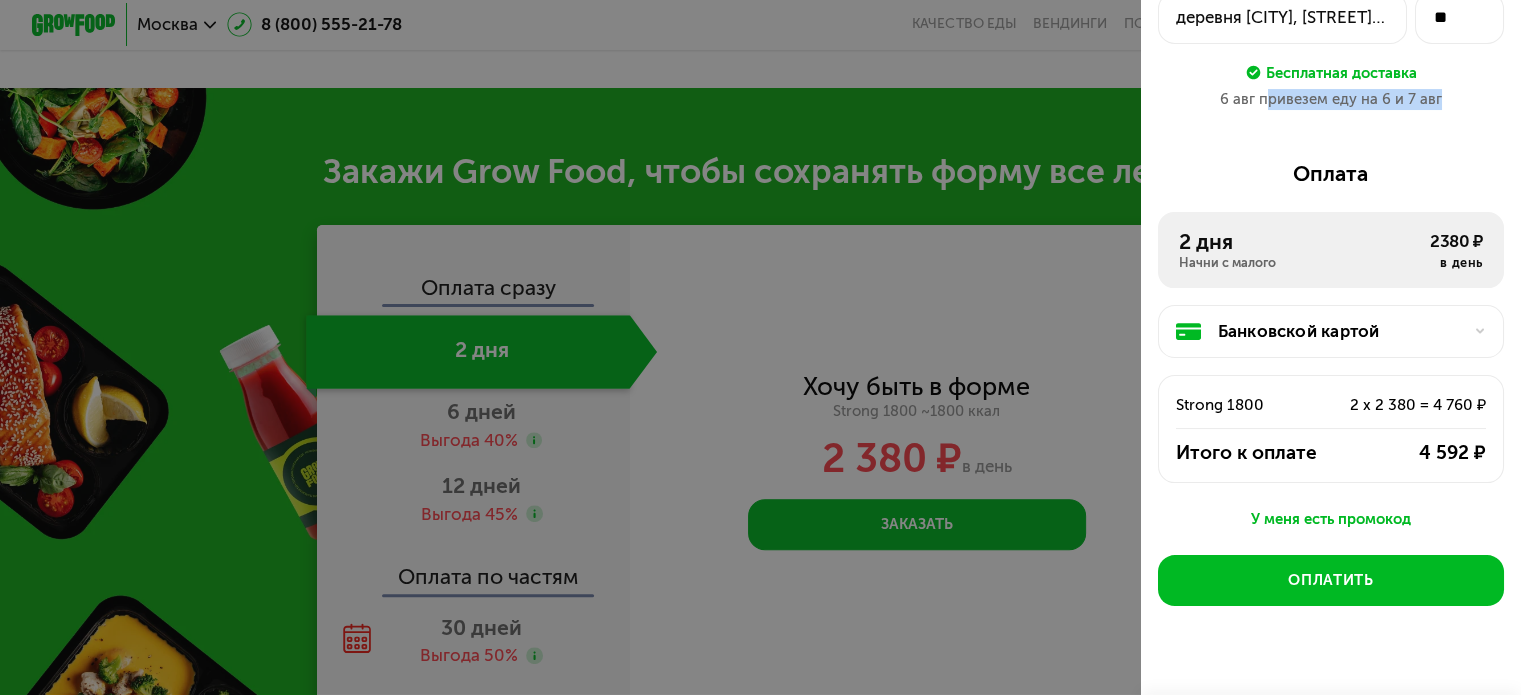 scroll, scrollTop: 234, scrollLeft: 0, axis: vertical 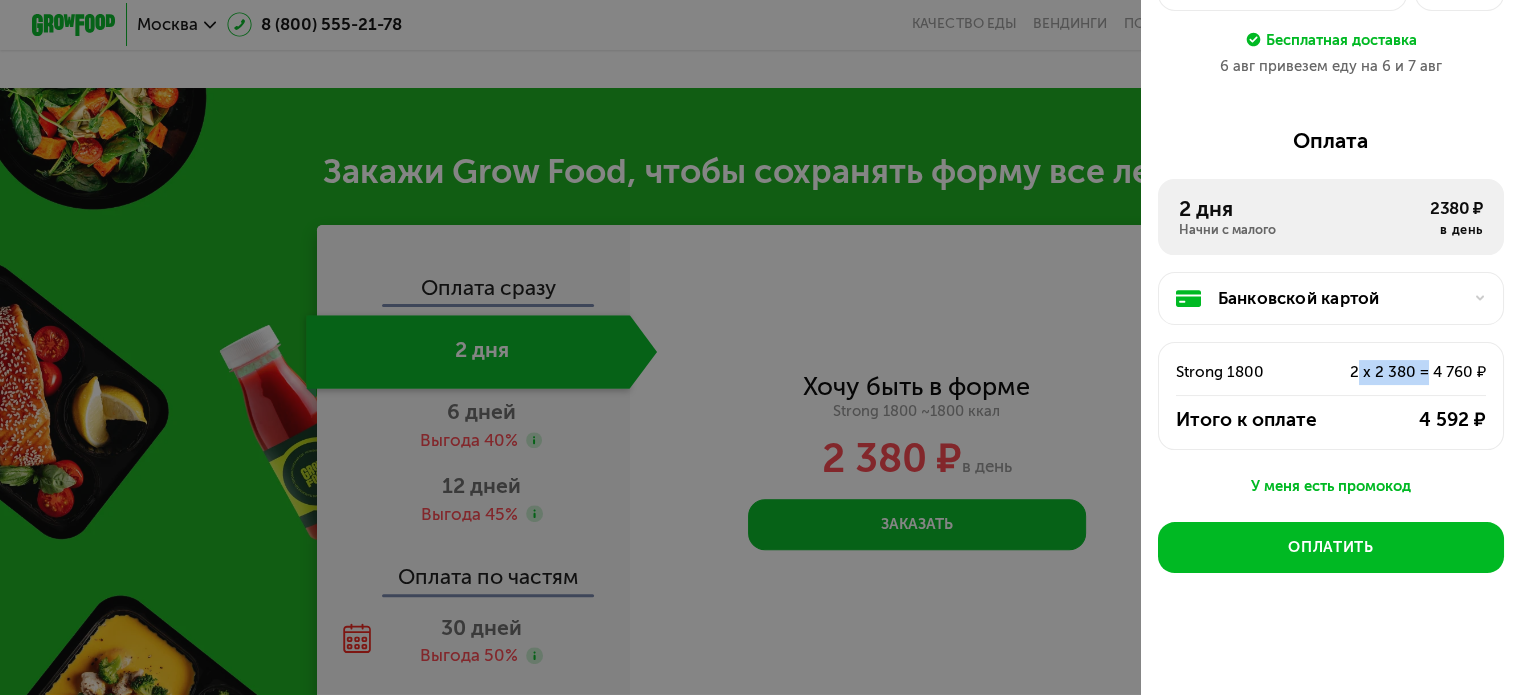 drag, startPoint x: 1344, startPoint y: 372, endPoint x: 1413, endPoint y: 371, distance: 69.00725 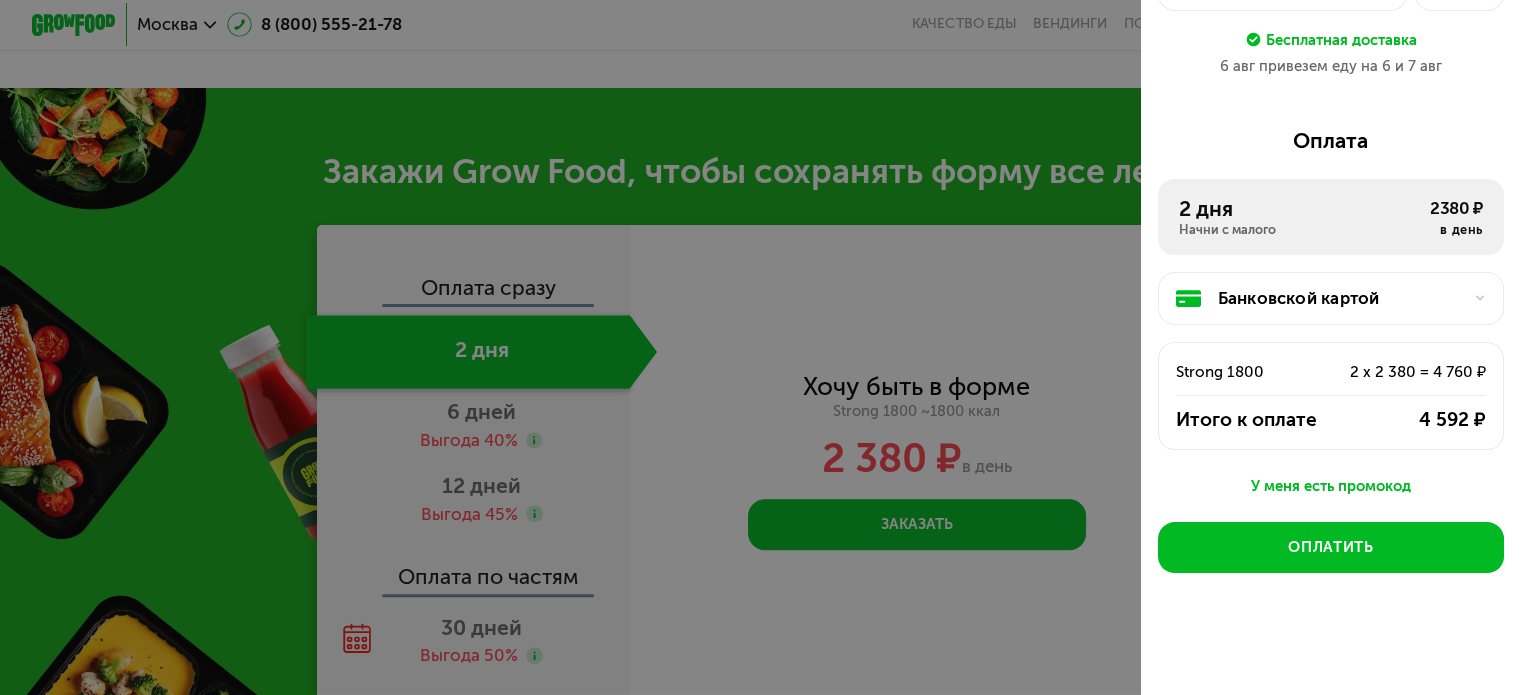 click at bounding box center (760, 347) 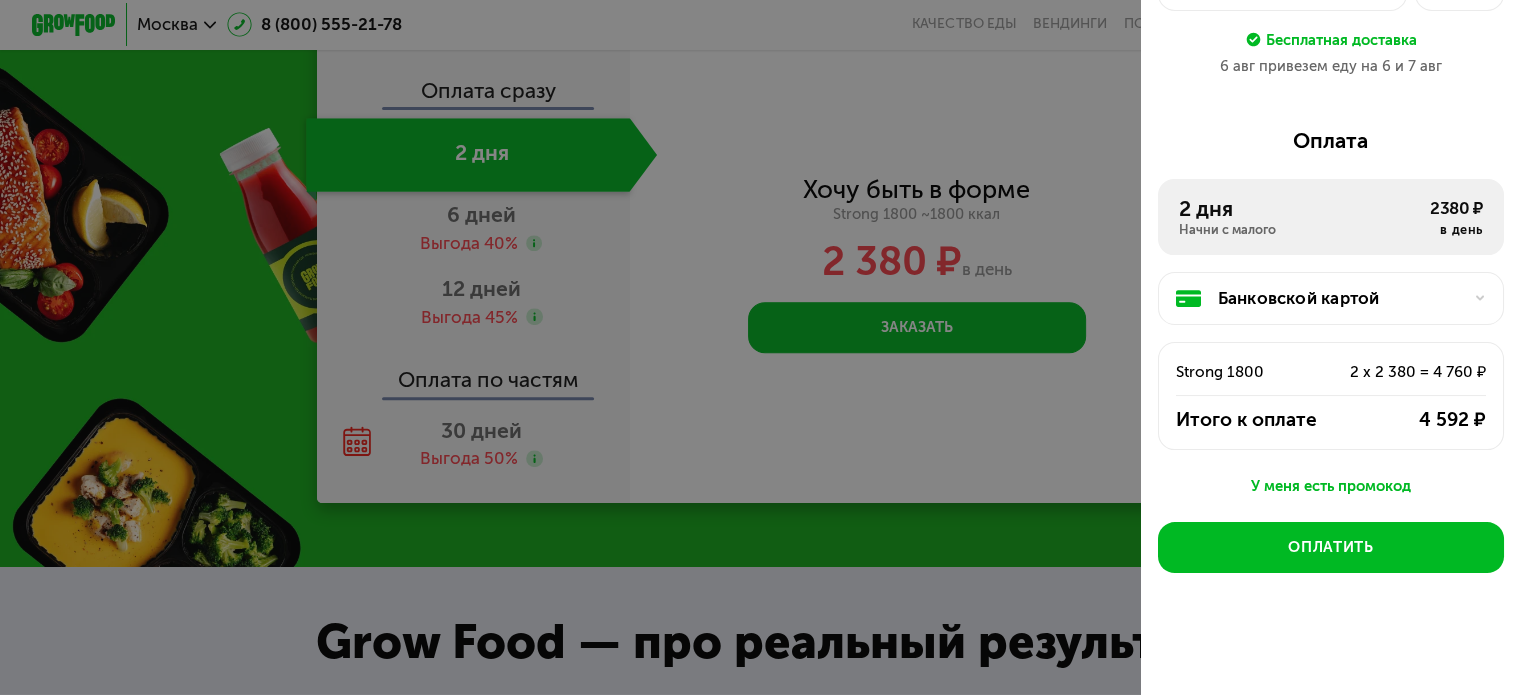 scroll, scrollTop: 1388, scrollLeft: 0, axis: vertical 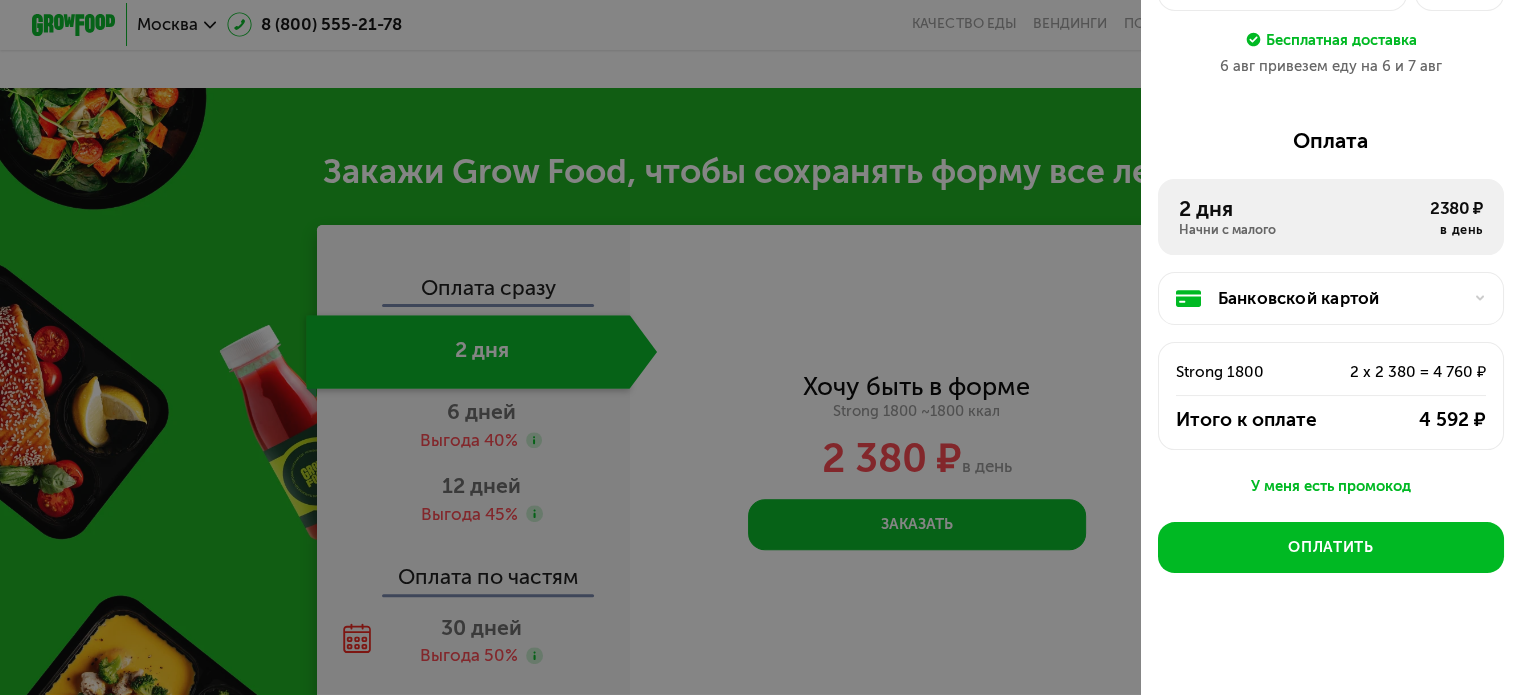 click at bounding box center [760, 347] 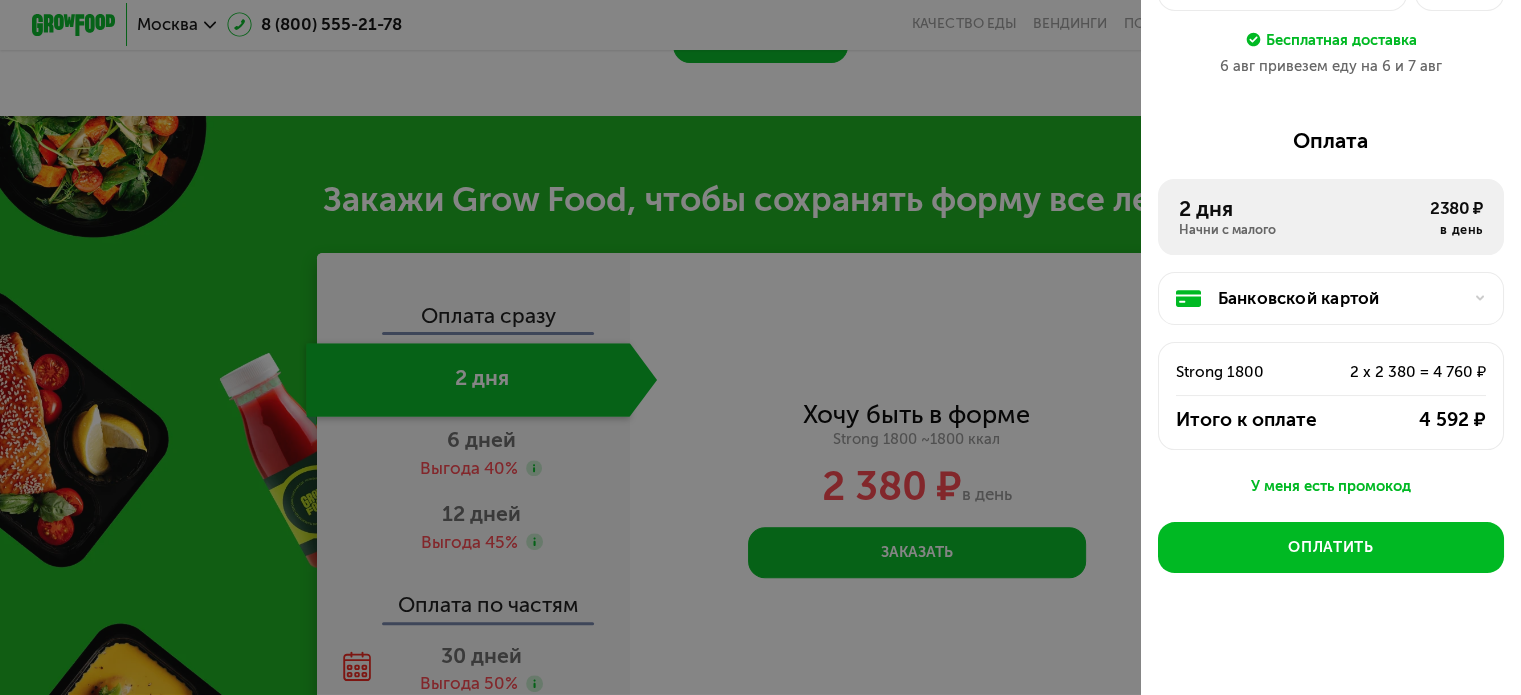 scroll, scrollTop: 1348, scrollLeft: 0, axis: vertical 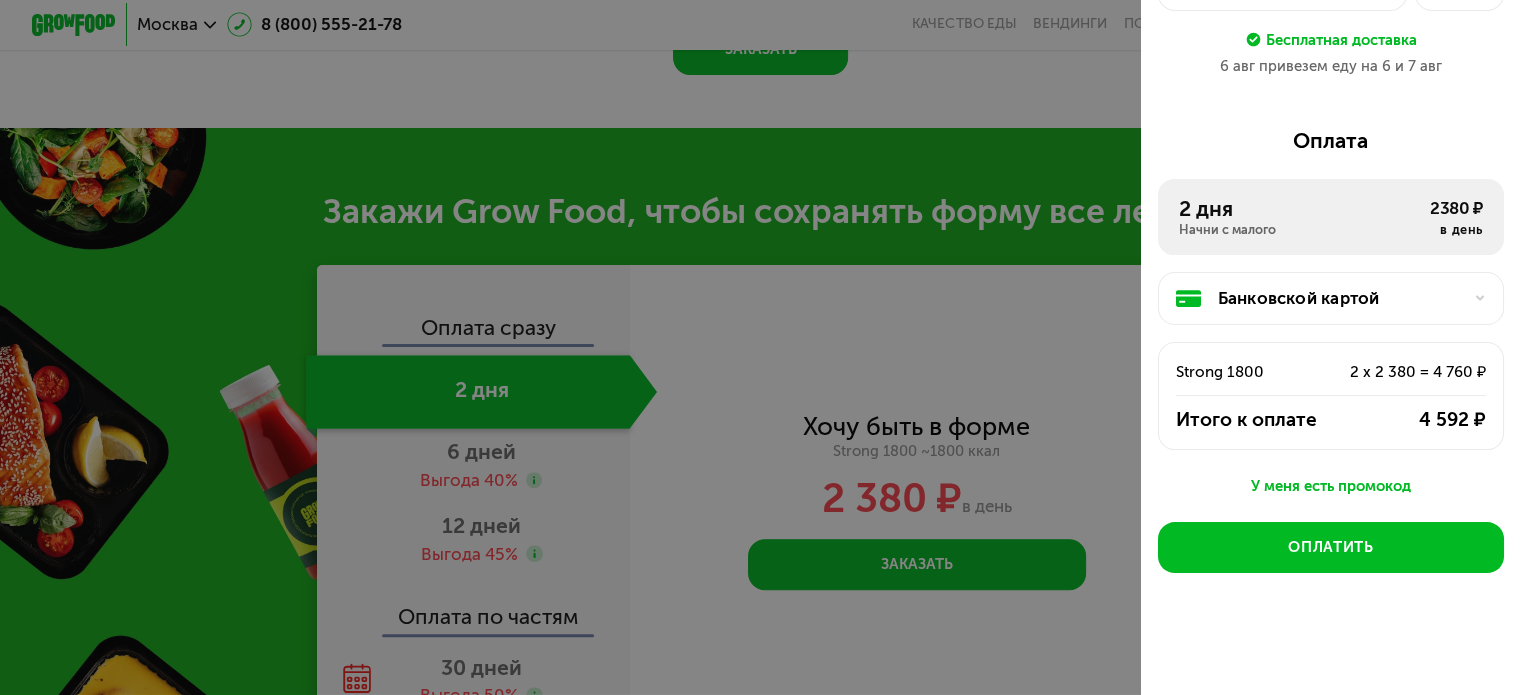 click at bounding box center [760, 347] 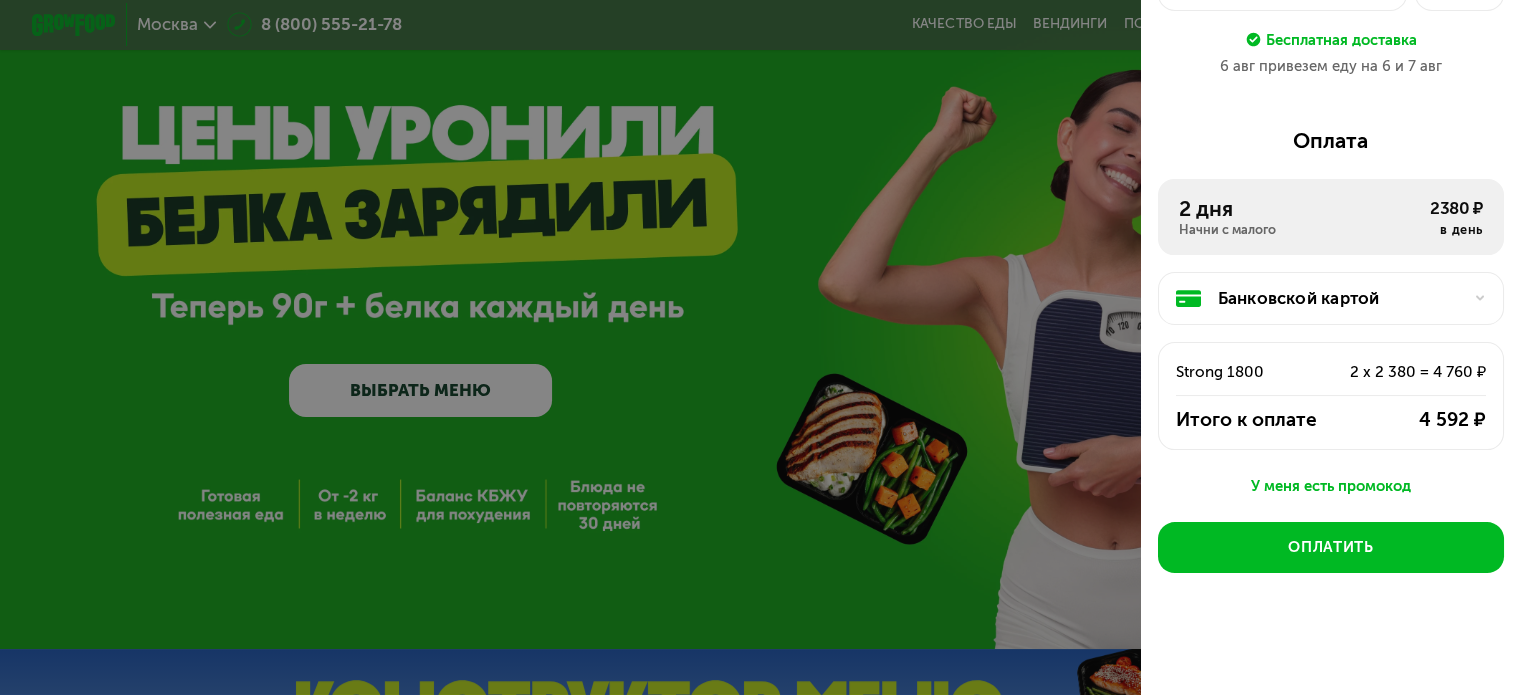 scroll, scrollTop: 0, scrollLeft: 0, axis: both 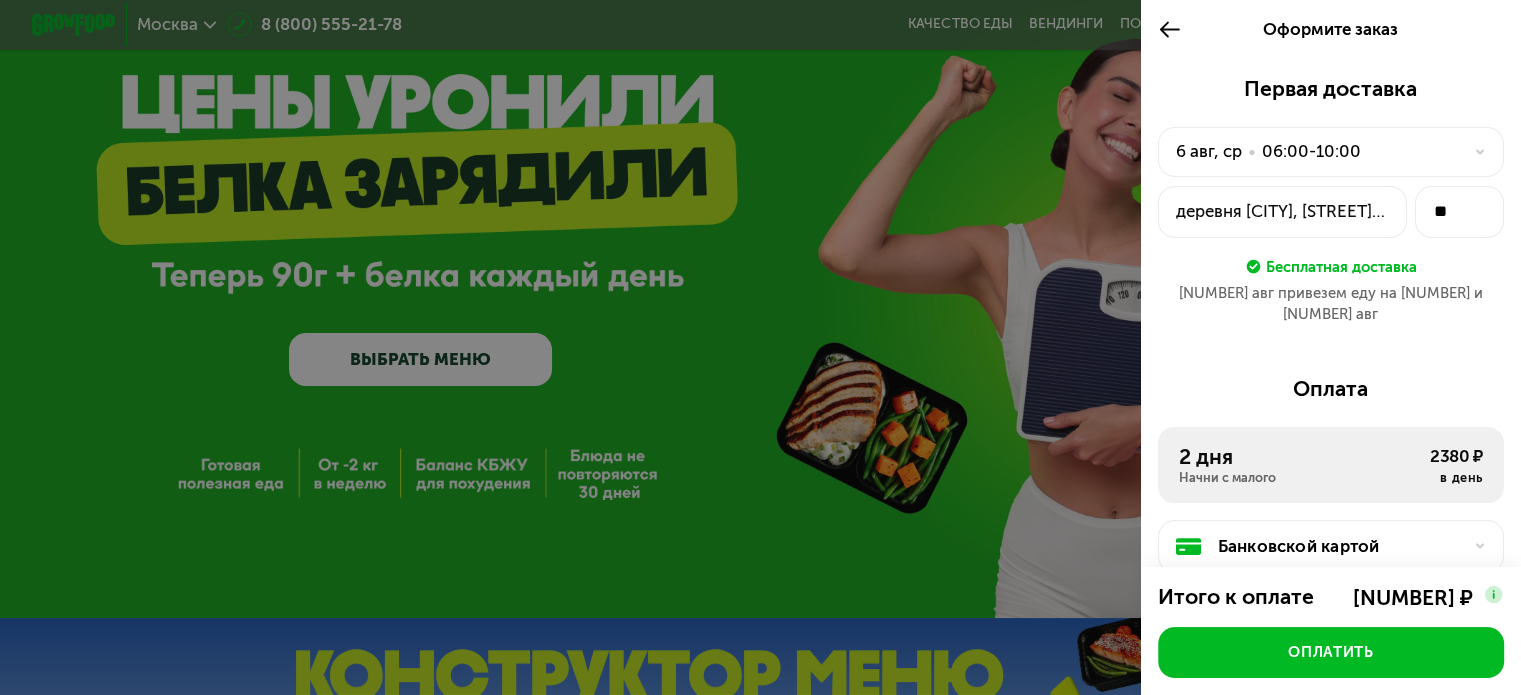 click 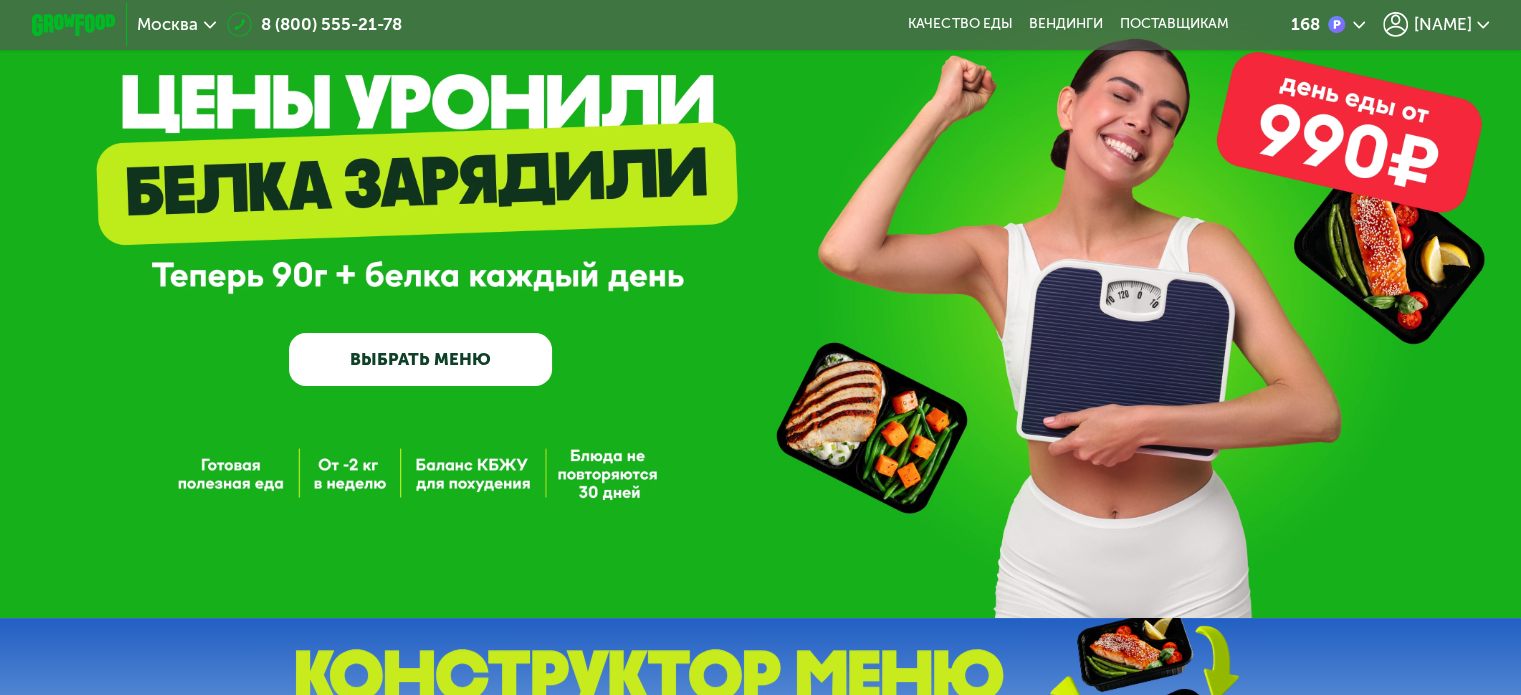 click on "ВЫБРАТЬ МЕНЮ" at bounding box center (420, 359) 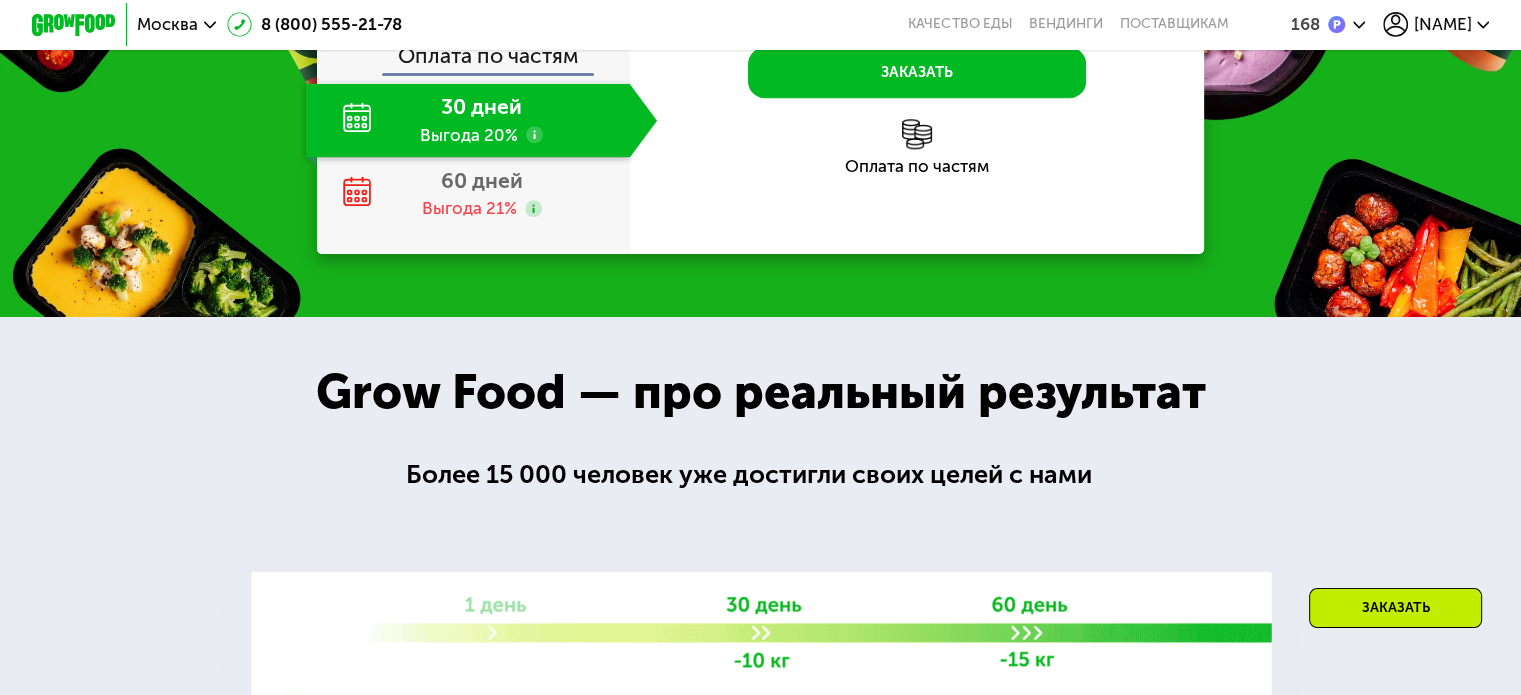 scroll, scrollTop: 2132, scrollLeft: 0, axis: vertical 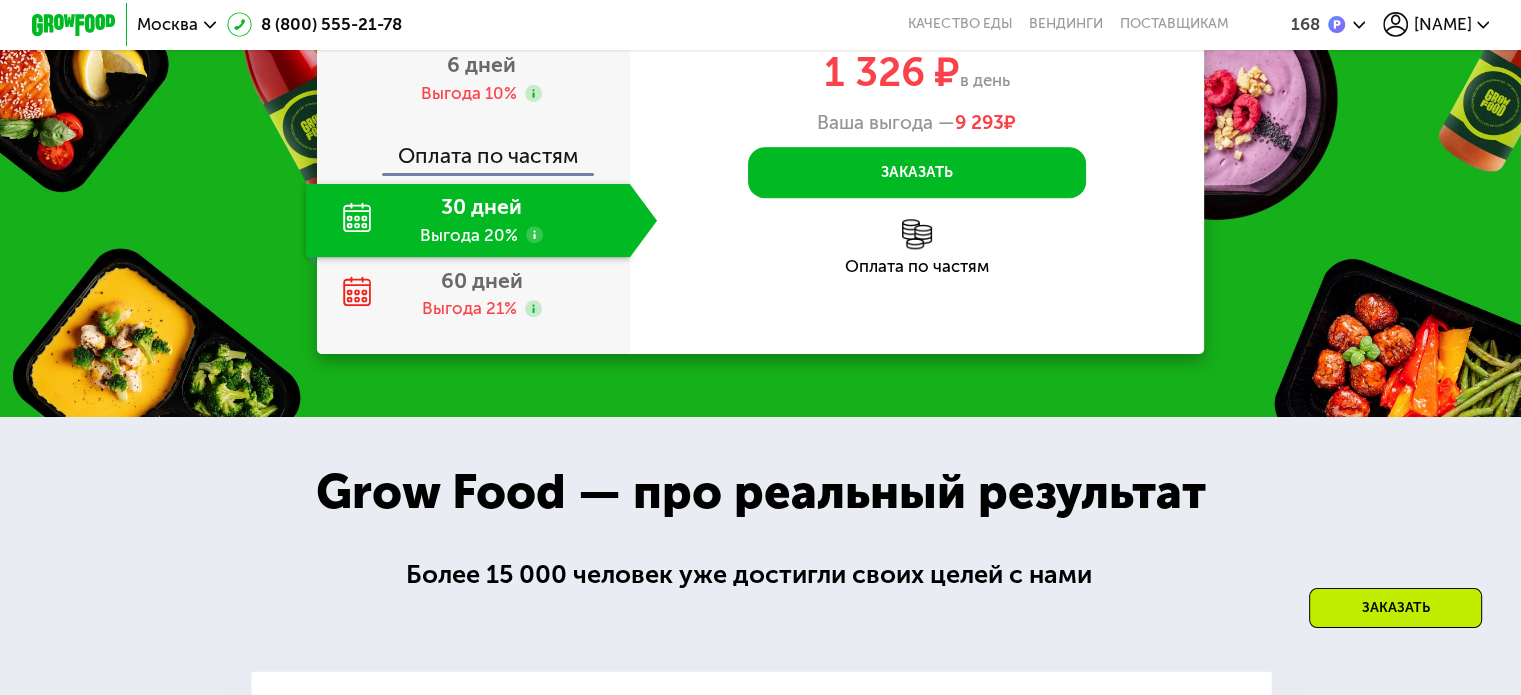 click on "2 дня" at bounding box center (482, 2) 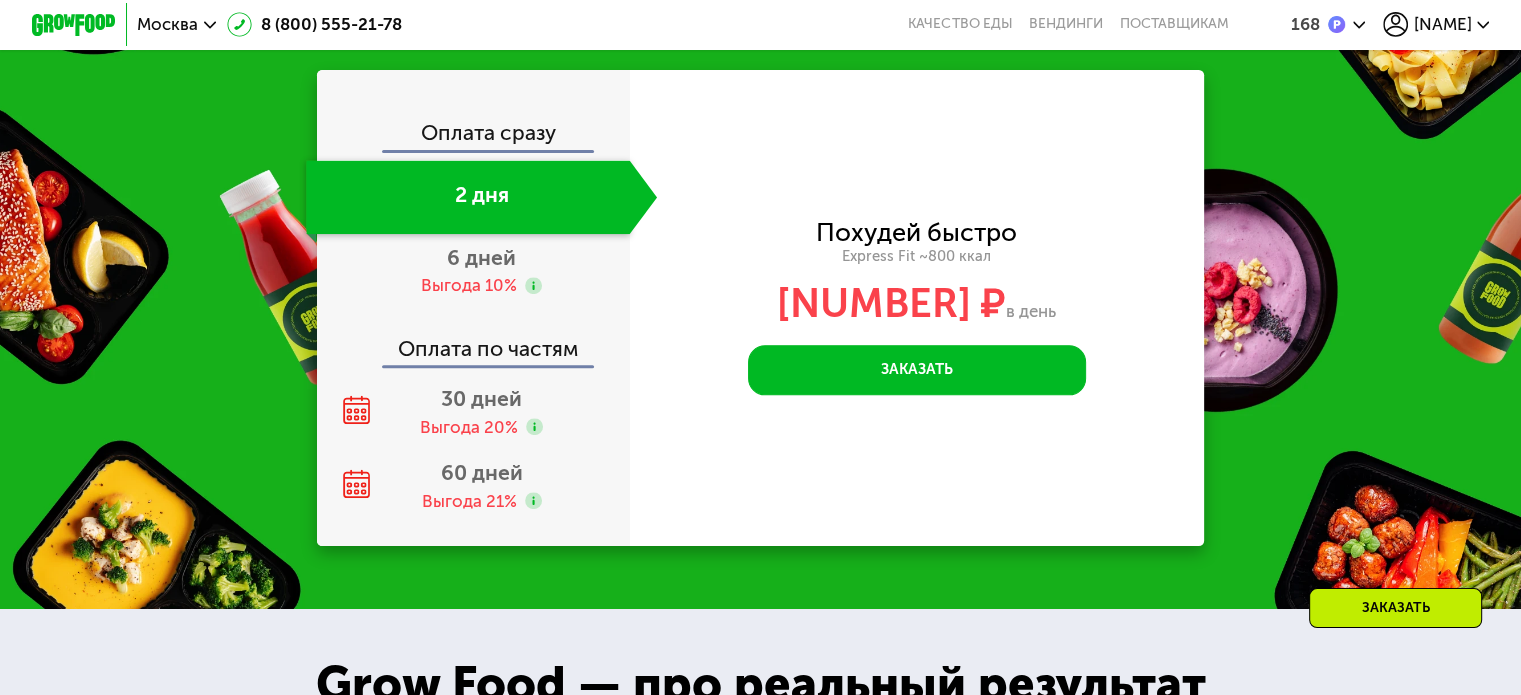 scroll, scrollTop: 2132, scrollLeft: 0, axis: vertical 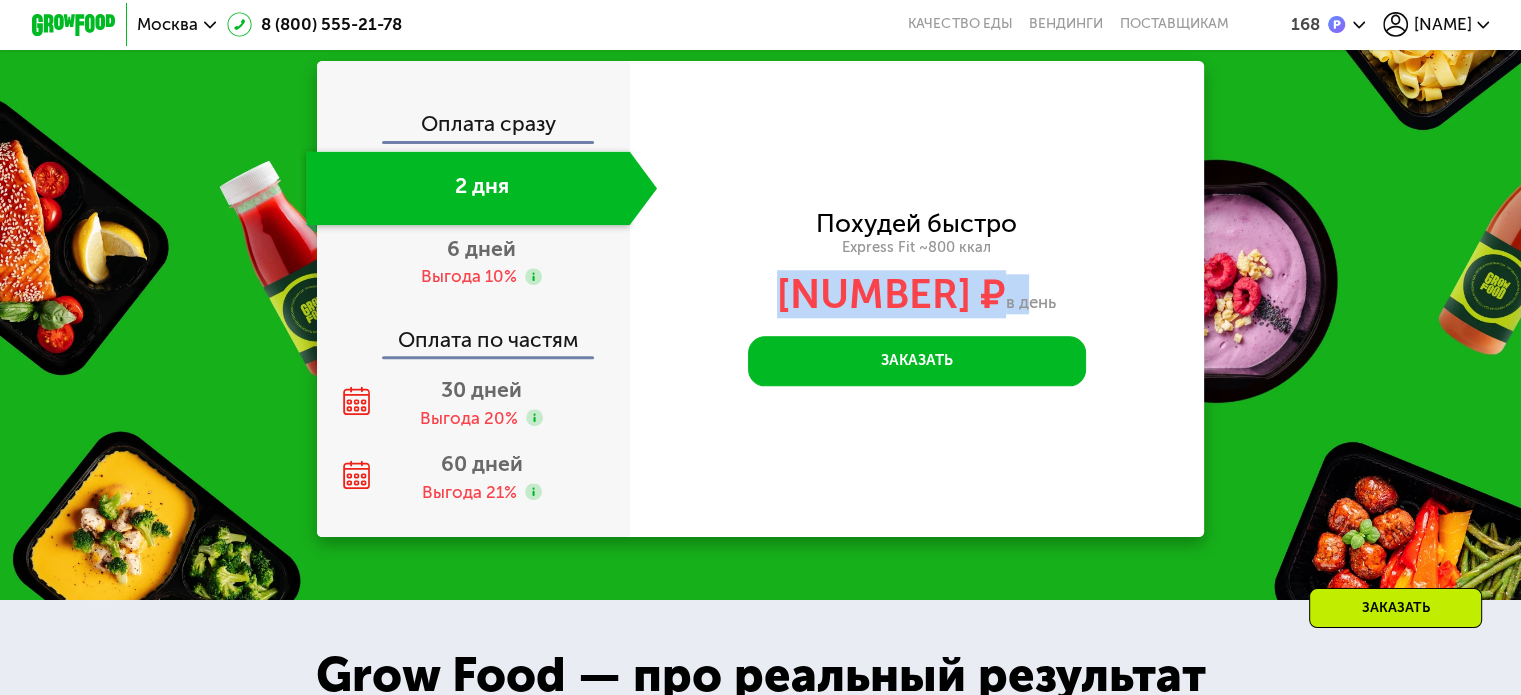 click on "1 490 ₽  в день" at bounding box center [917, 294] 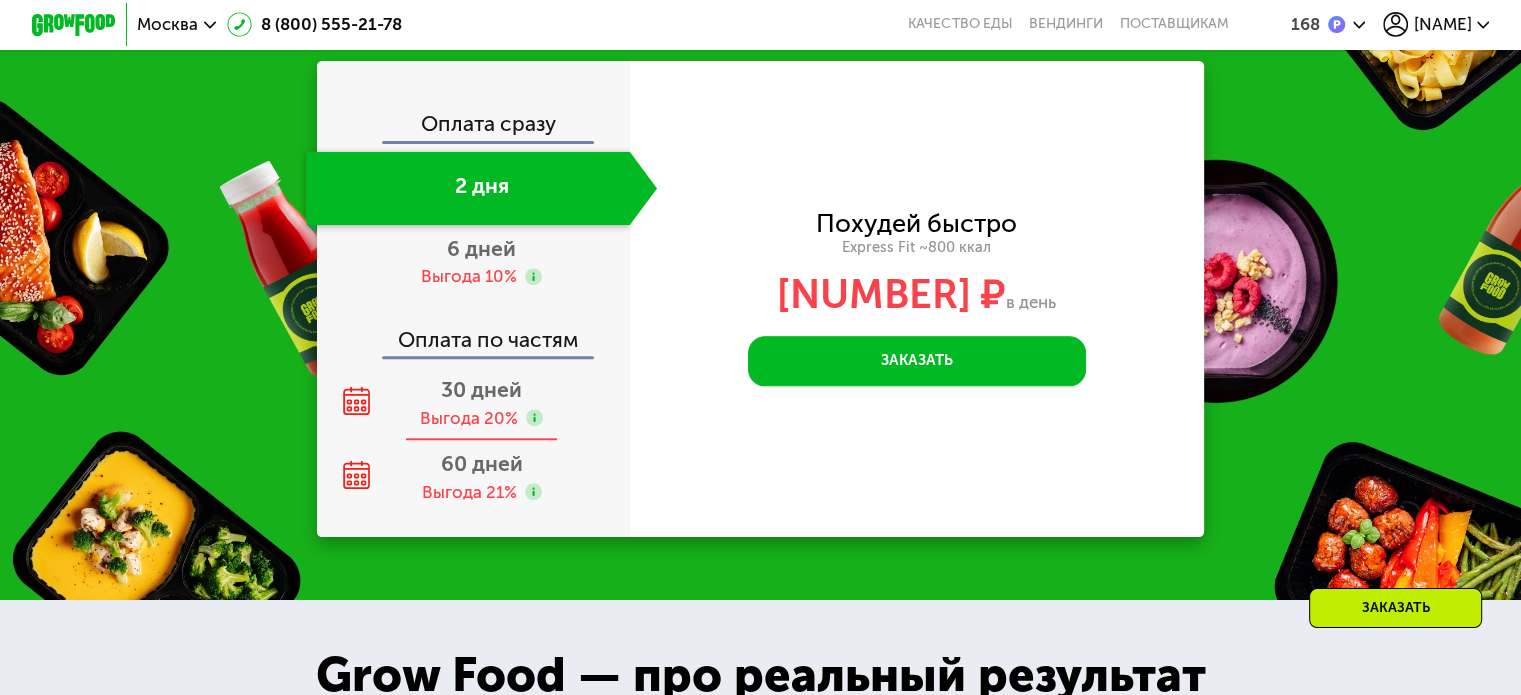 click on "30 дней Выгода 20%" at bounding box center (481, 404) 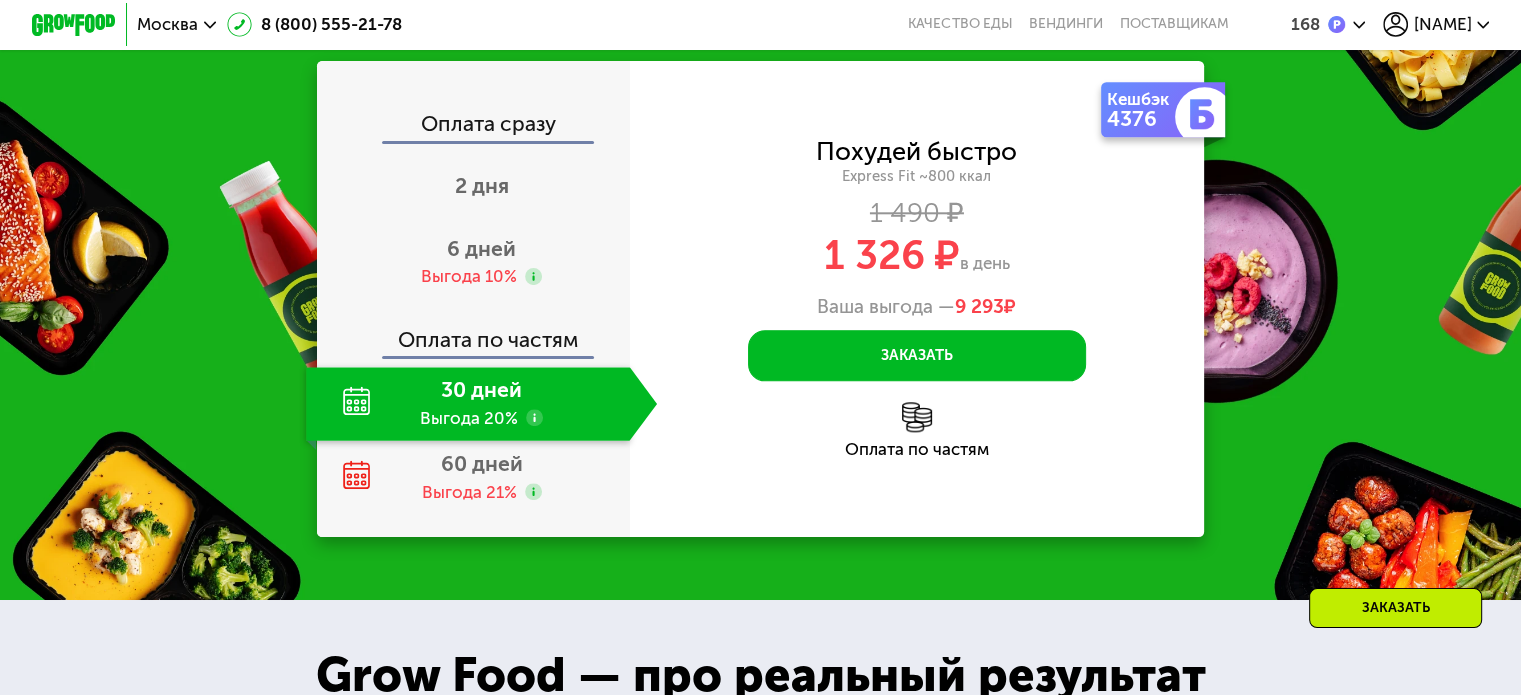 drag, startPoint x: 816, startPoint y: 273, endPoint x: 1128, endPoint y: 319, distance: 315.3728 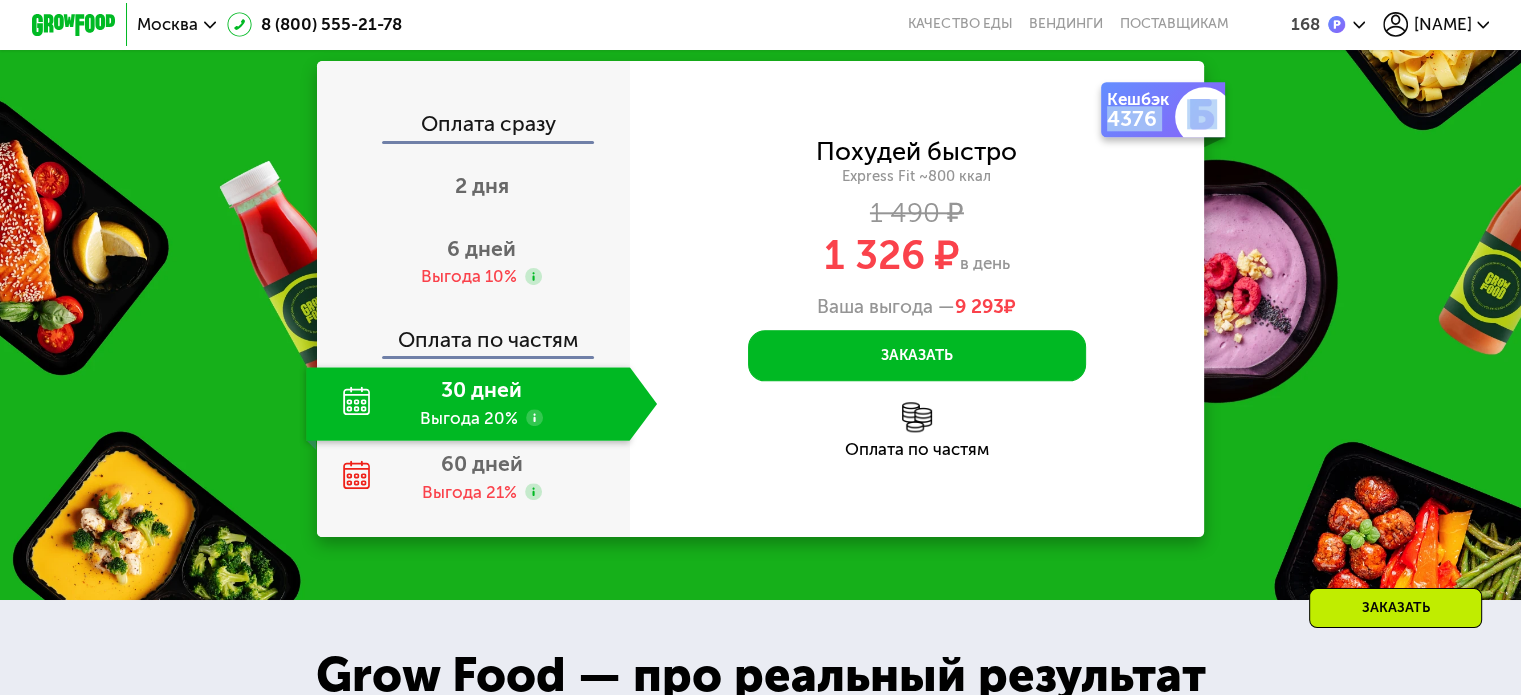 drag, startPoint x: 1106, startPoint y: 149, endPoint x: 1181, endPoint y: 136, distance: 76.11833 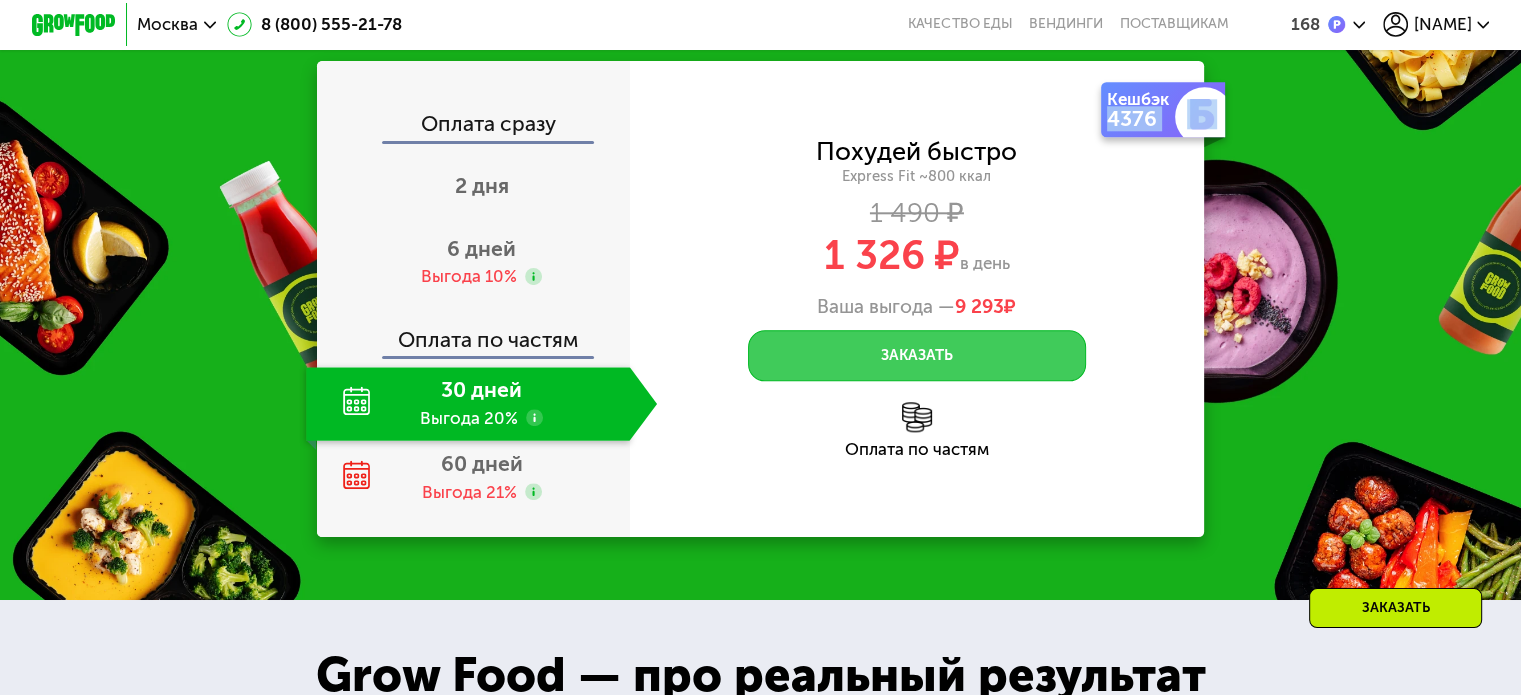click on "Заказать" at bounding box center [917, 355] 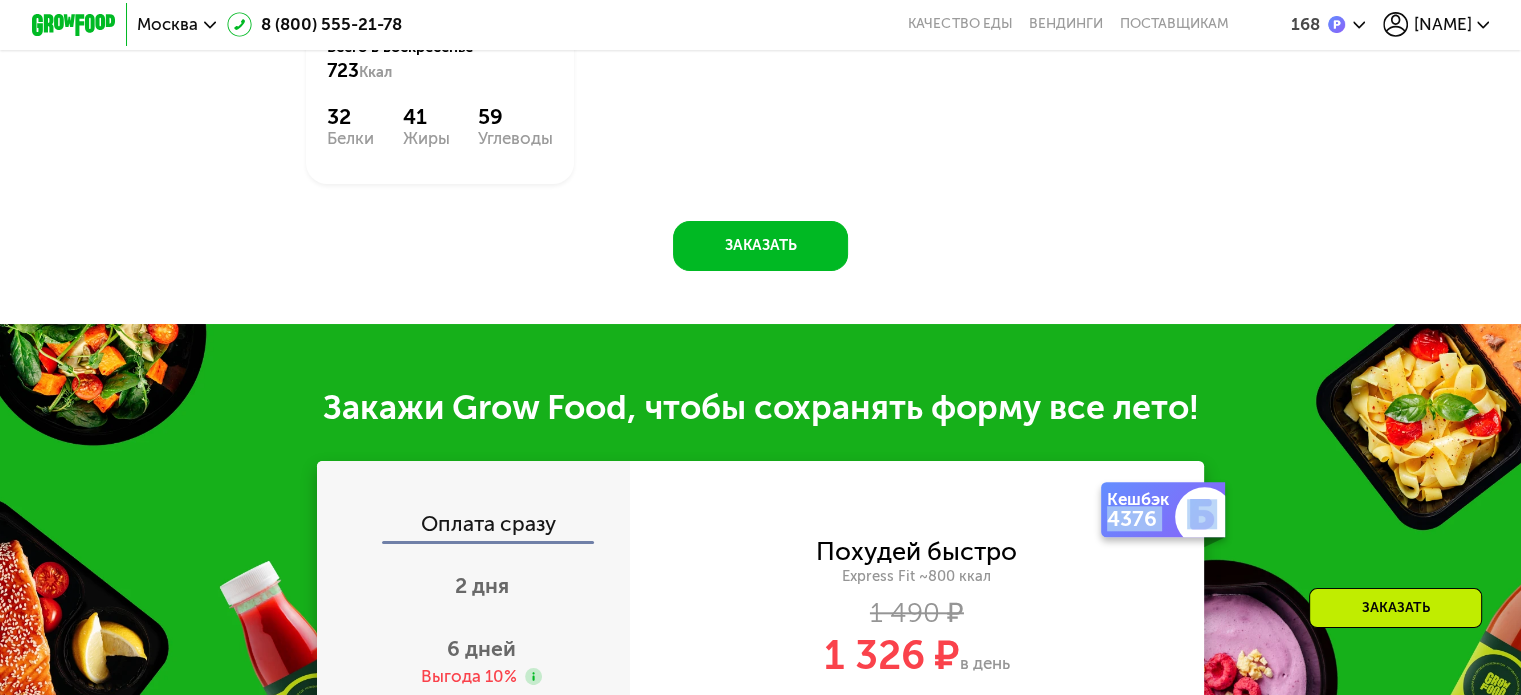 scroll, scrollTop: 1032, scrollLeft: 0, axis: vertical 